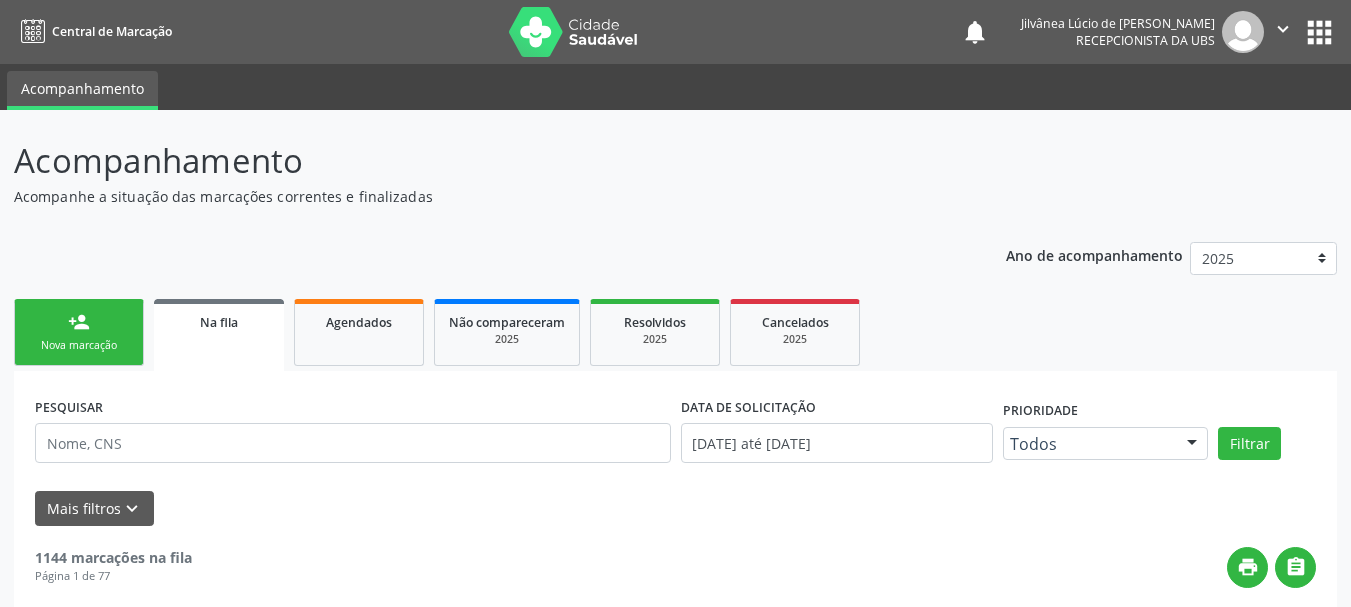 scroll, scrollTop: 0, scrollLeft: 0, axis: both 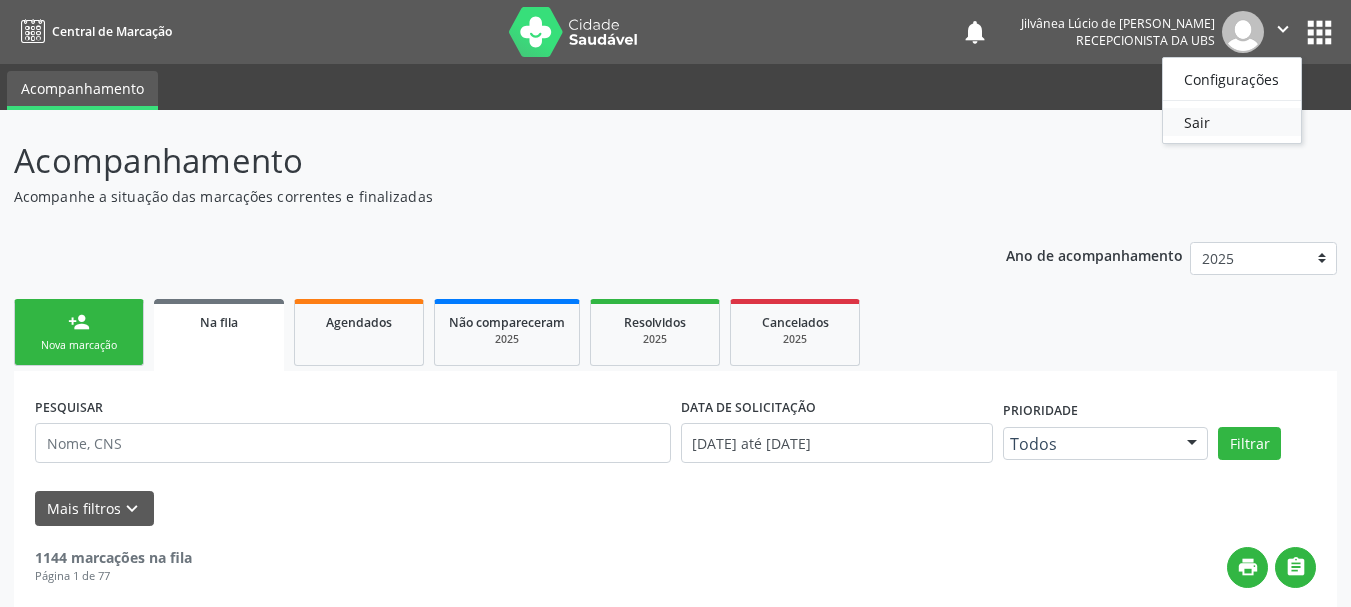 click on "Sair" at bounding box center [1232, 122] 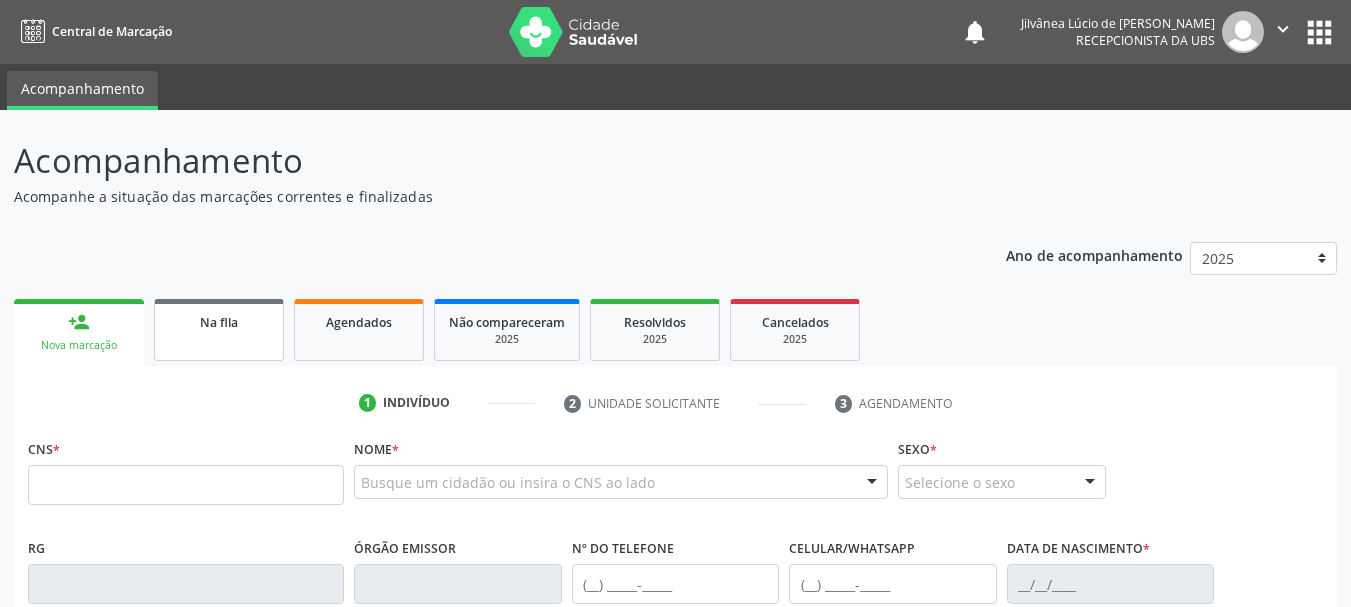 scroll, scrollTop: 0, scrollLeft: 0, axis: both 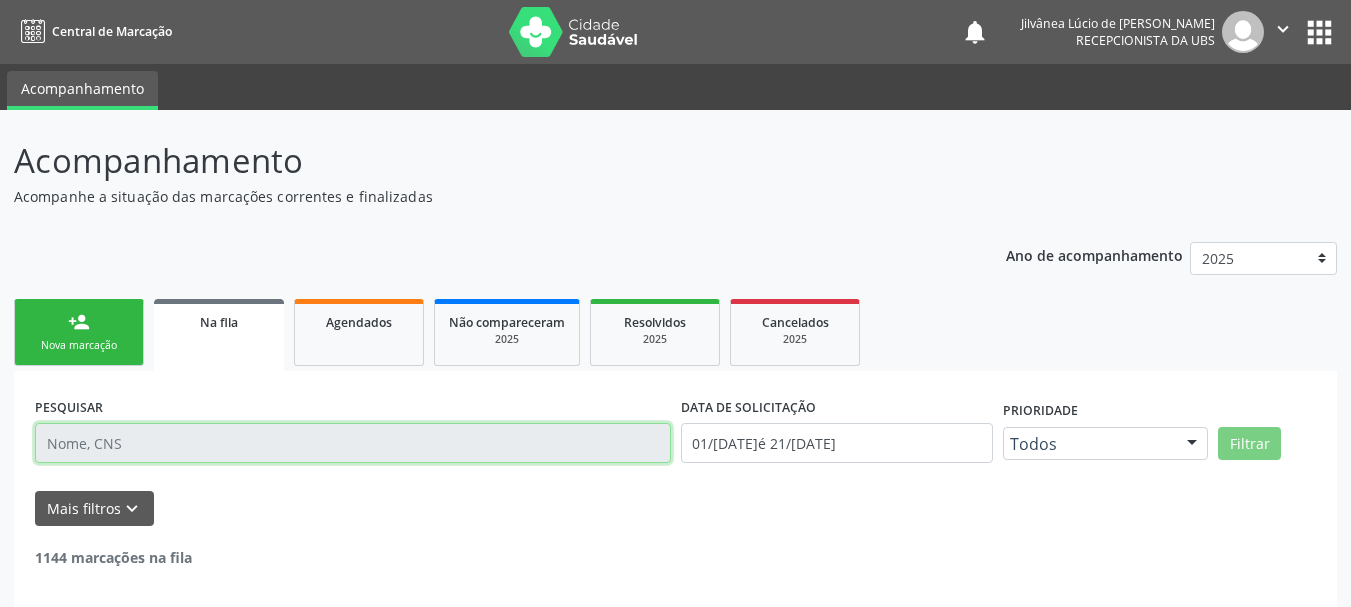 click at bounding box center [353, 443] 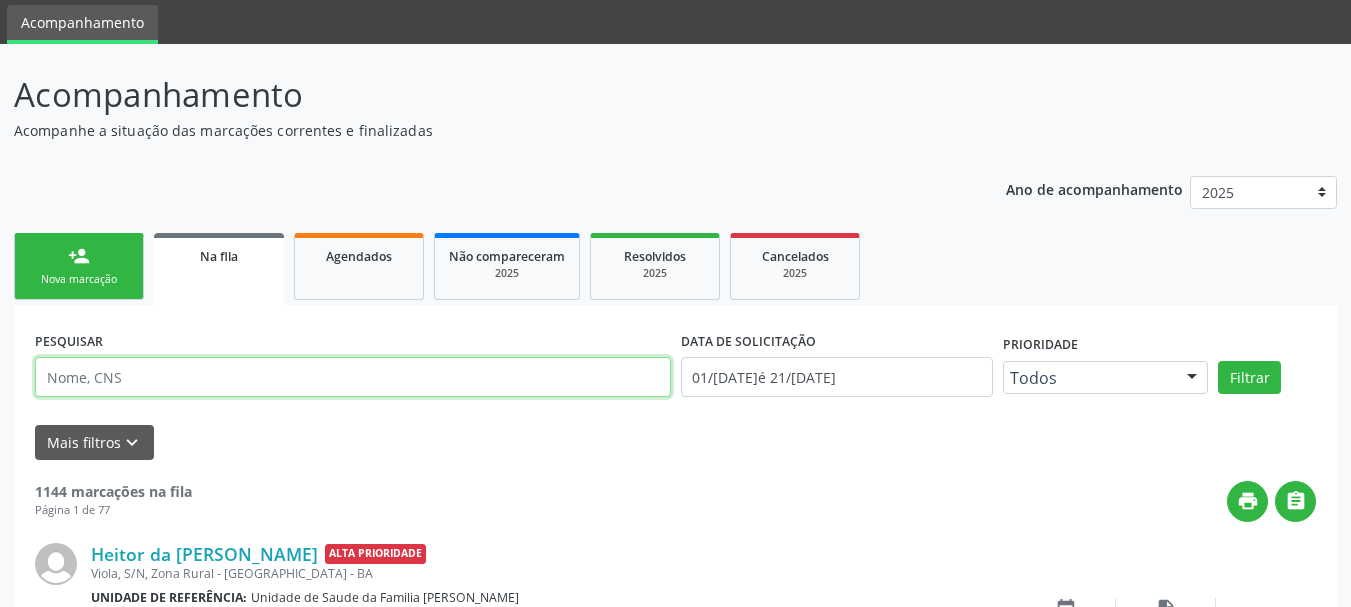 scroll, scrollTop: 200, scrollLeft: 0, axis: vertical 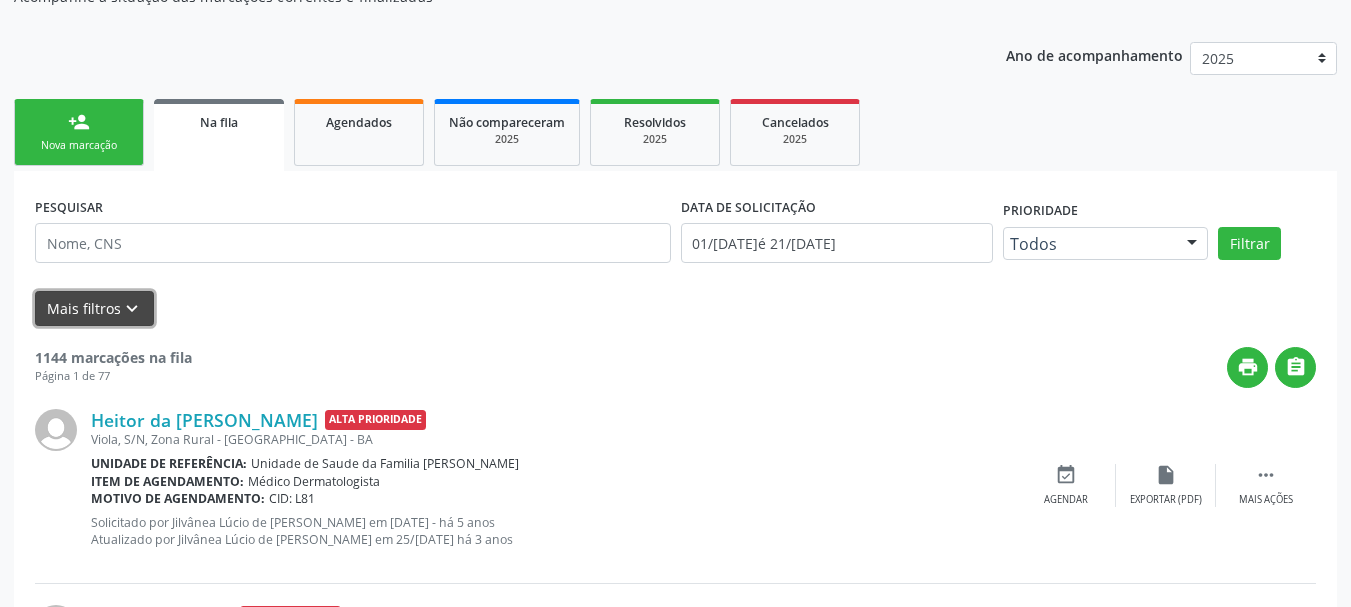click on "Mais filtros
keyboard_arrow_down" at bounding box center (94, 308) 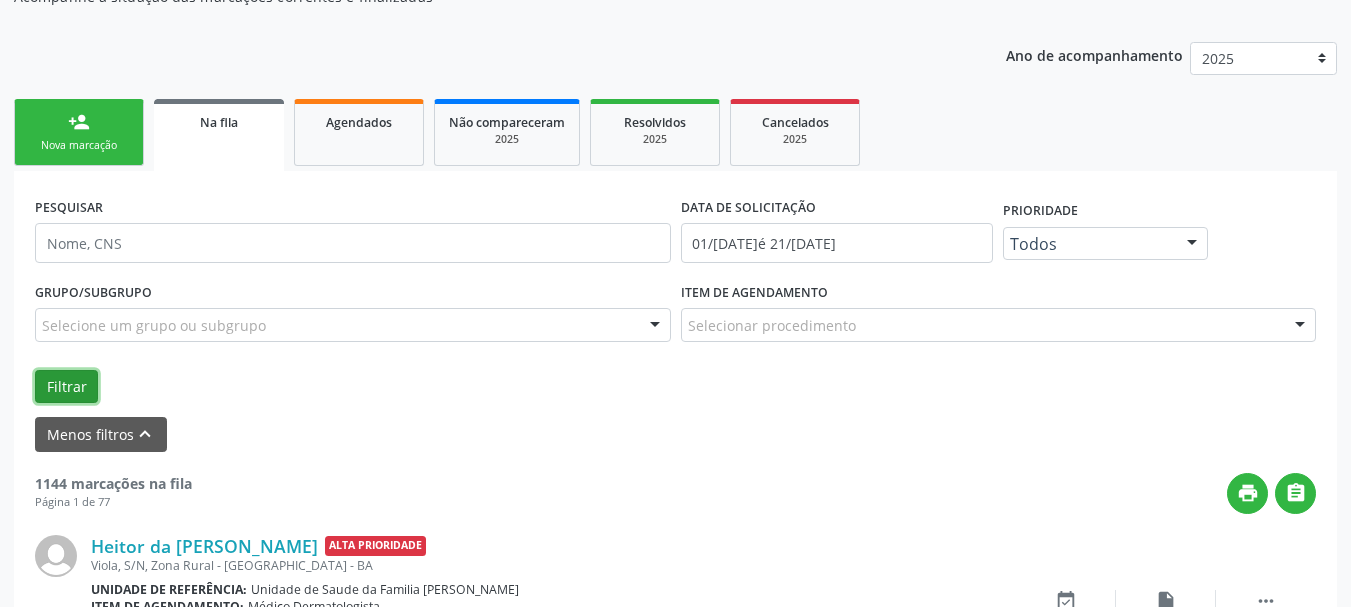 click on "Filtrar" at bounding box center [66, 387] 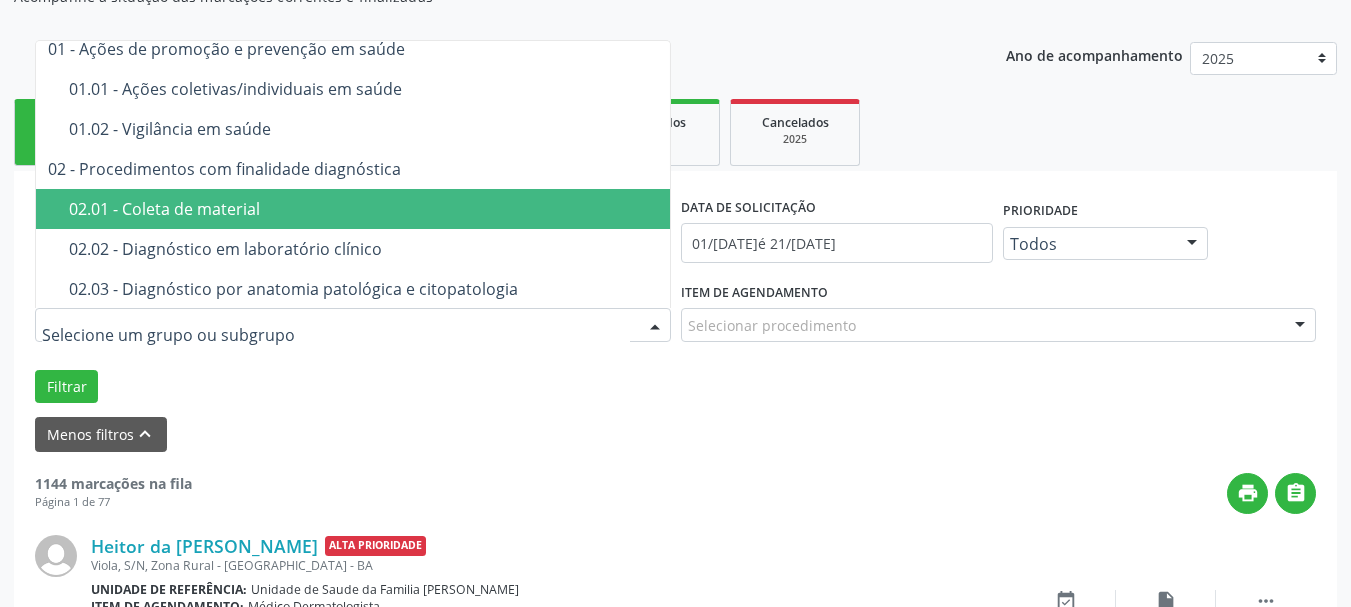 scroll, scrollTop: 100, scrollLeft: 0, axis: vertical 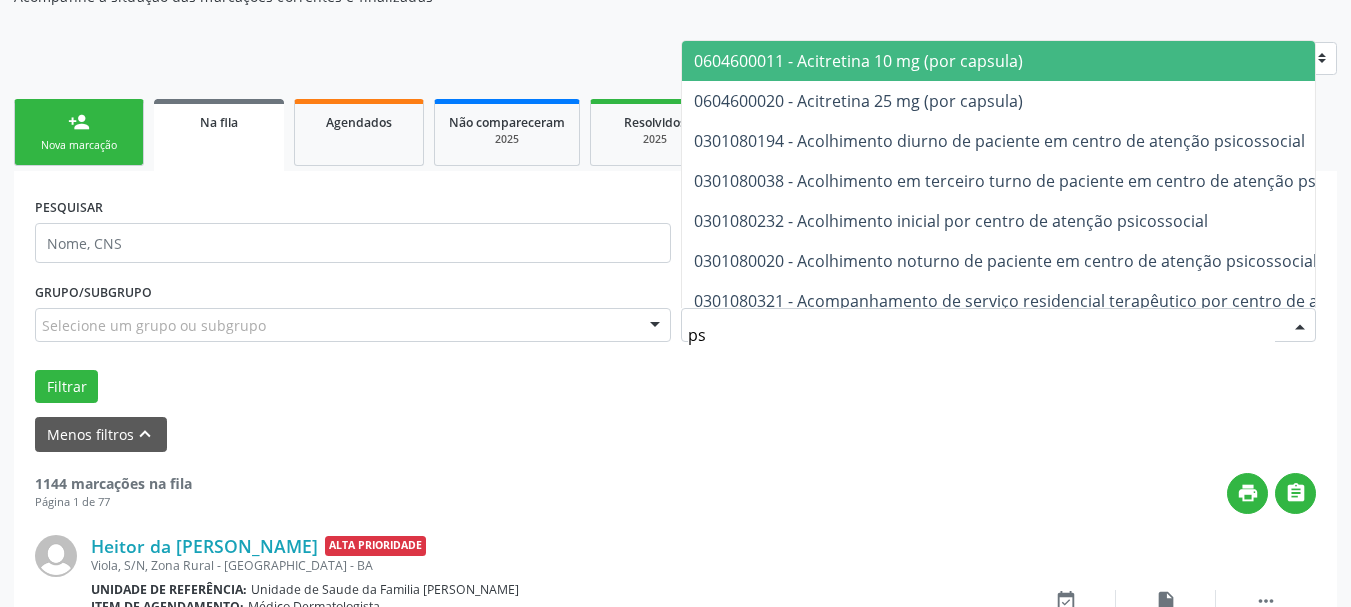 type on "psa" 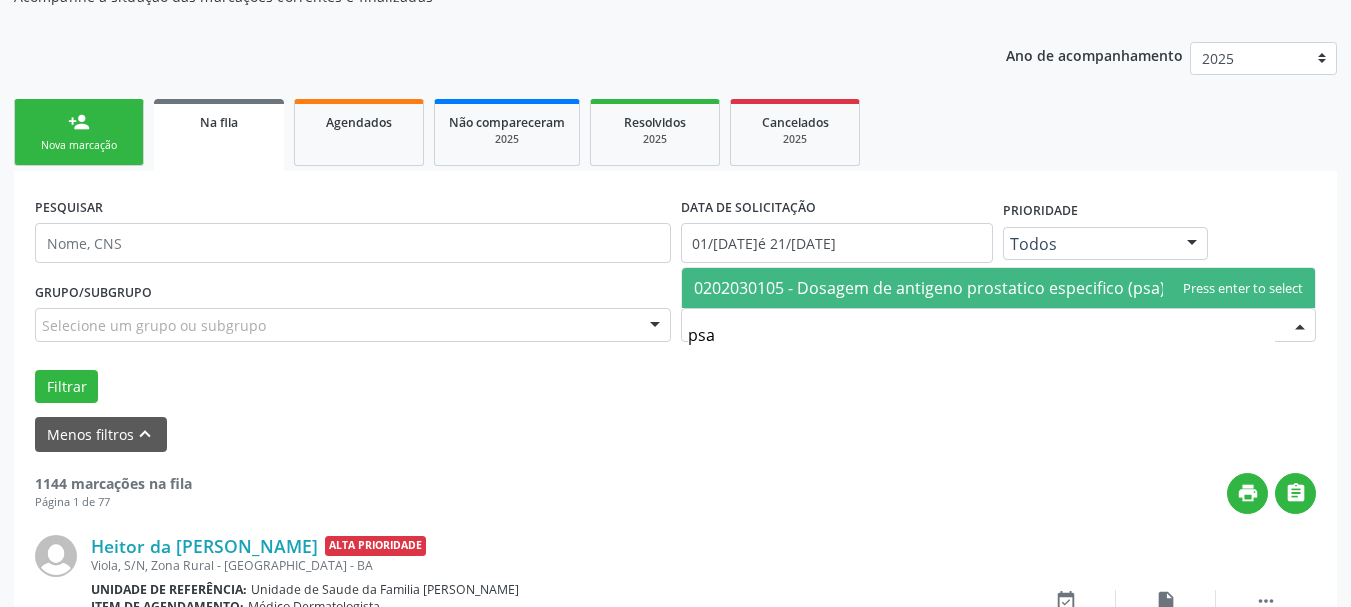 click on "0202030105 - Dosagem de antigeno prostatico especifico (psa)" at bounding box center (999, 288) 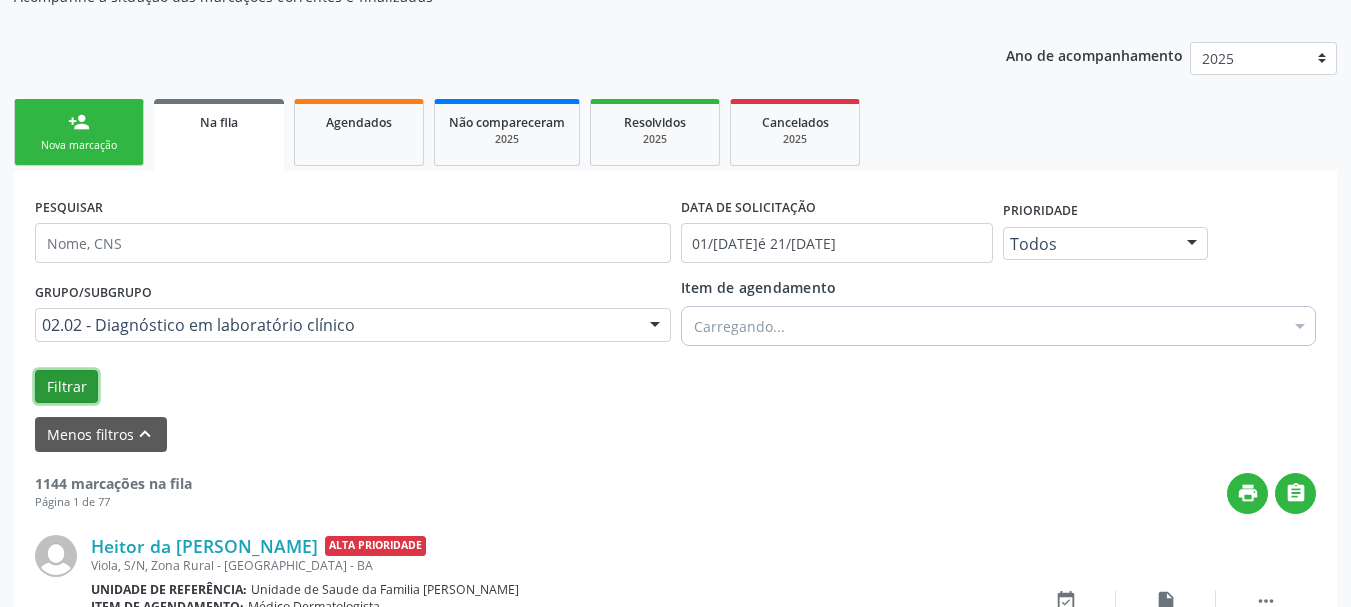 click on "Filtrar" at bounding box center (66, 387) 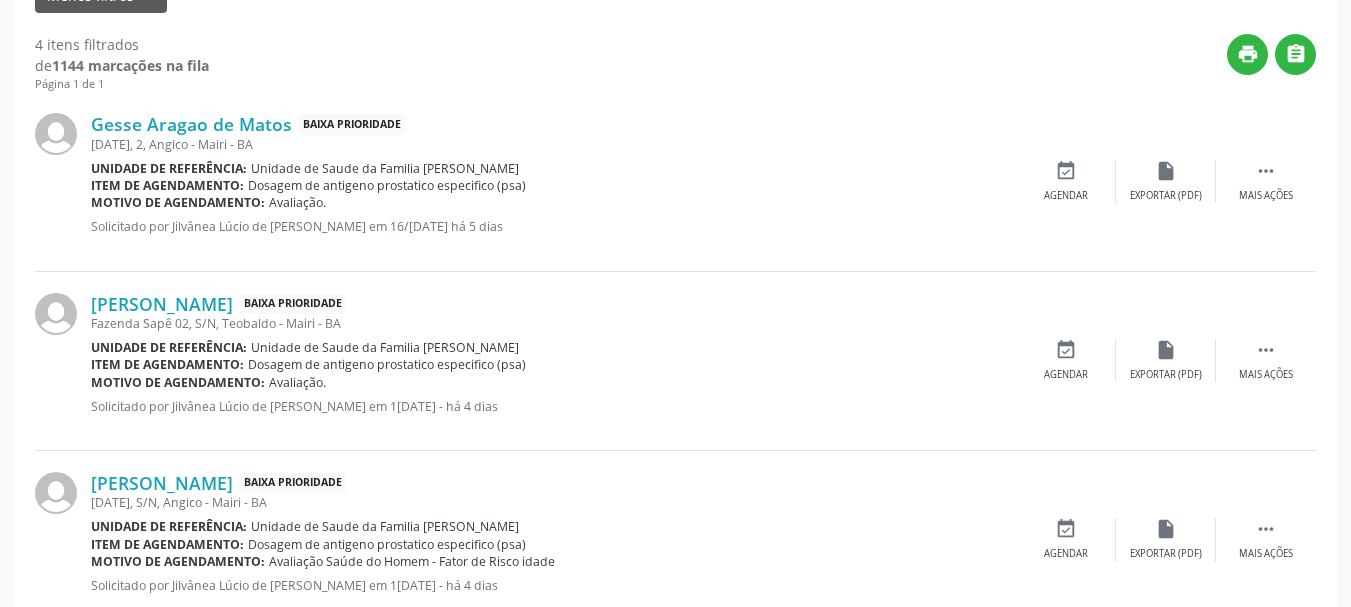 scroll, scrollTop: 575, scrollLeft: 0, axis: vertical 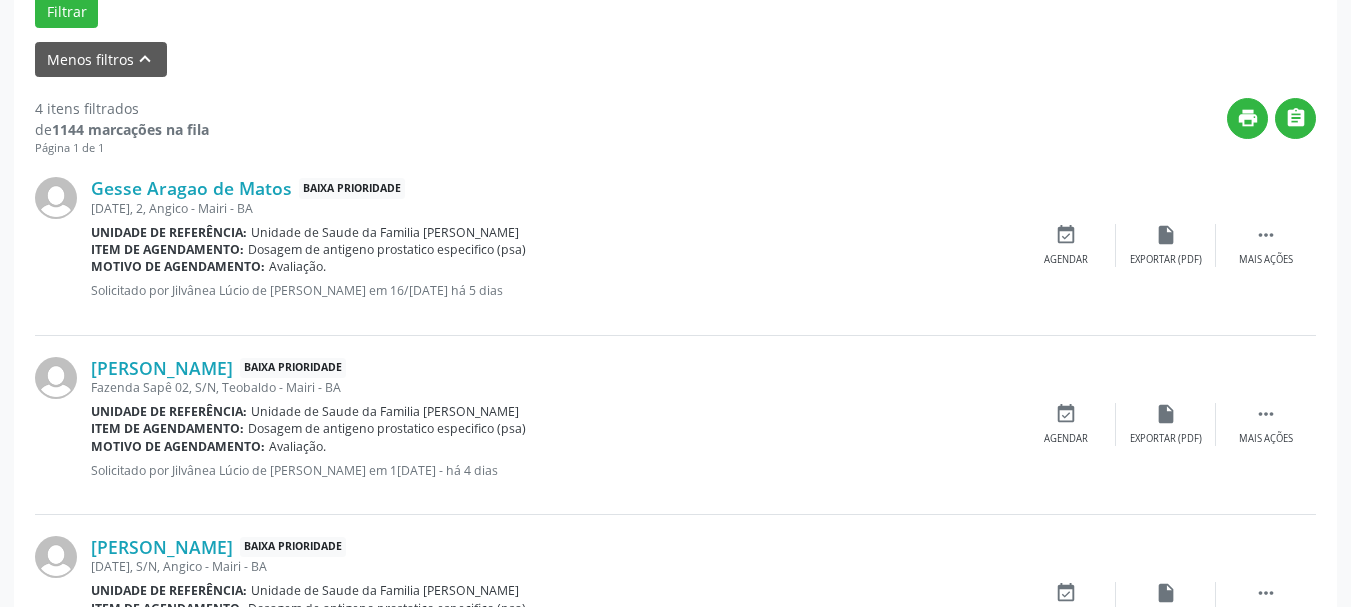 drag, startPoint x: 88, startPoint y: 181, endPoint x: 289, endPoint y: 190, distance: 201.20139 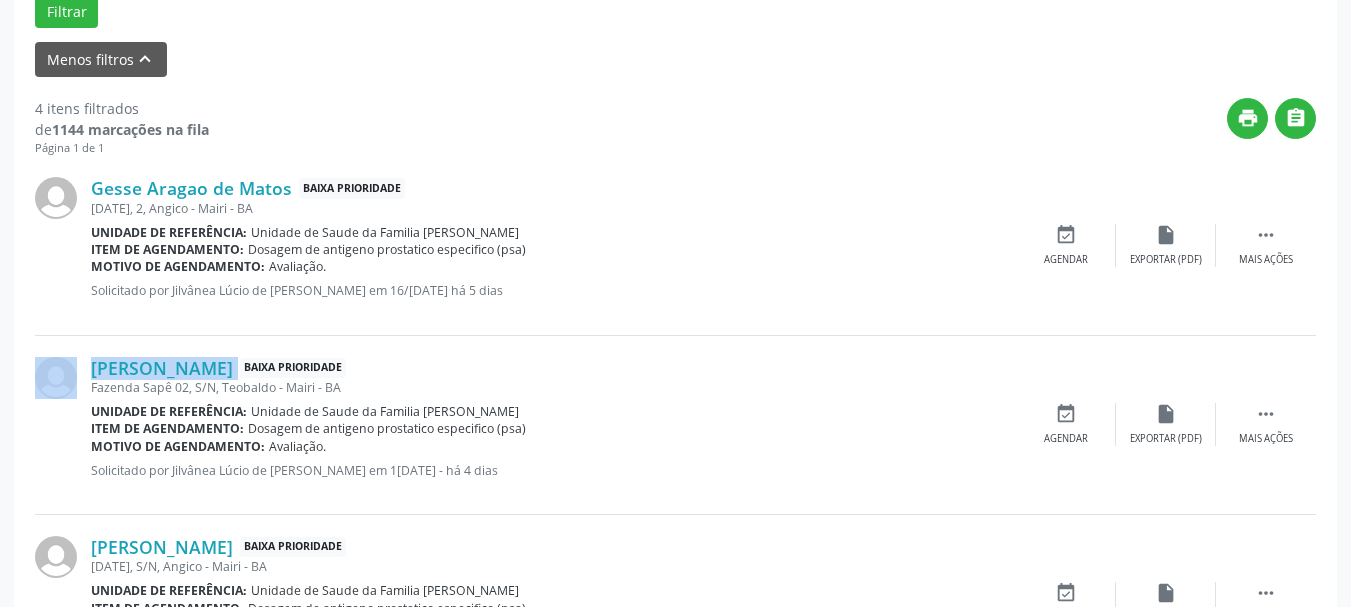 drag, startPoint x: 86, startPoint y: 361, endPoint x: 274, endPoint y: 359, distance: 188.01064 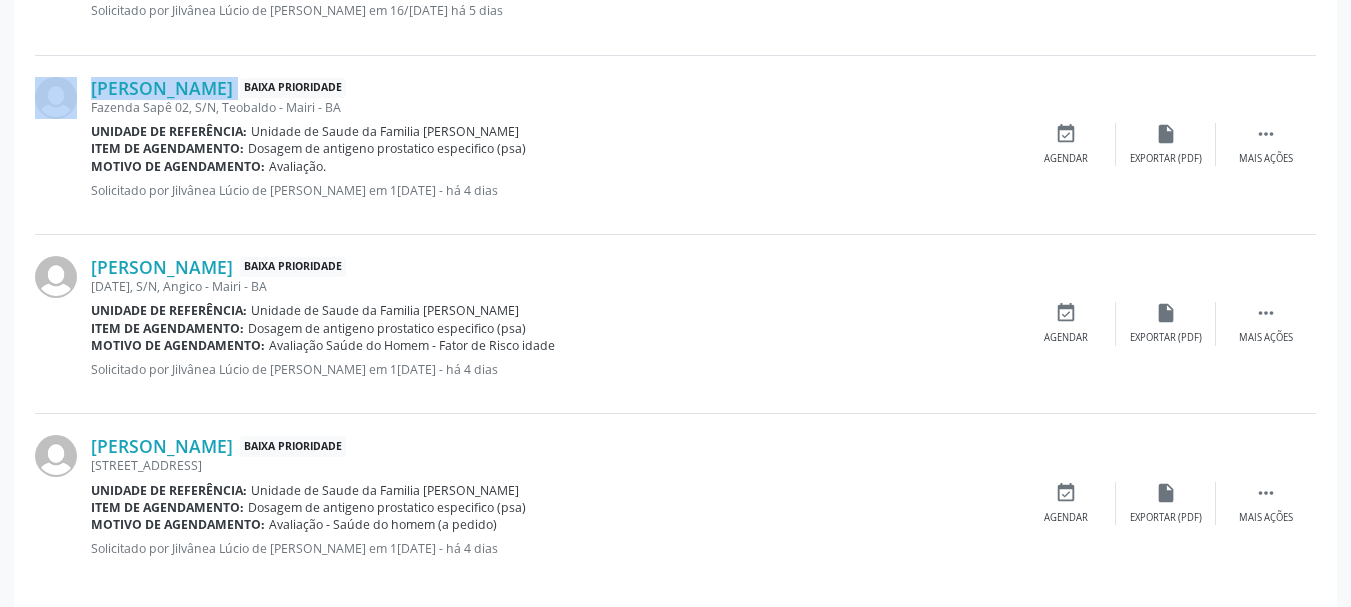 scroll, scrollTop: 875, scrollLeft: 0, axis: vertical 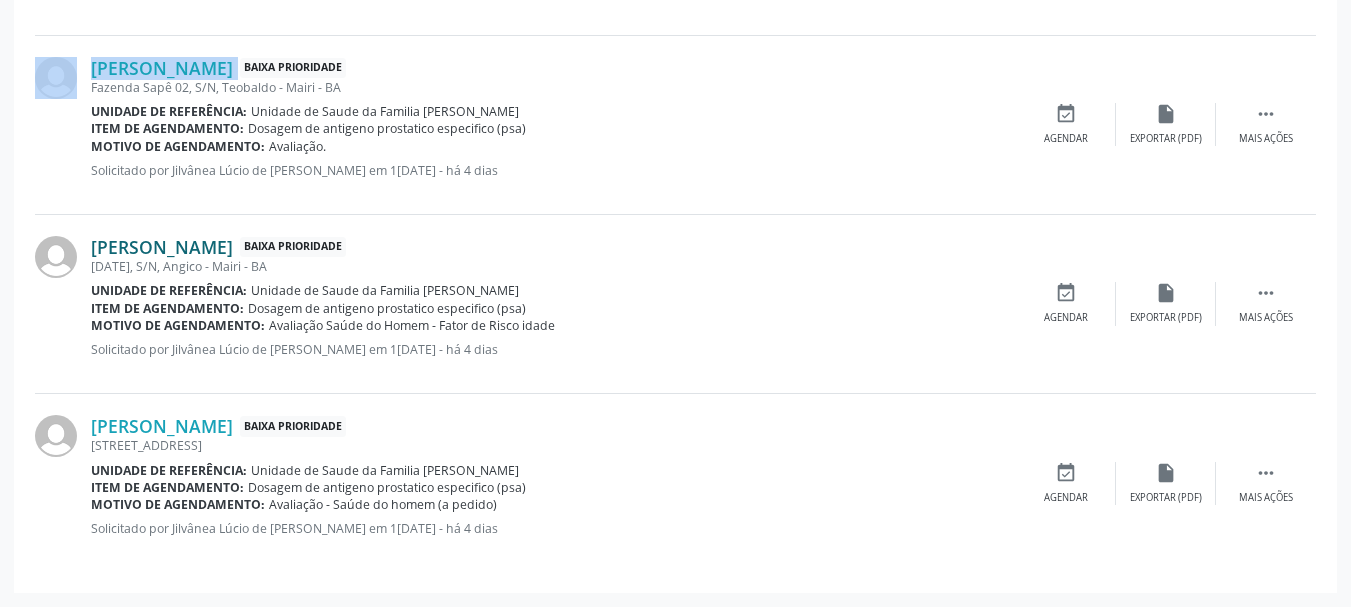 drag, startPoint x: 88, startPoint y: 247, endPoint x: 283, endPoint y: 248, distance: 195.00256 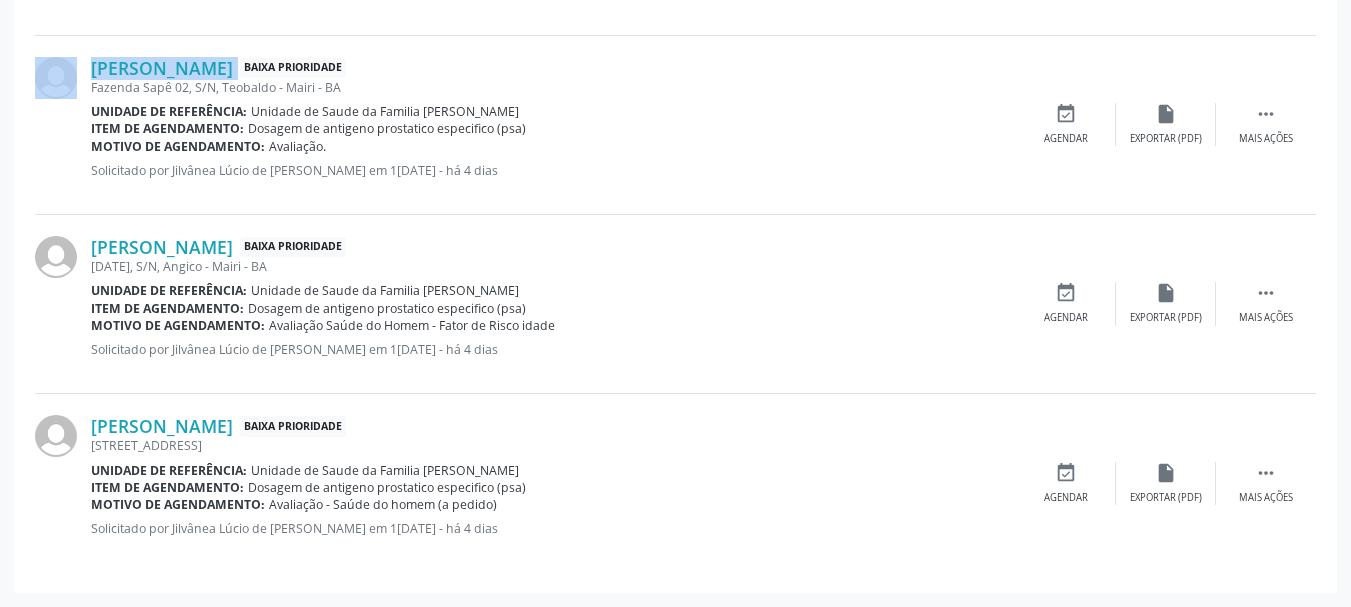 copy on "[PERSON_NAME]" 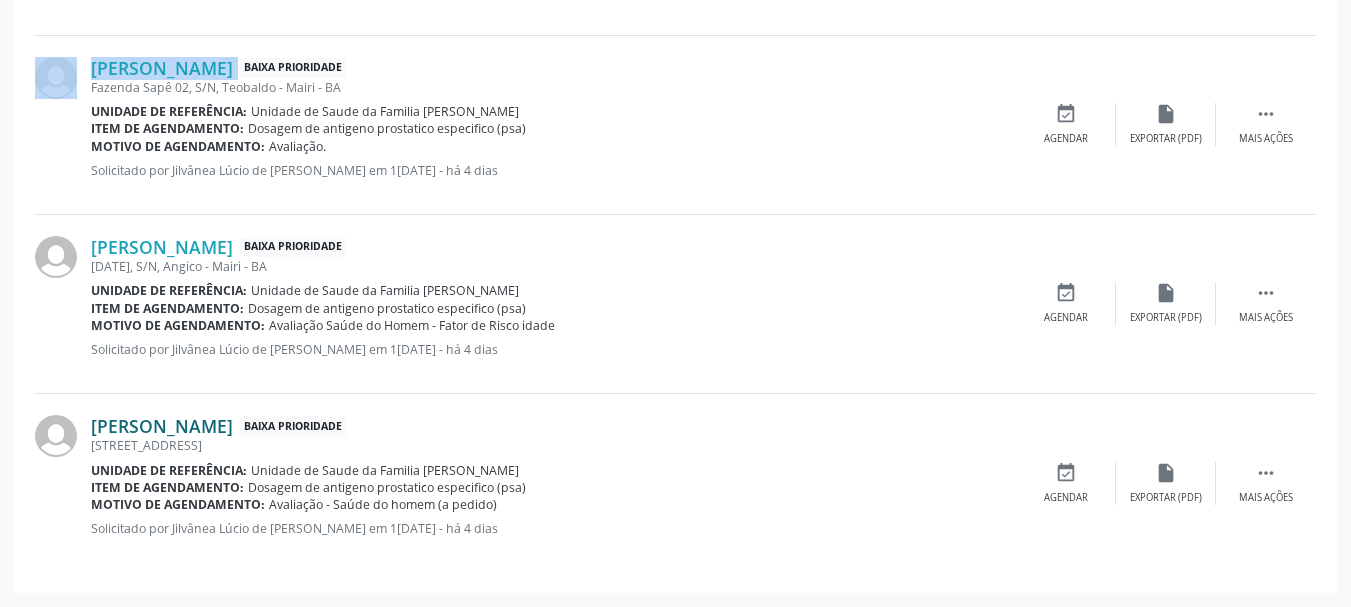drag, startPoint x: 89, startPoint y: 426, endPoint x: 368, endPoint y: 430, distance: 279.0287 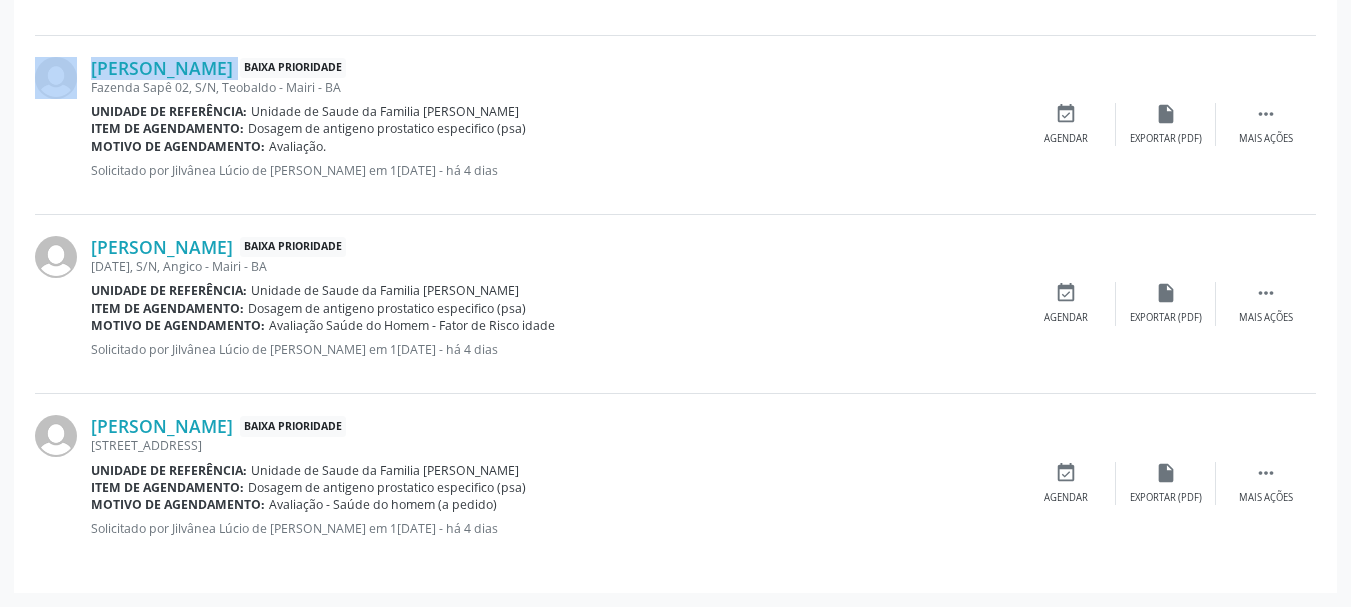 copy on "[PERSON_NAME]" 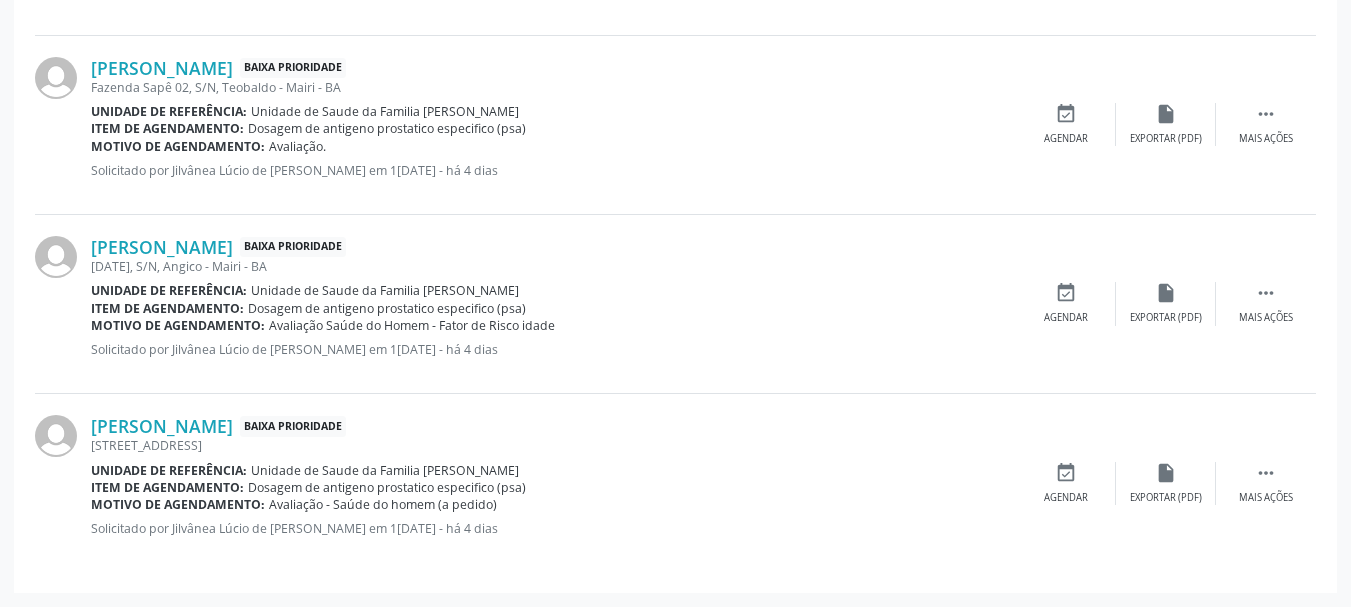 click on "[PERSON_NAME]
Baixa Prioridade
[STREET_ADDRESS]
Unidade de referência:
Unidade de Saude da Familia [PERSON_NAME]
Item de agendamento:
Dosagem de antigeno prostatico especifico (psa)
Motivo de agendamento:
Avaliação - Saúde do homem (a pedido)
Solicitado por Jilvânea Lúcio de [PERSON_NAME] em 17[DATE] há 4 dias" at bounding box center (553, 483) 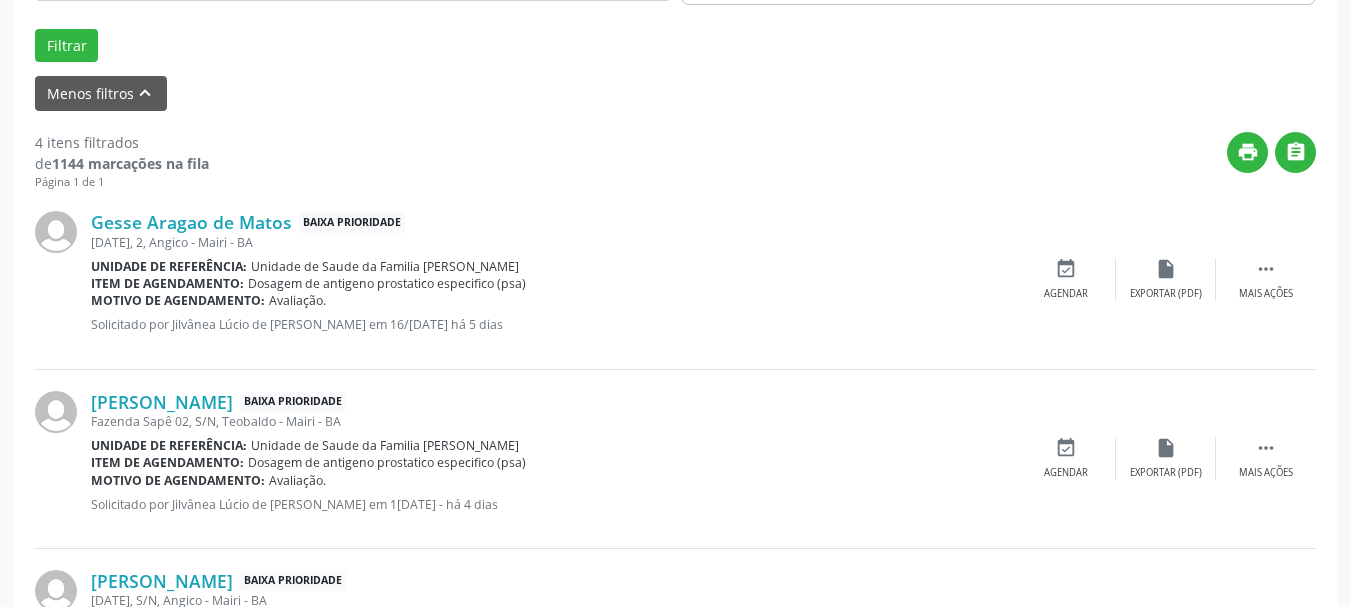scroll, scrollTop: 375, scrollLeft: 0, axis: vertical 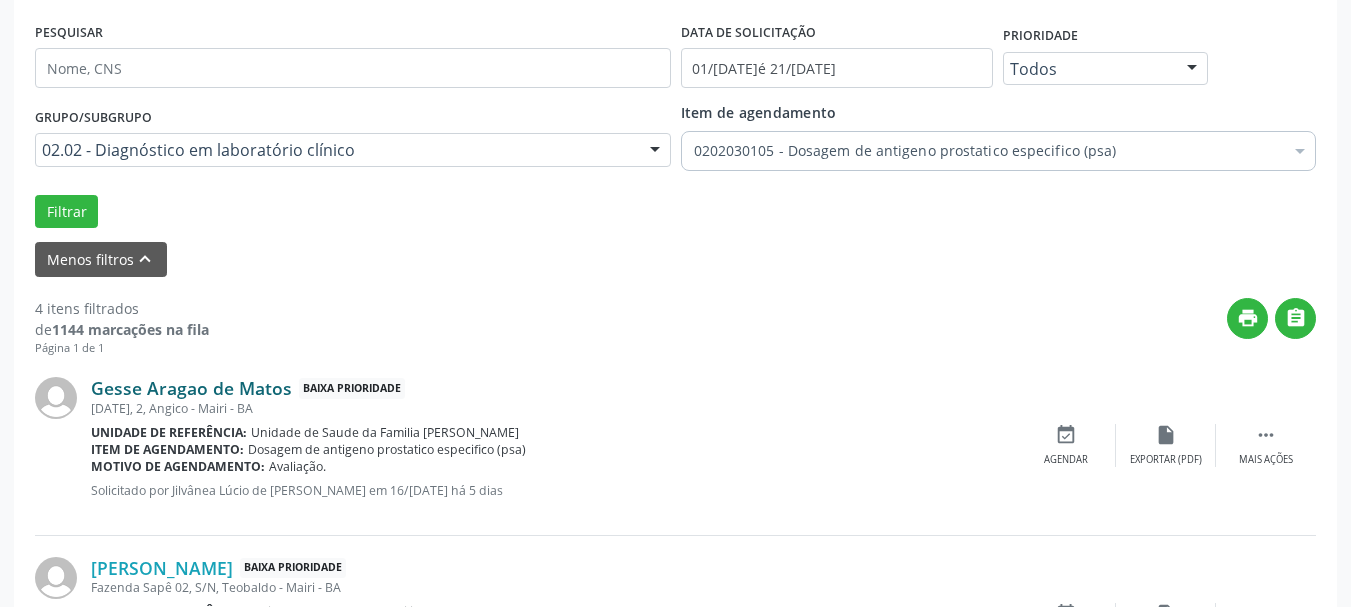 click on "Gesse Aragao de Matos" at bounding box center [191, 388] 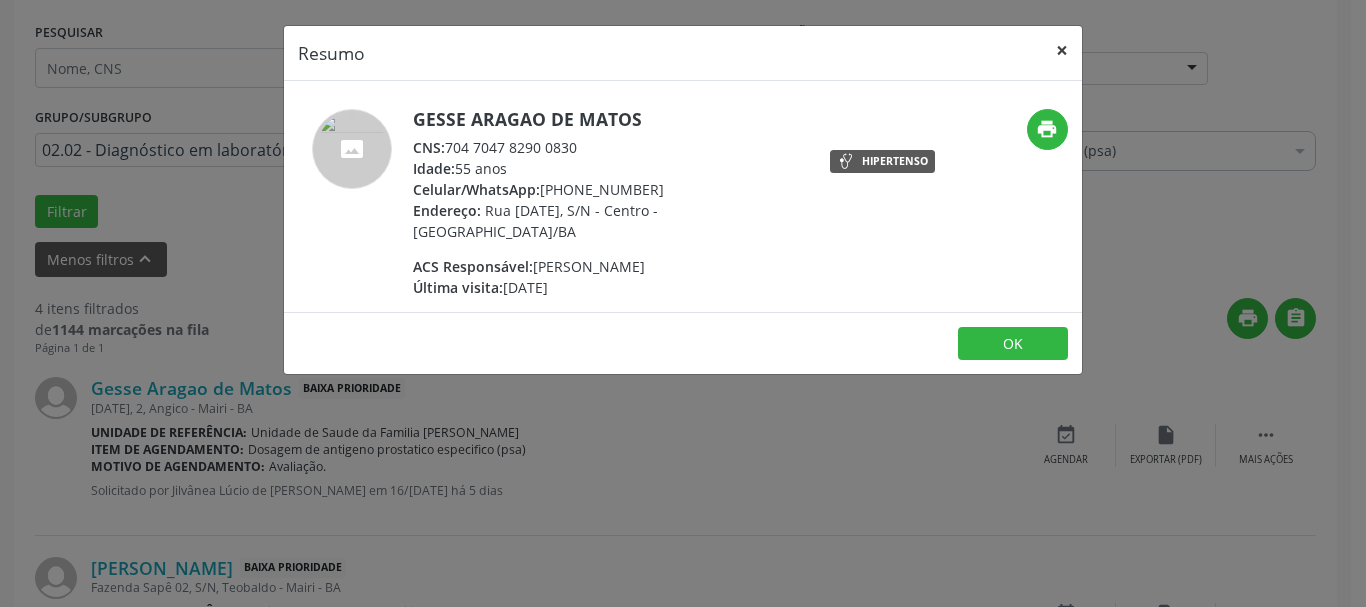 click on "×" at bounding box center (1062, 50) 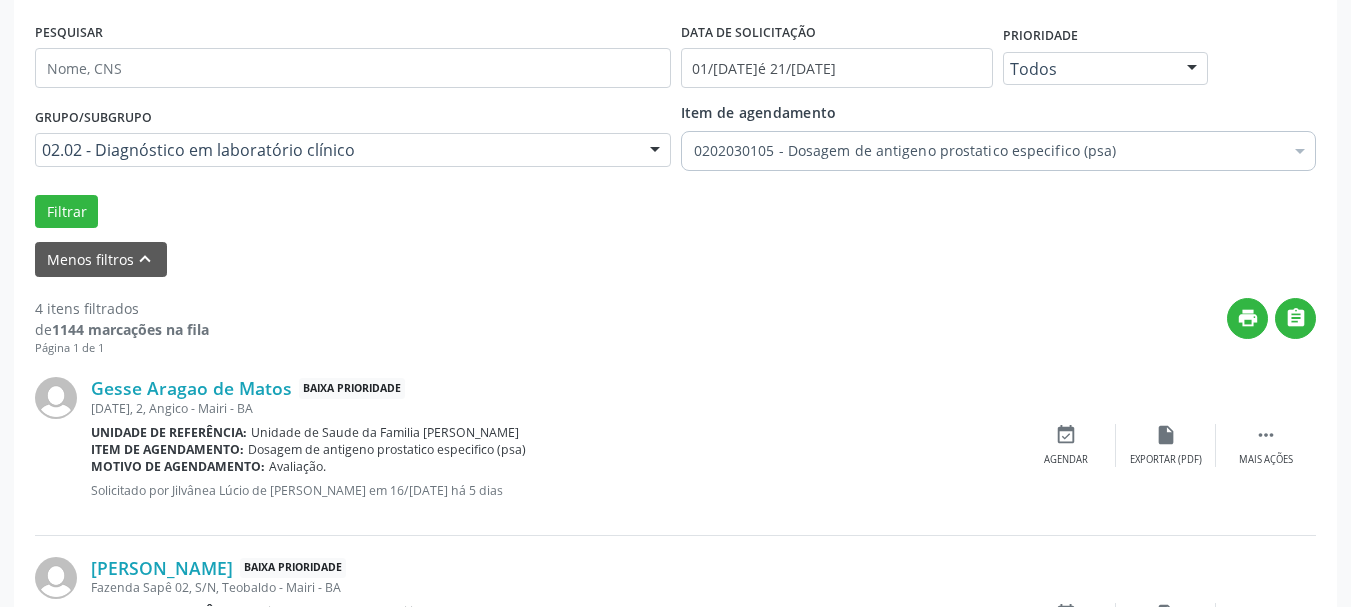 click on "PESQUISAR" at bounding box center (353, 59) 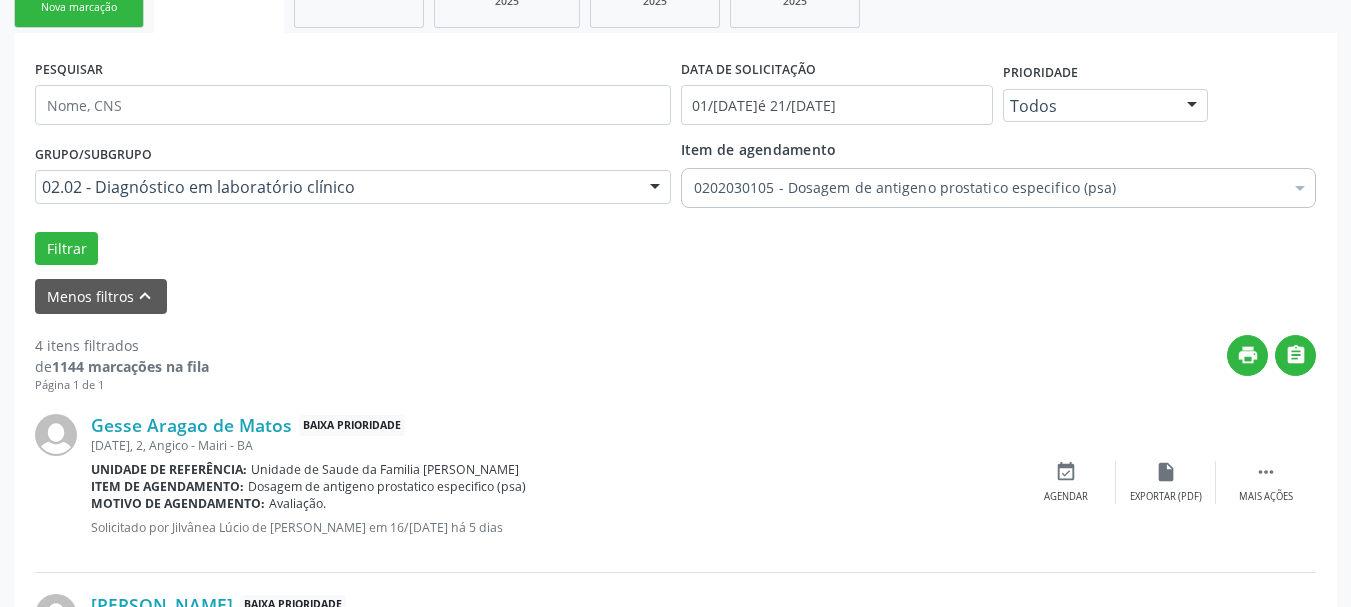 scroll, scrollTop: 400, scrollLeft: 0, axis: vertical 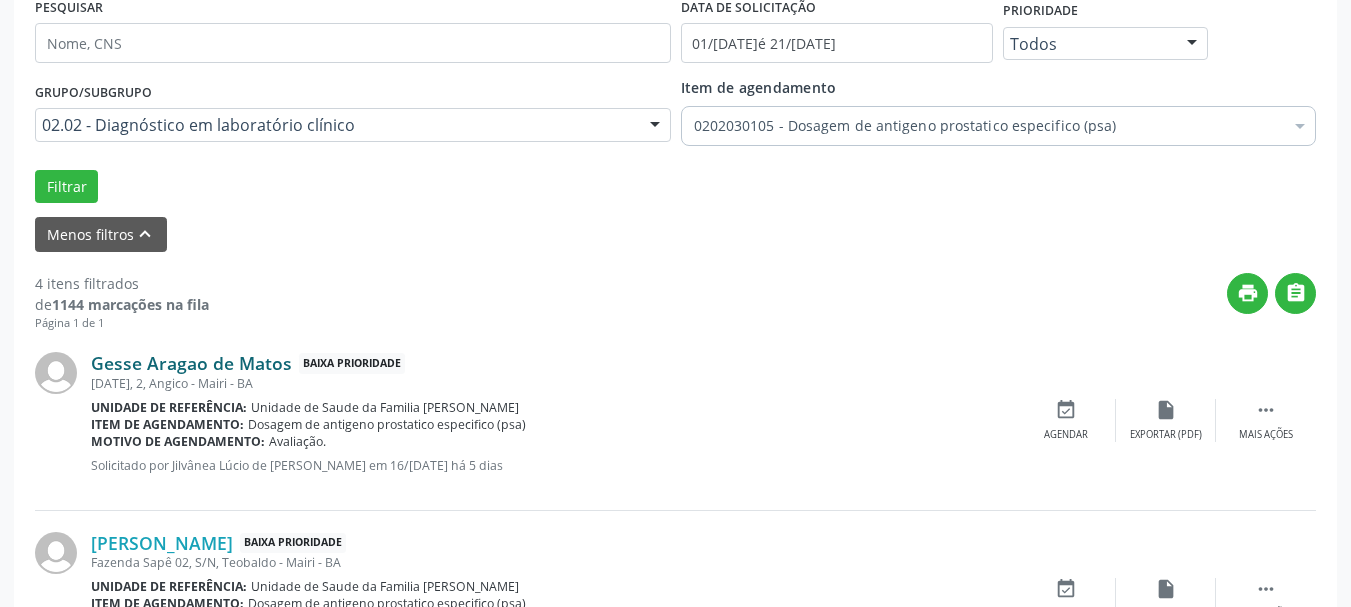 click on "Gesse Aragao de Matos" at bounding box center [191, 363] 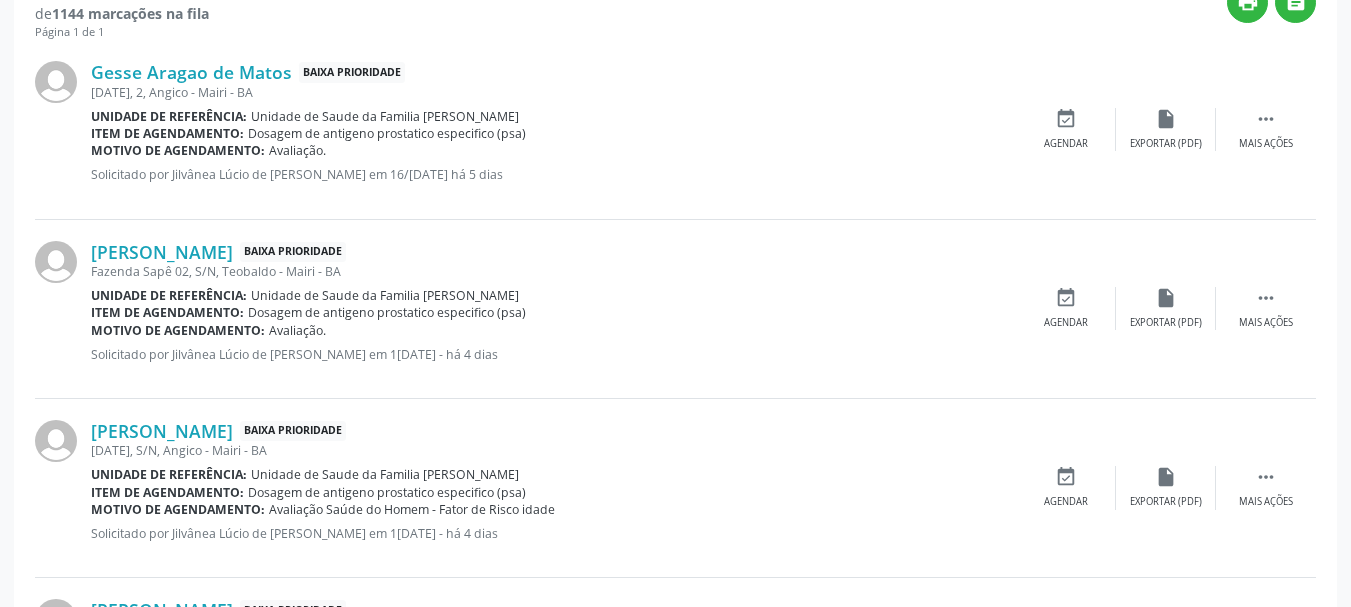 scroll, scrollTop: 700, scrollLeft: 0, axis: vertical 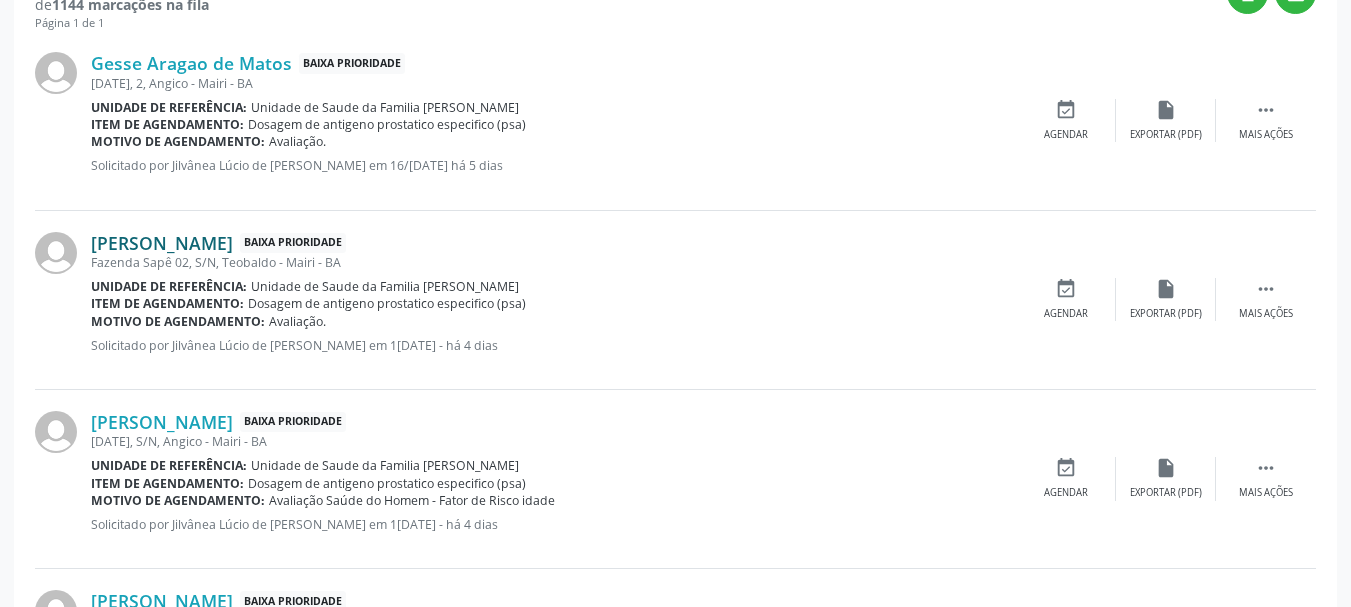 click on "[PERSON_NAME]" at bounding box center [162, 243] 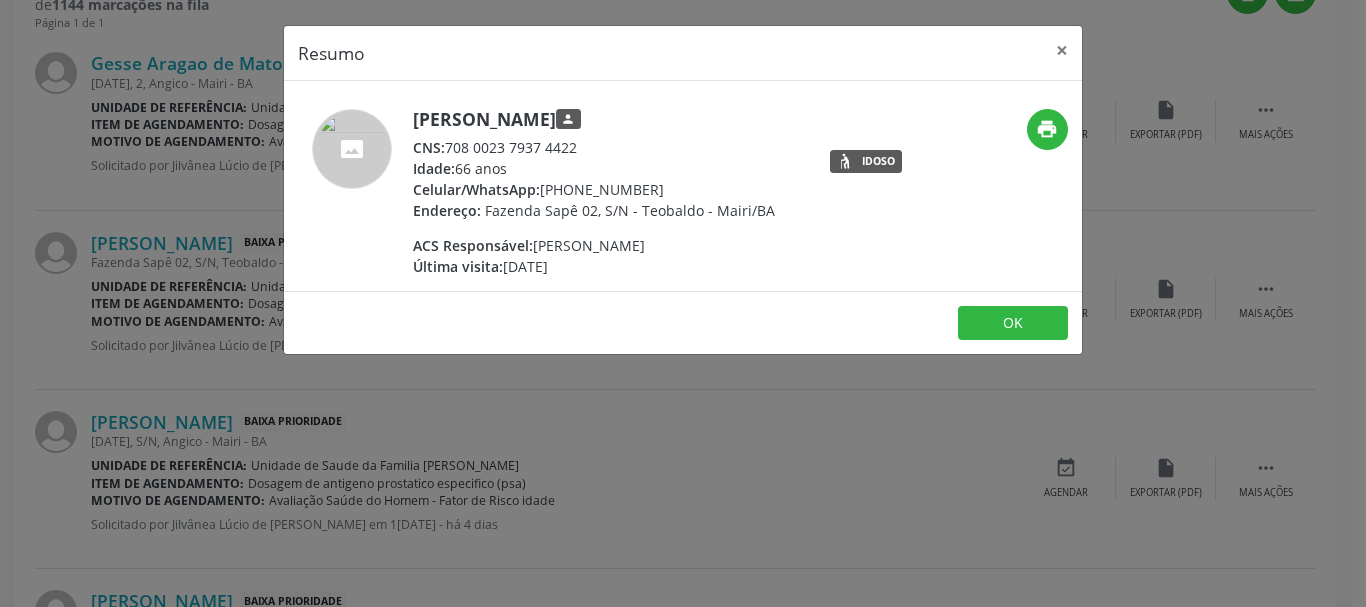 drag, startPoint x: 535, startPoint y: 247, endPoint x: 583, endPoint y: 242, distance: 48.259712 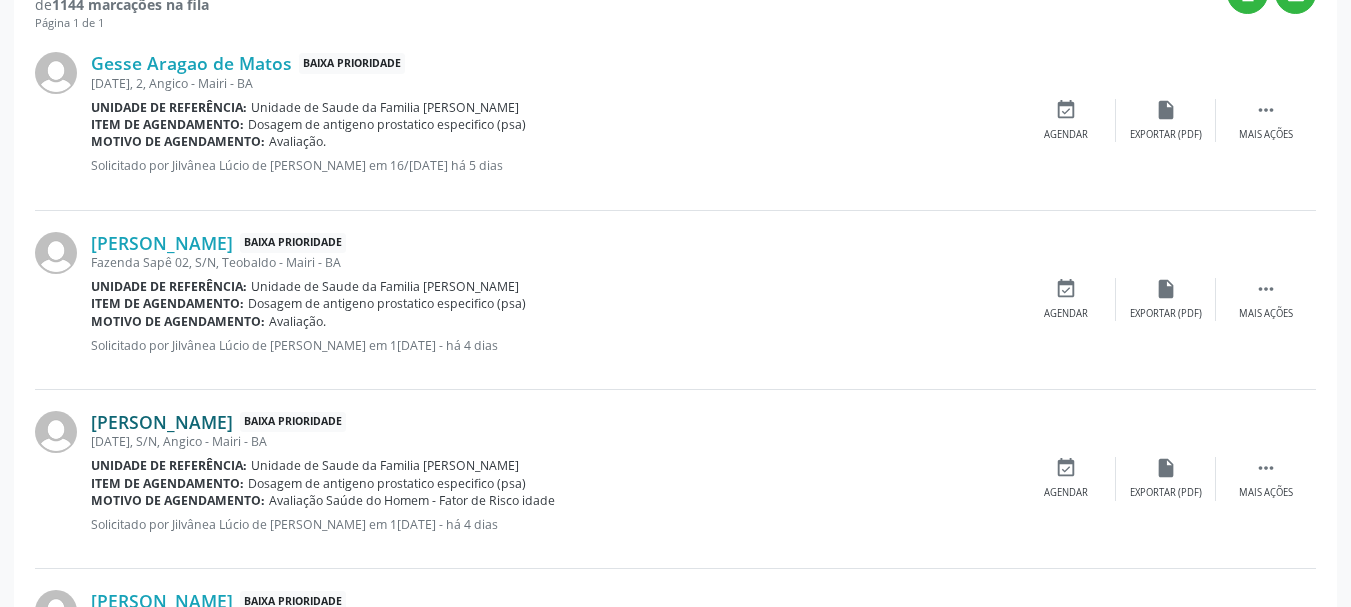 click on "[PERSON_NAME]" at bounding box center (162, 422) 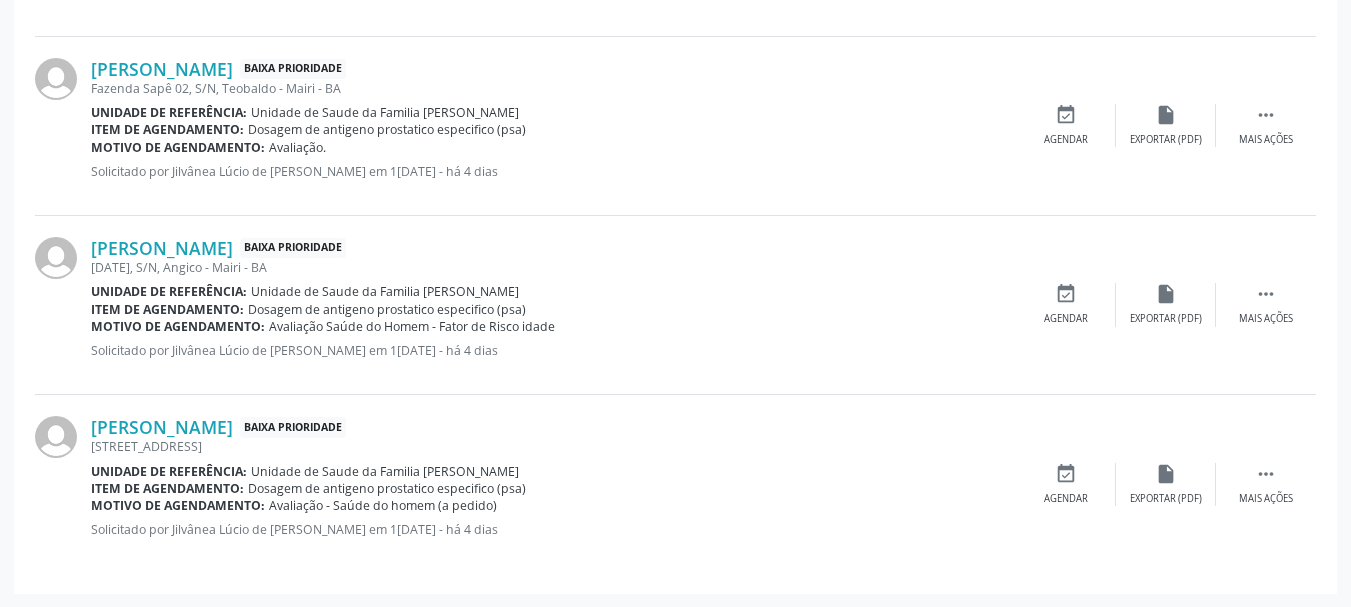 scroll, scrollTop: 875, scrollLeft: 0, axis: vertical 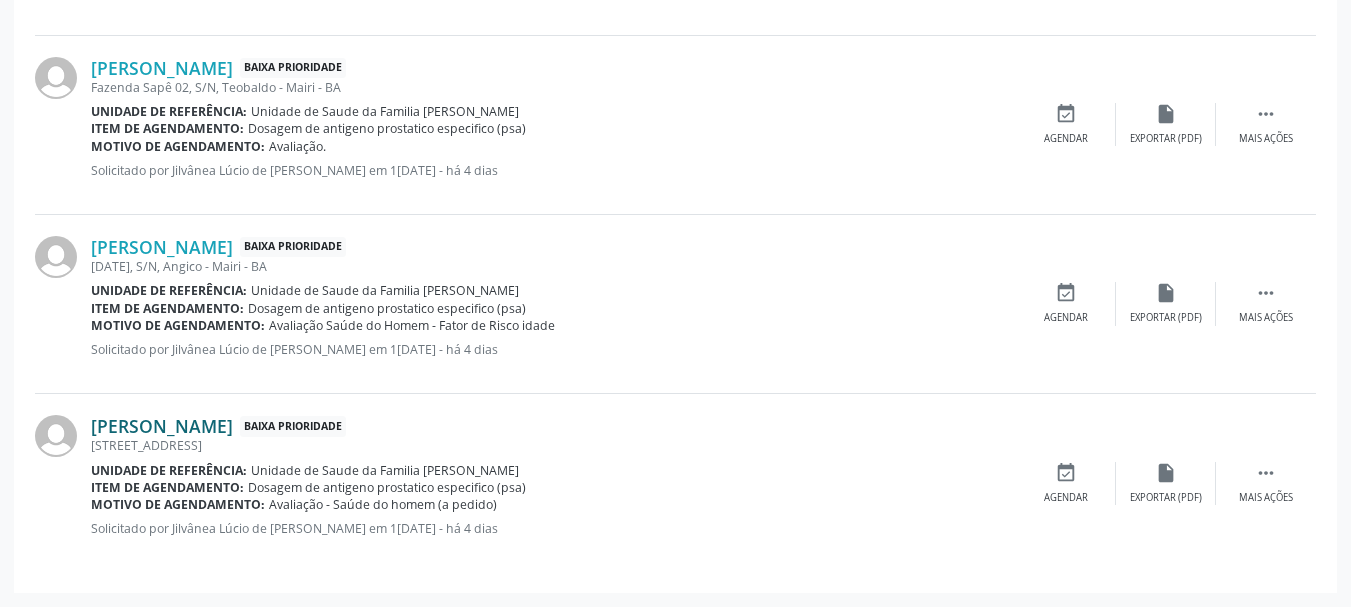 click on "[PERSON_NAME]" at bounding box center (162, 426) 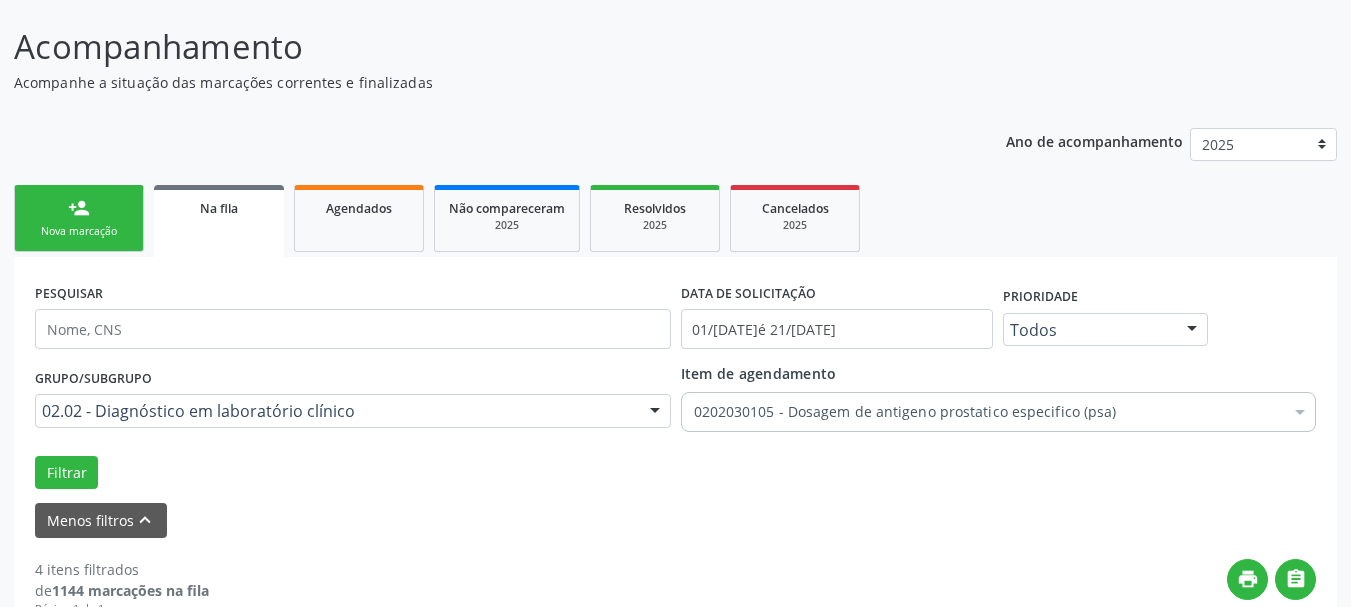 scroll, scrollTop: 0, scrollLeft: 0, axis: both 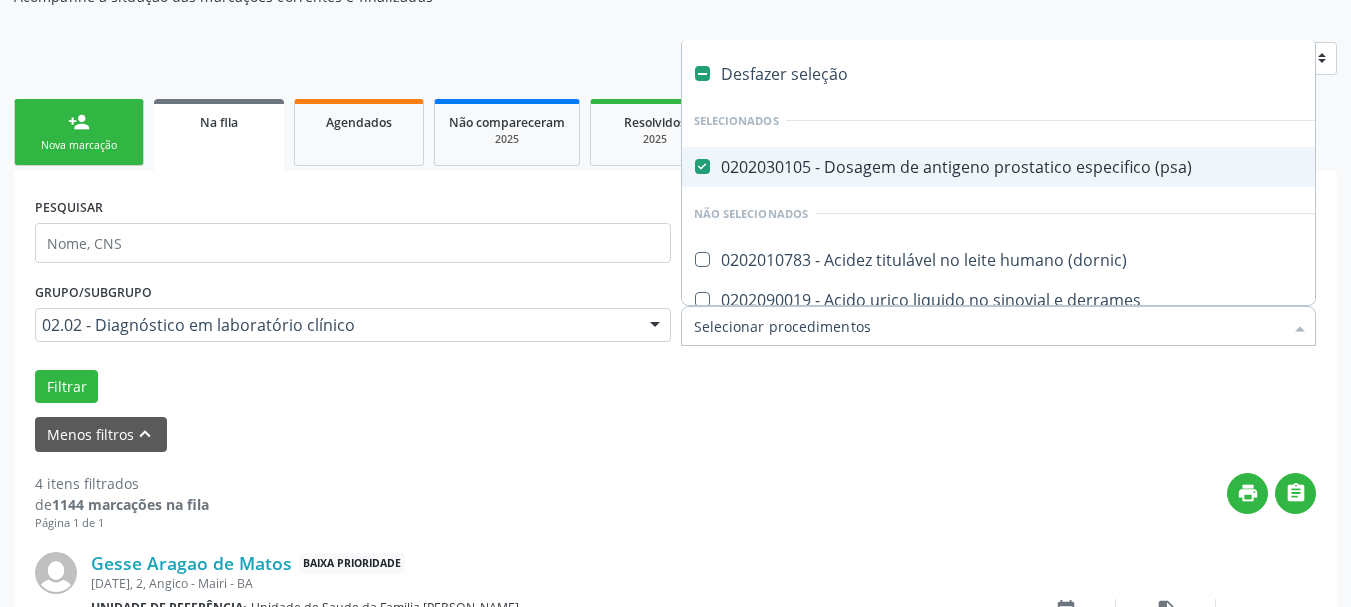 click at bounding box center (702, 166) 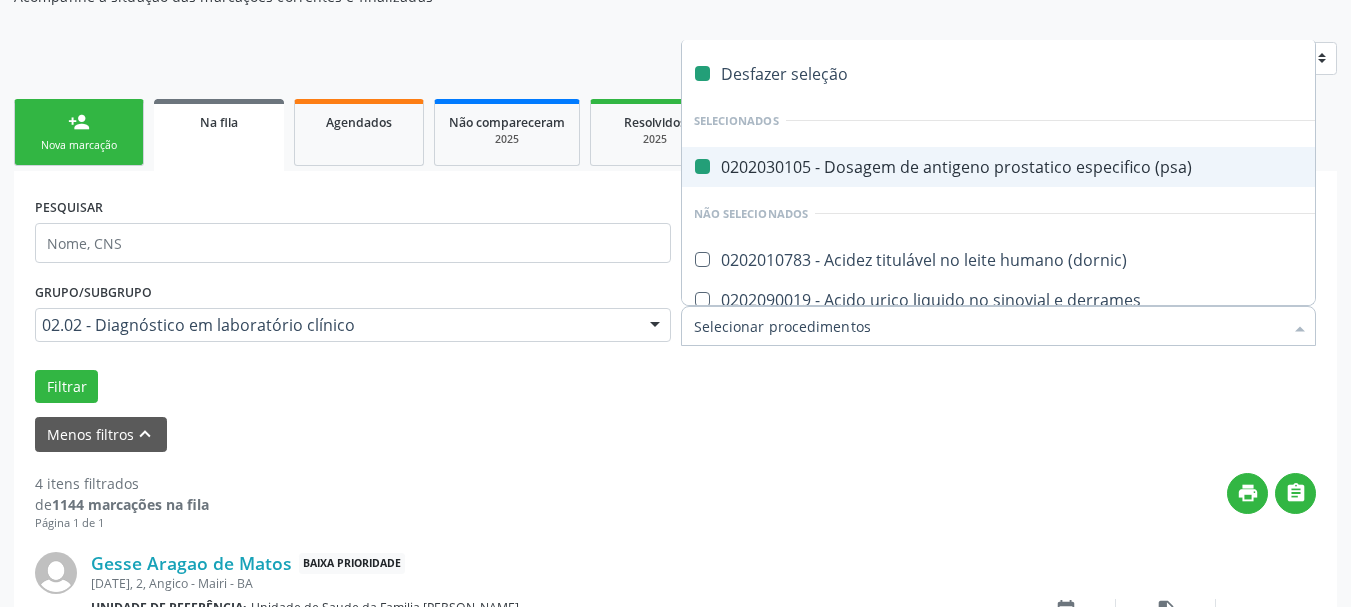 checkbox on "false" 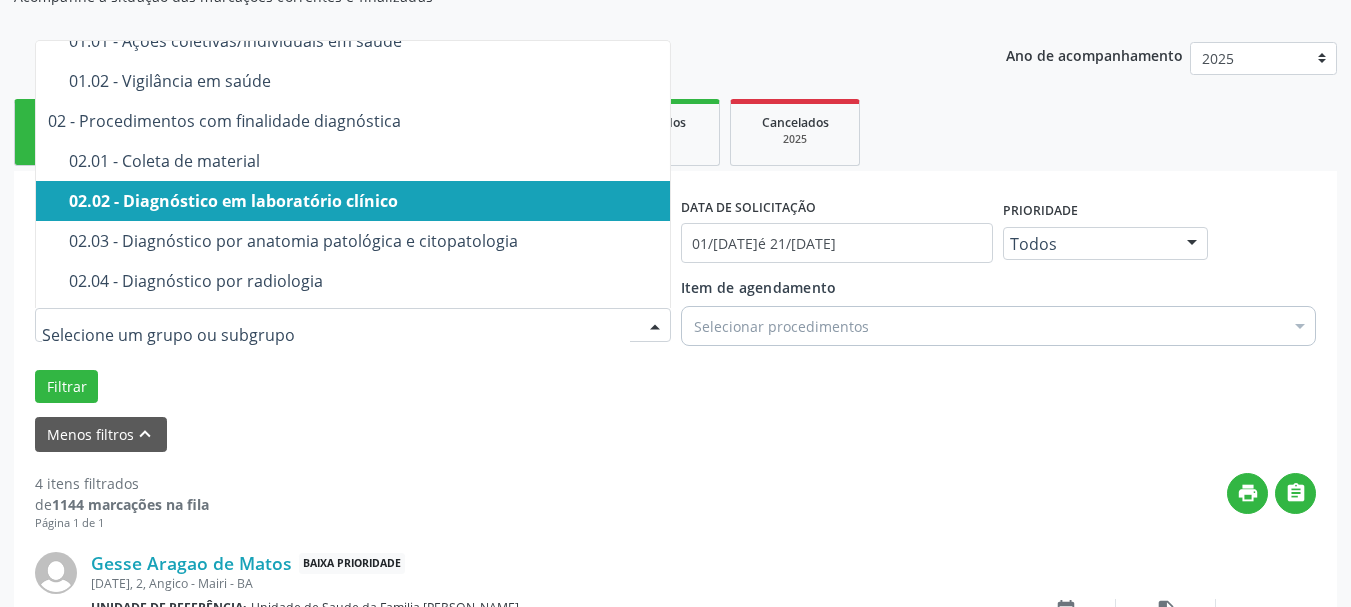 click on "02.02 - Diagnóstico em laboratório clínico" at bounding box center (407, 201) 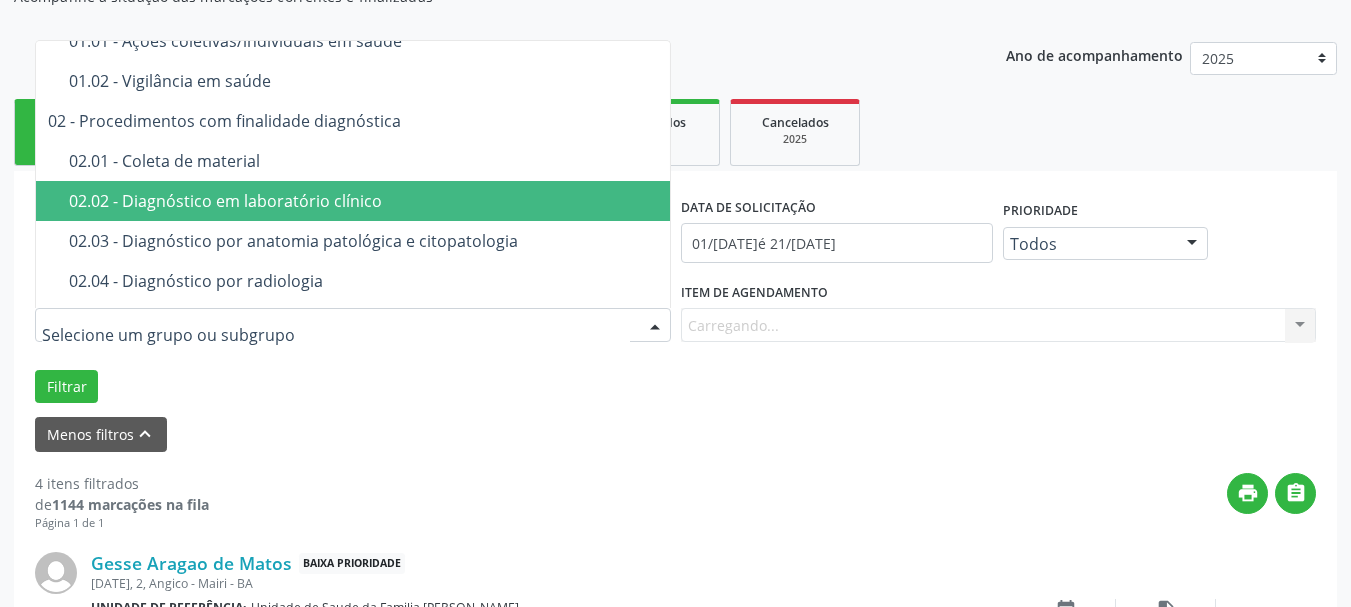 click on "02.02 - Diagnóstico em laboratório clínico" at bounding box center [396, 201] 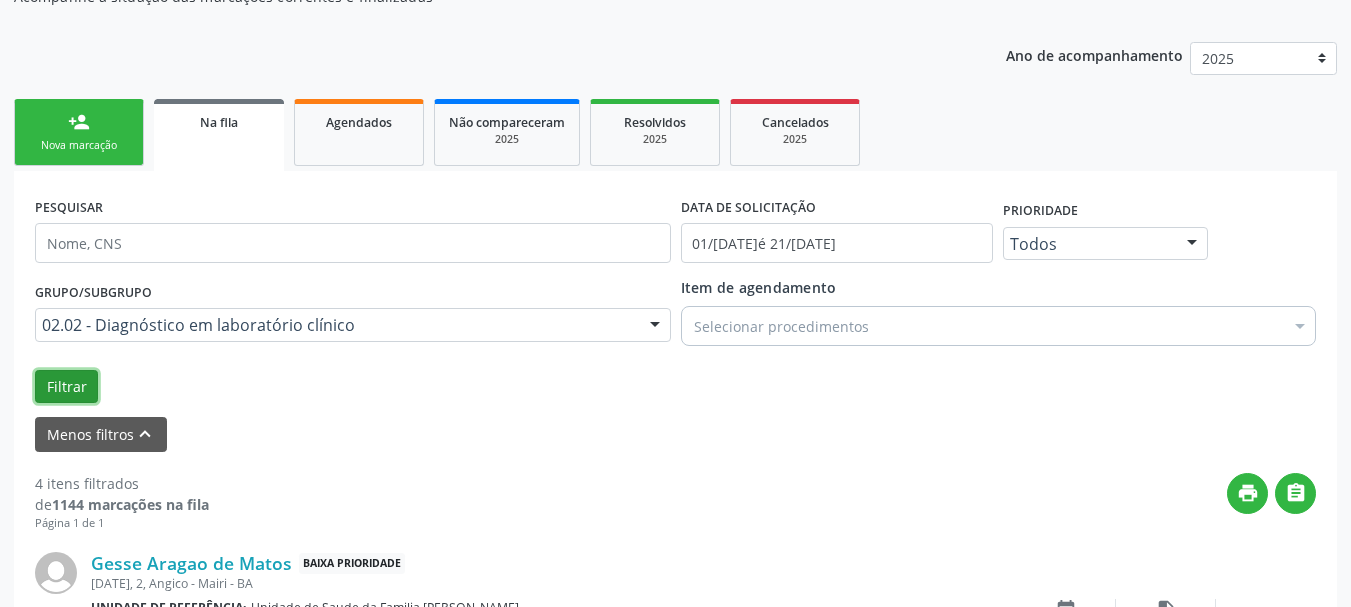 click on "Filtrar" at bounding box center [66, 387] 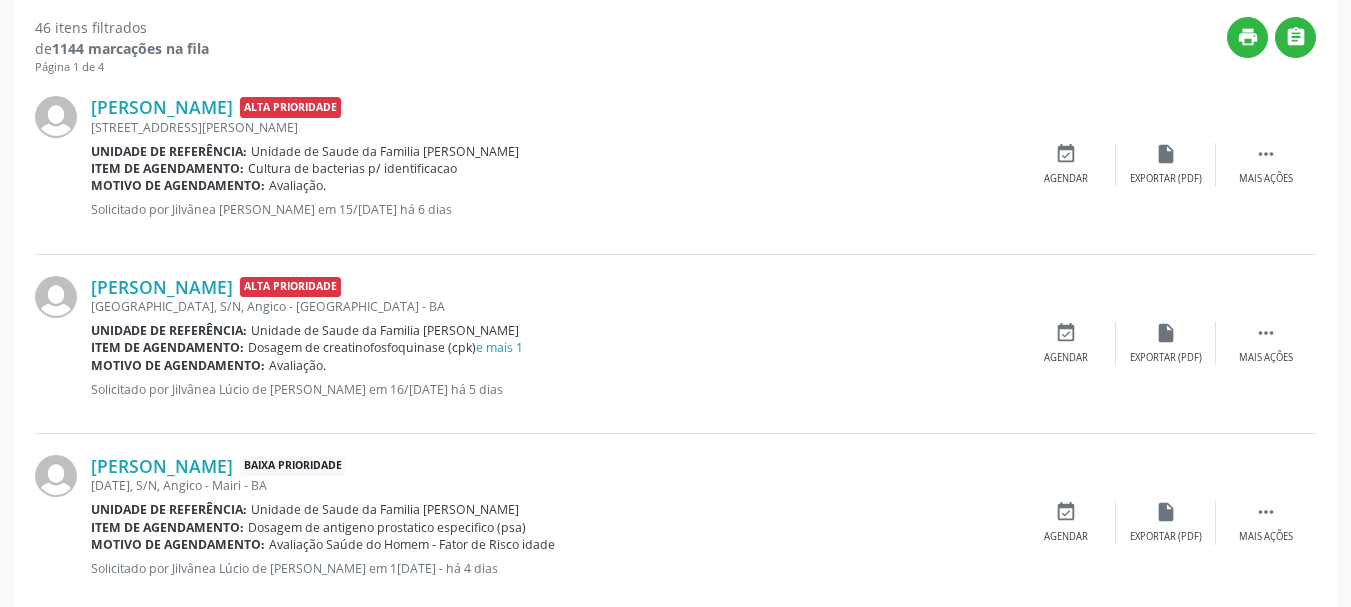 scroll, scrollTop: 700, scrollLeft: 0, axis: vertical 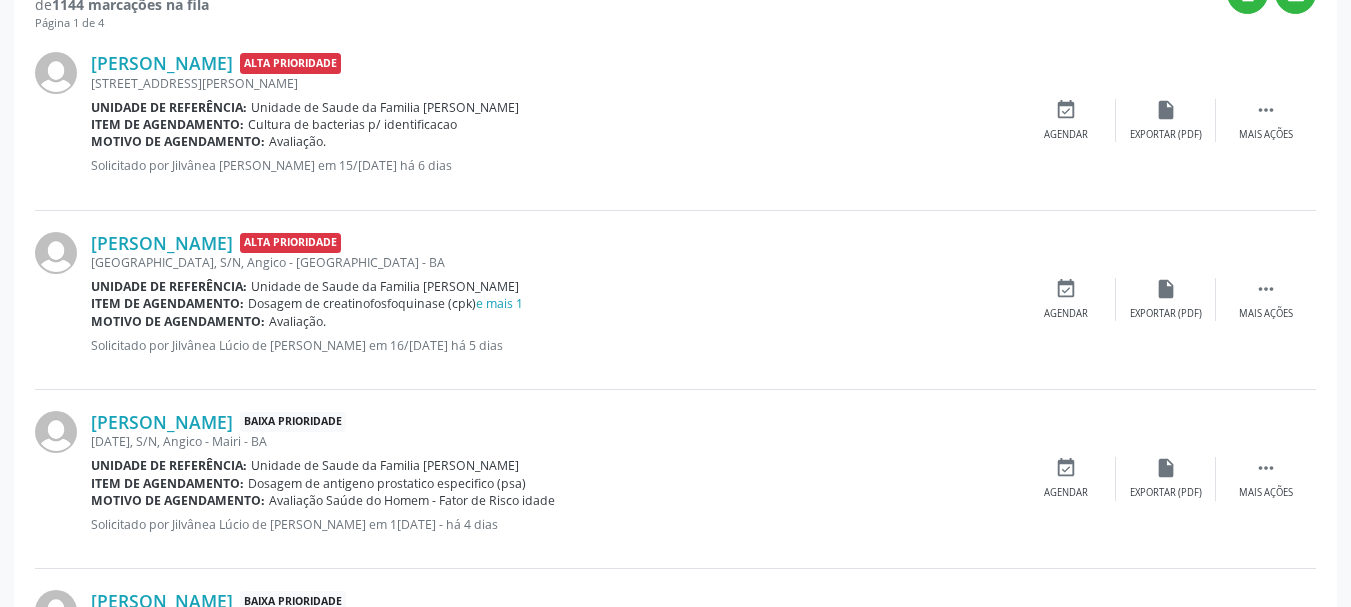 drag, startPoint x: 87, startPoint y: 243, endPoint x: 268, endPoint y: 229, distance: 181.54063 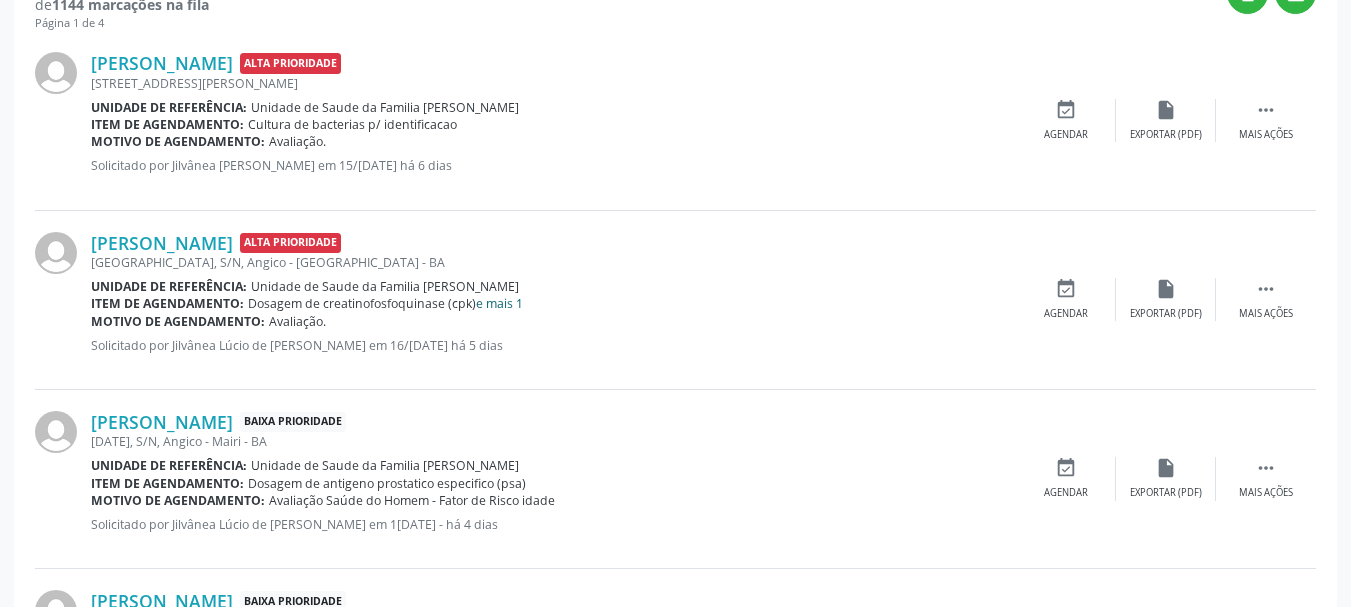click on "e mais 1" at bounding box center (499, 303) 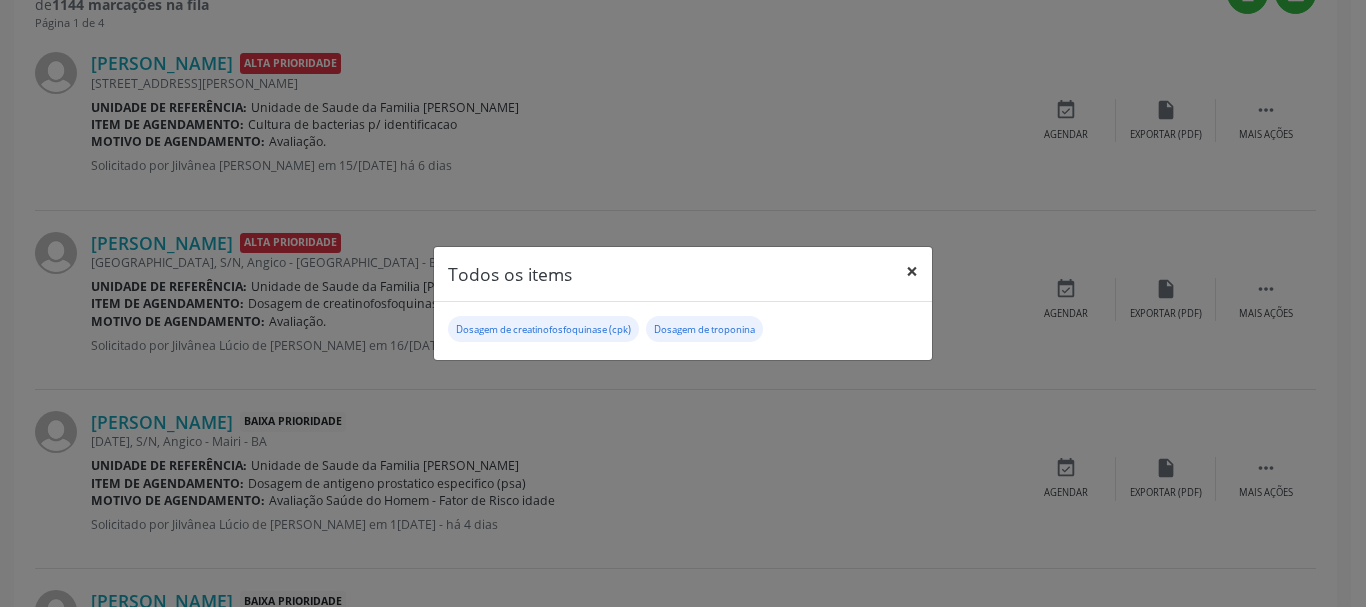 click on "×" at bounding box center [912, 271] 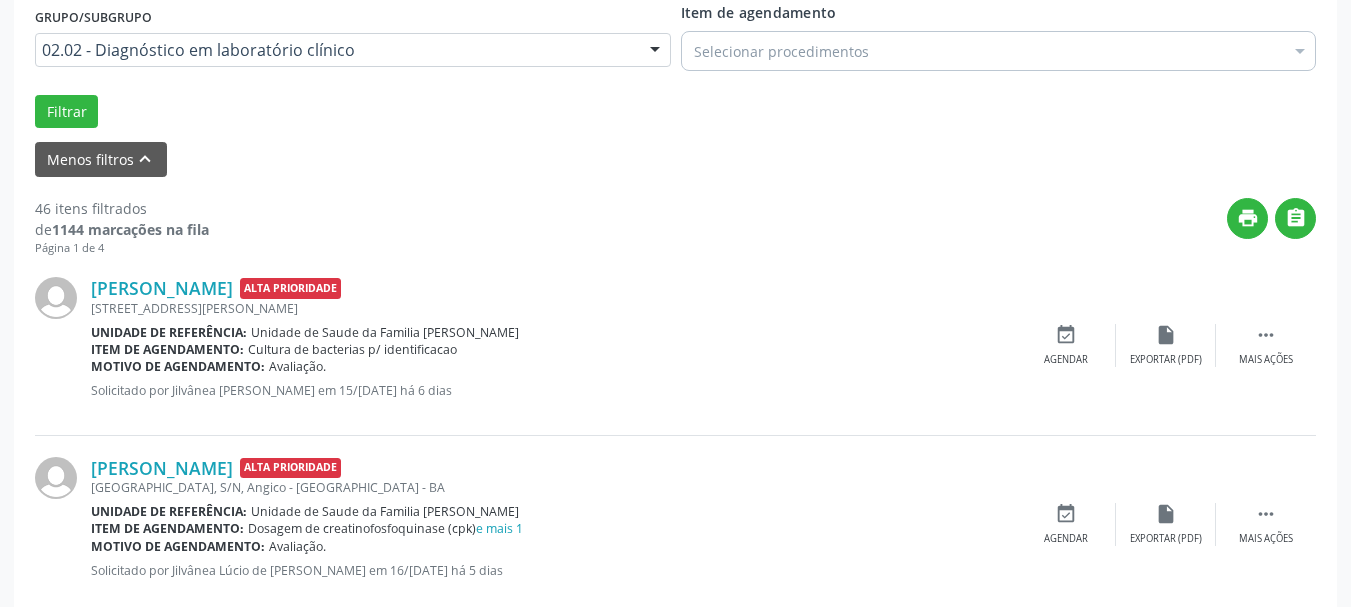 scroll, scrollTop: 300, scrollLeft: 0, axis: vertical 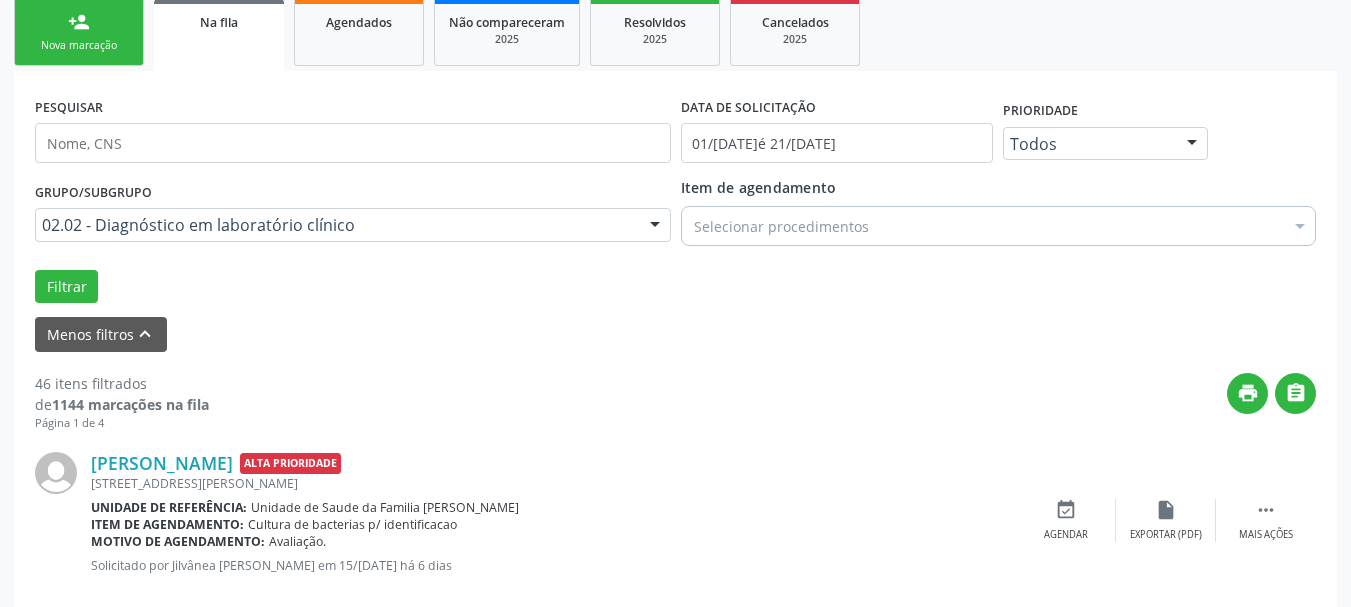 click on "Nova marcação" at bounding box center [79, 45] 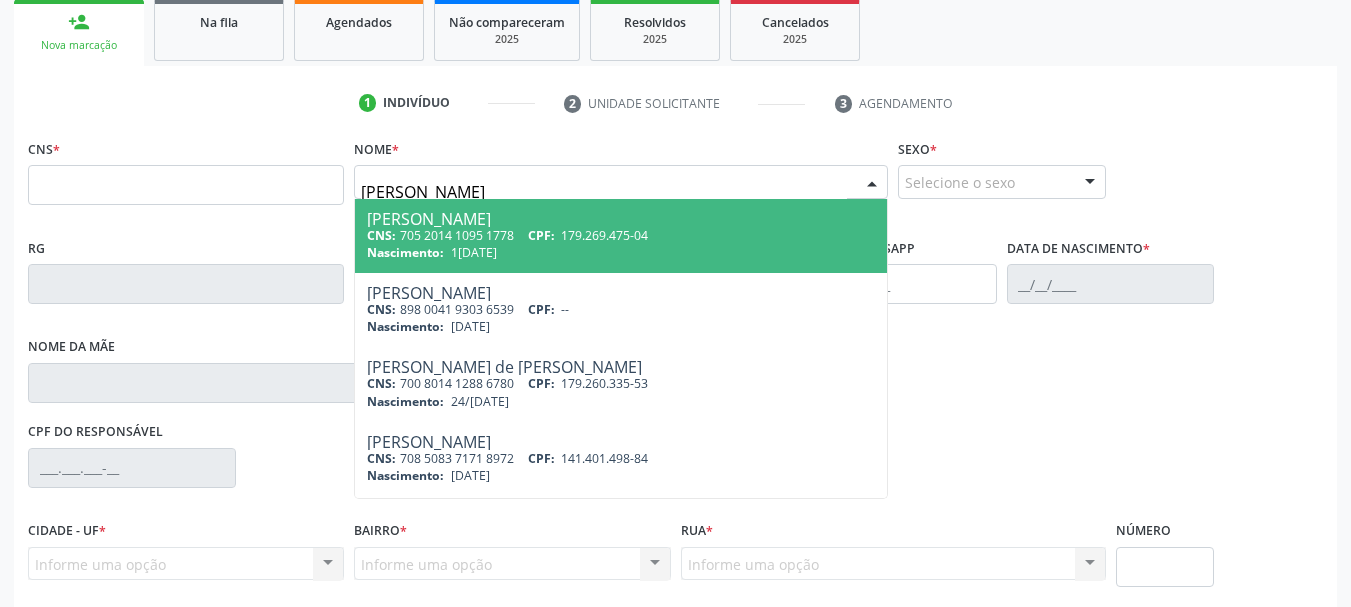 type on "[PERSON_NAME]" 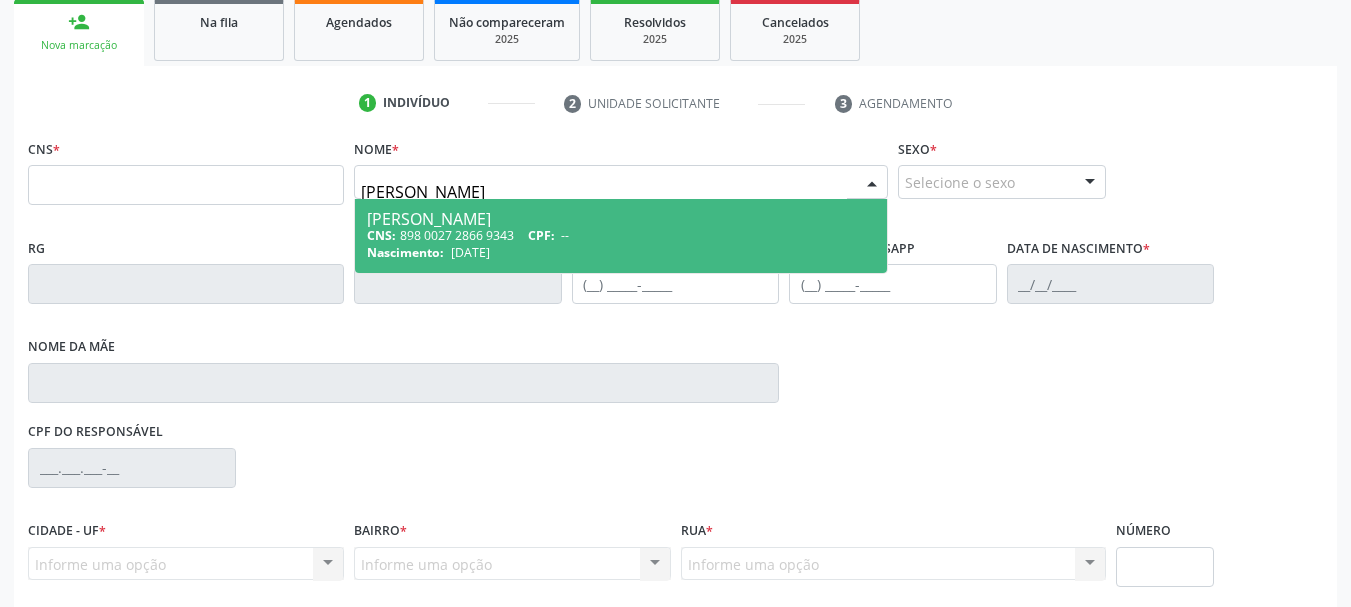 click on "CNS:
898 0027 2866 9343
CPF:    --" at bounding box center (621, 235) 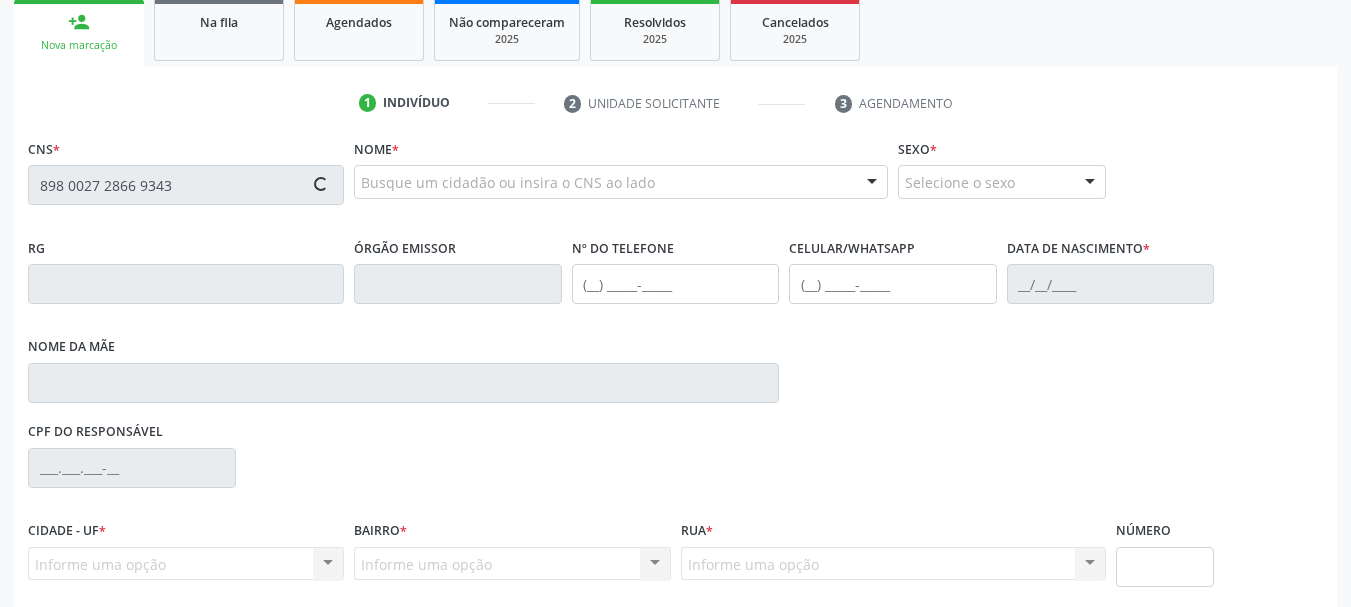 type on "898 0027 2866 9343" 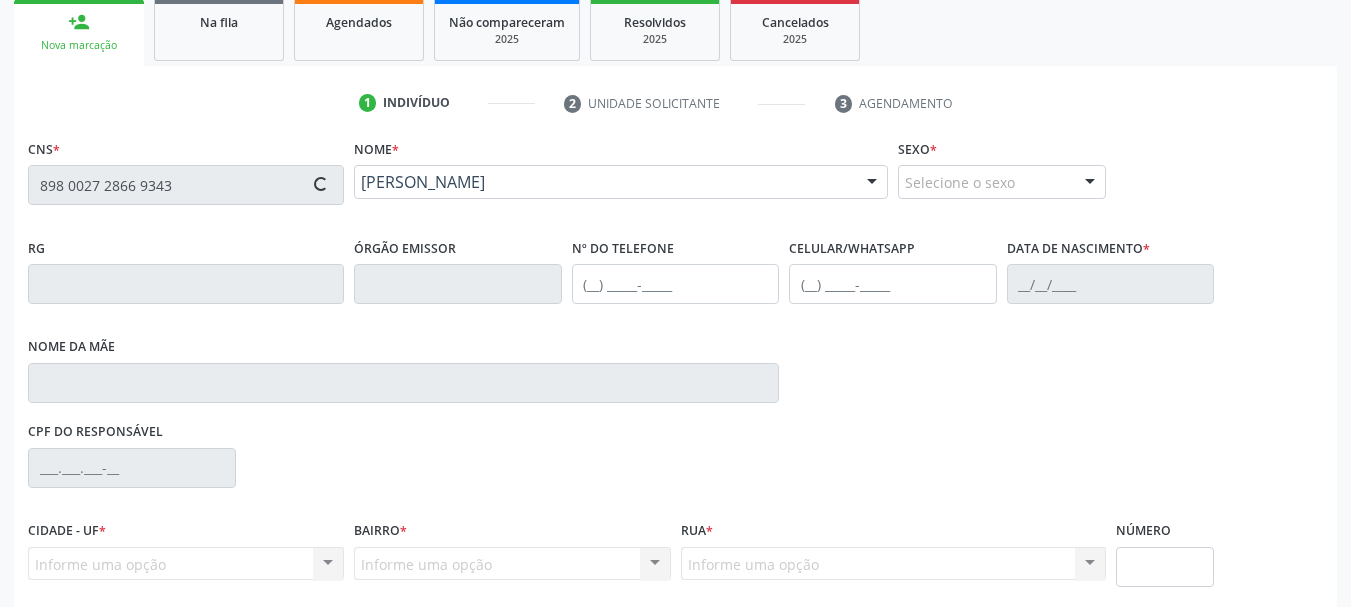 type on "[PHONE_NUMBER]" 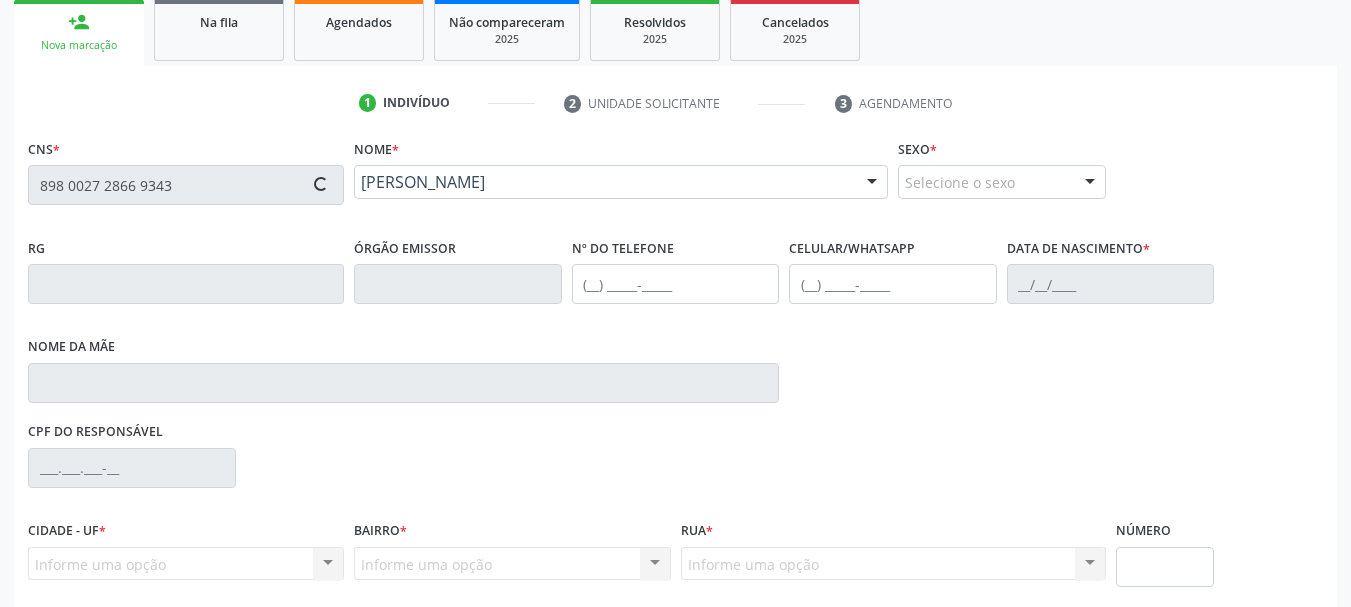 type on "[DATE]" 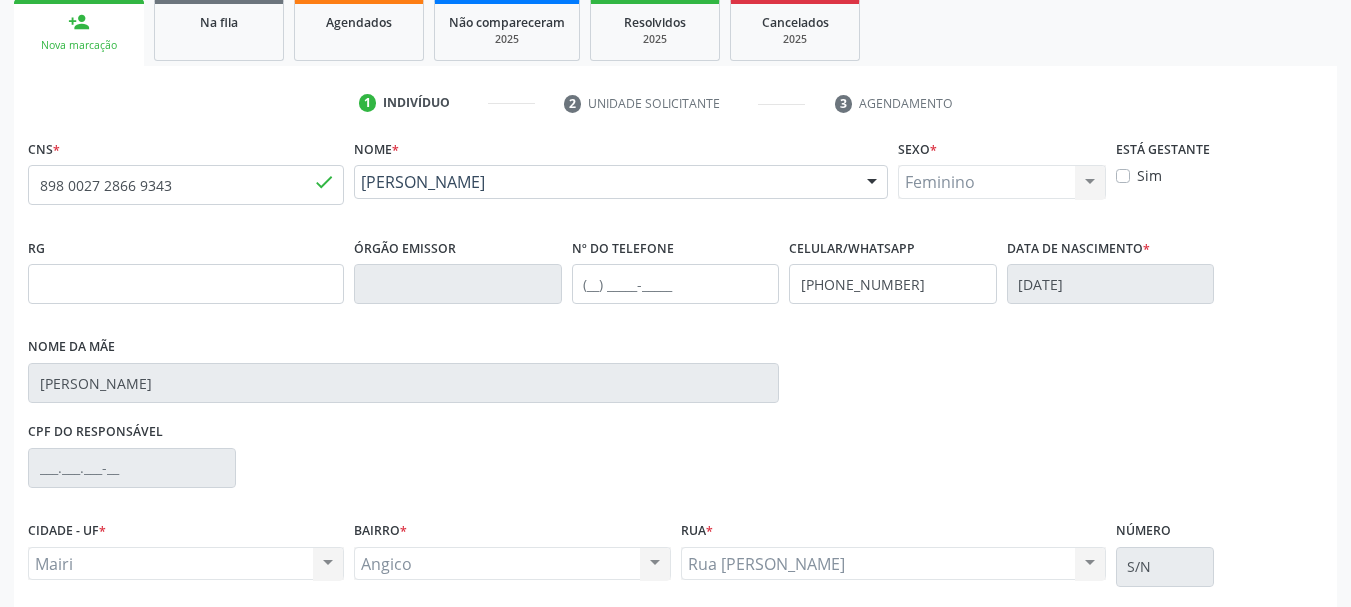 scroll, scrollTop: 463, scrollLeft: 0, axis: vertical 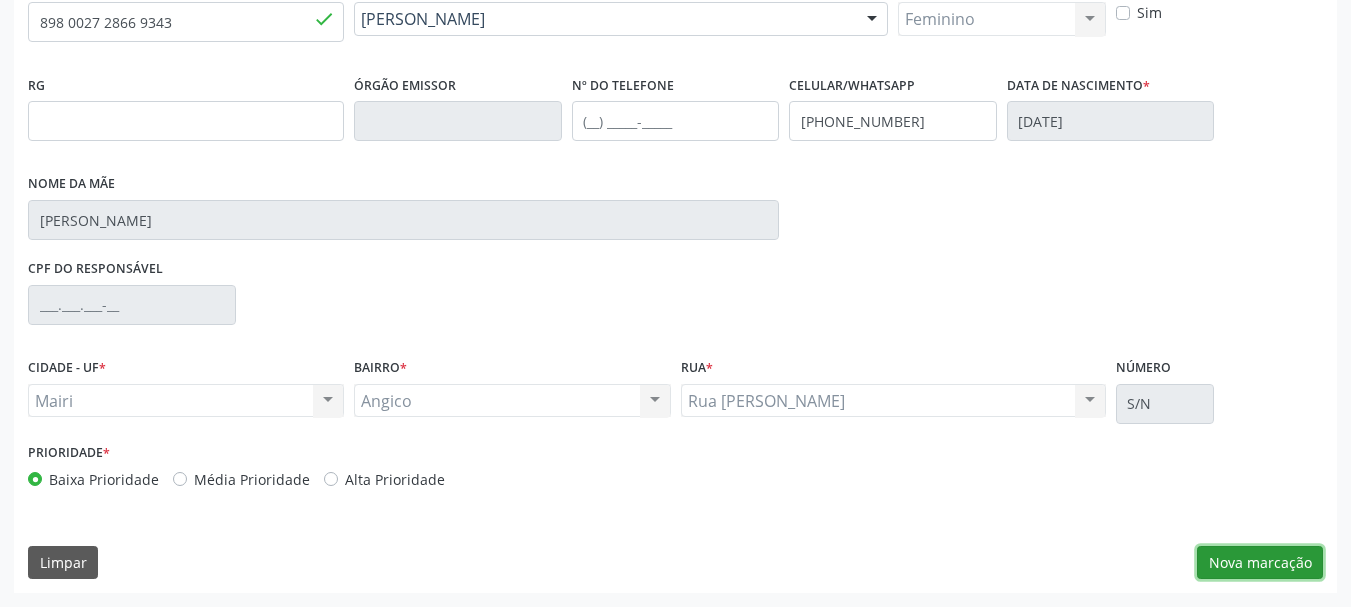 click on "Nova marcação" at bounding box center (1260, 563) 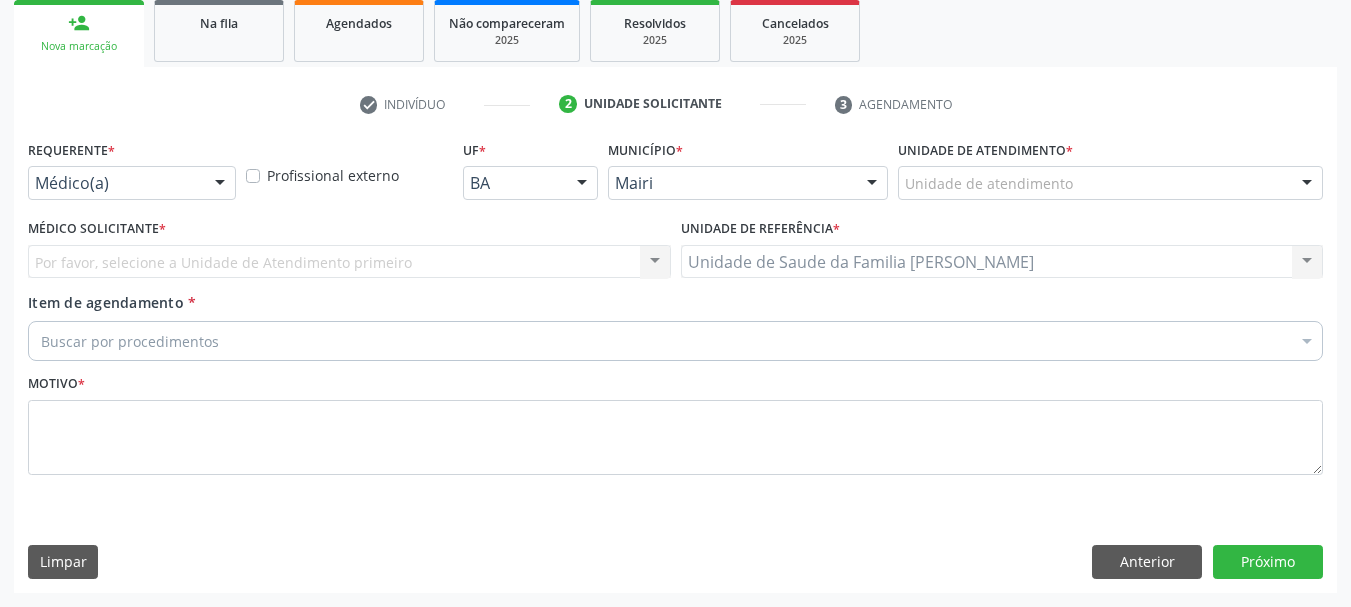 scroll, scrollTop: 299, scrollLeft: 0, axis: vertical 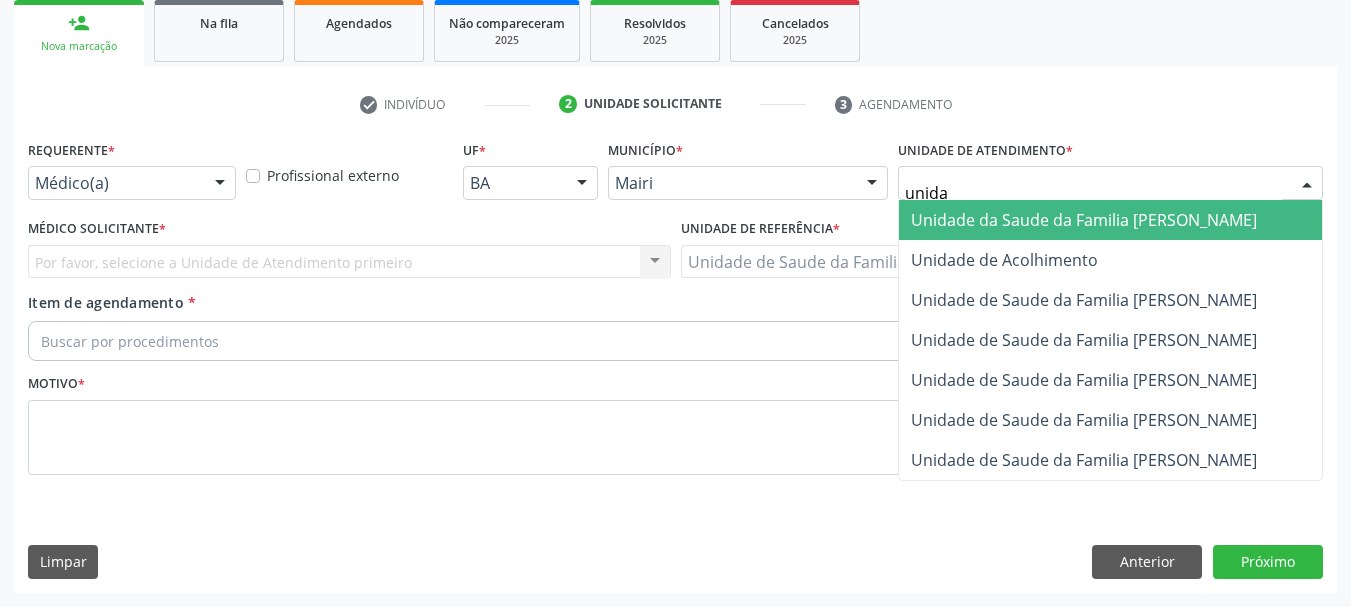 type on "unidad" 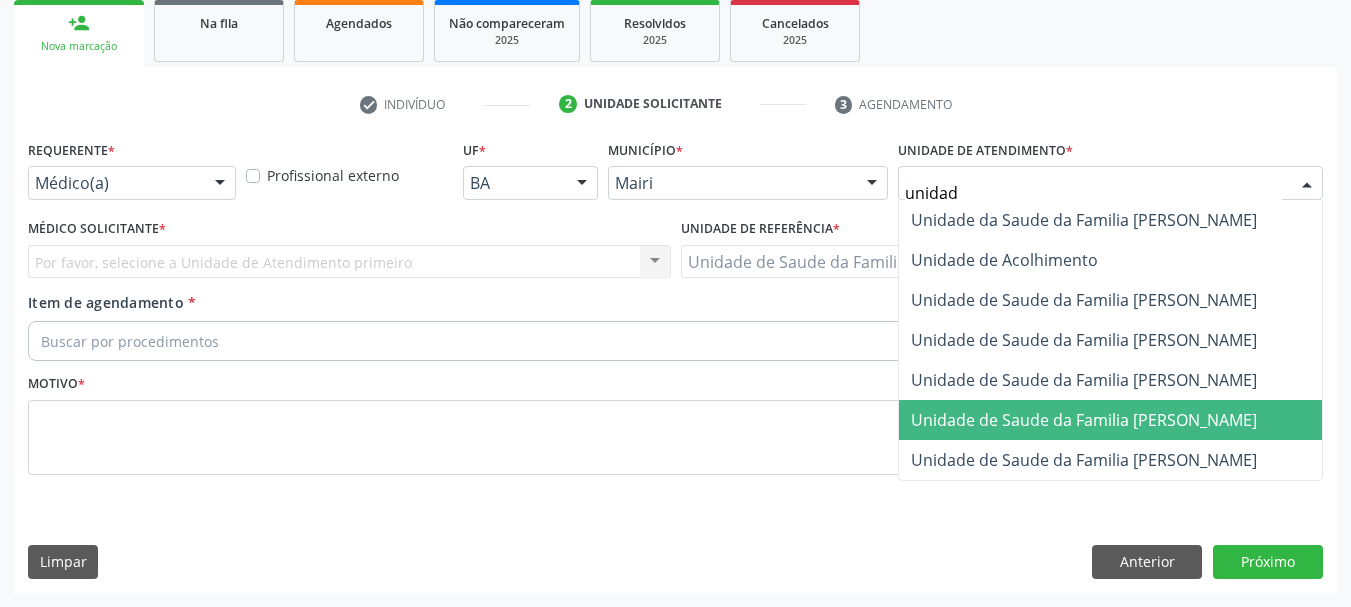 click on "Unidade de Saude da Familia [PERSON_NAME]" at bounding box center (1084, 420) 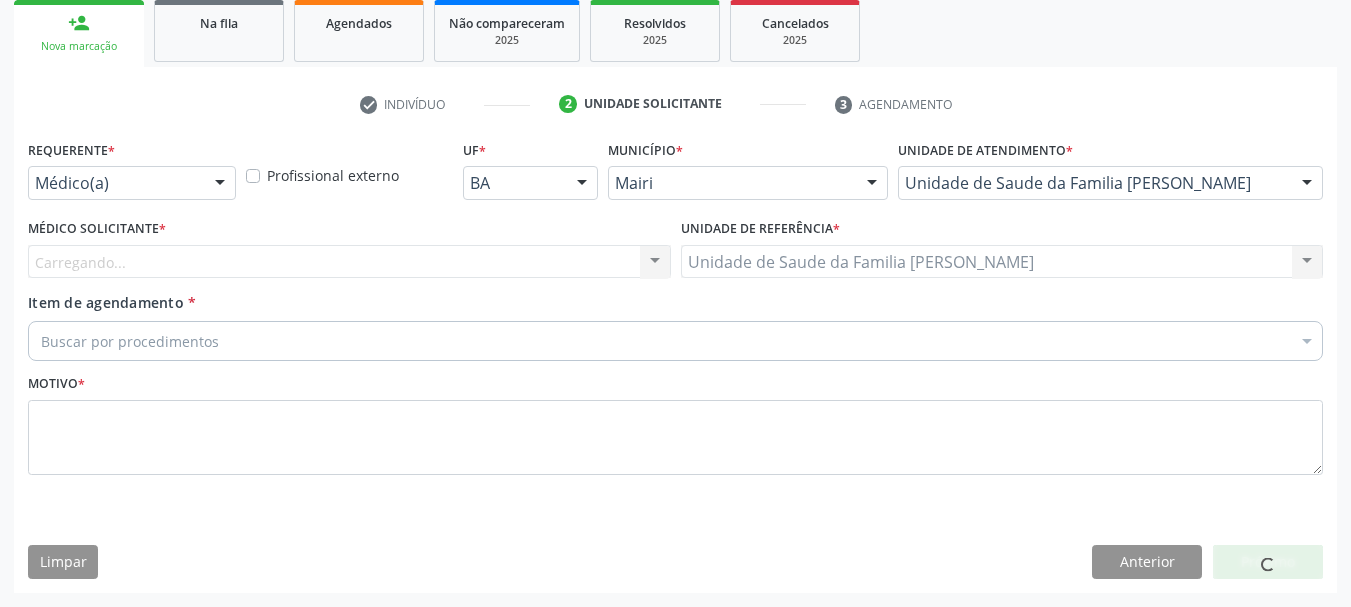 click on "Médico(a)" at bounding box center [132, 183] 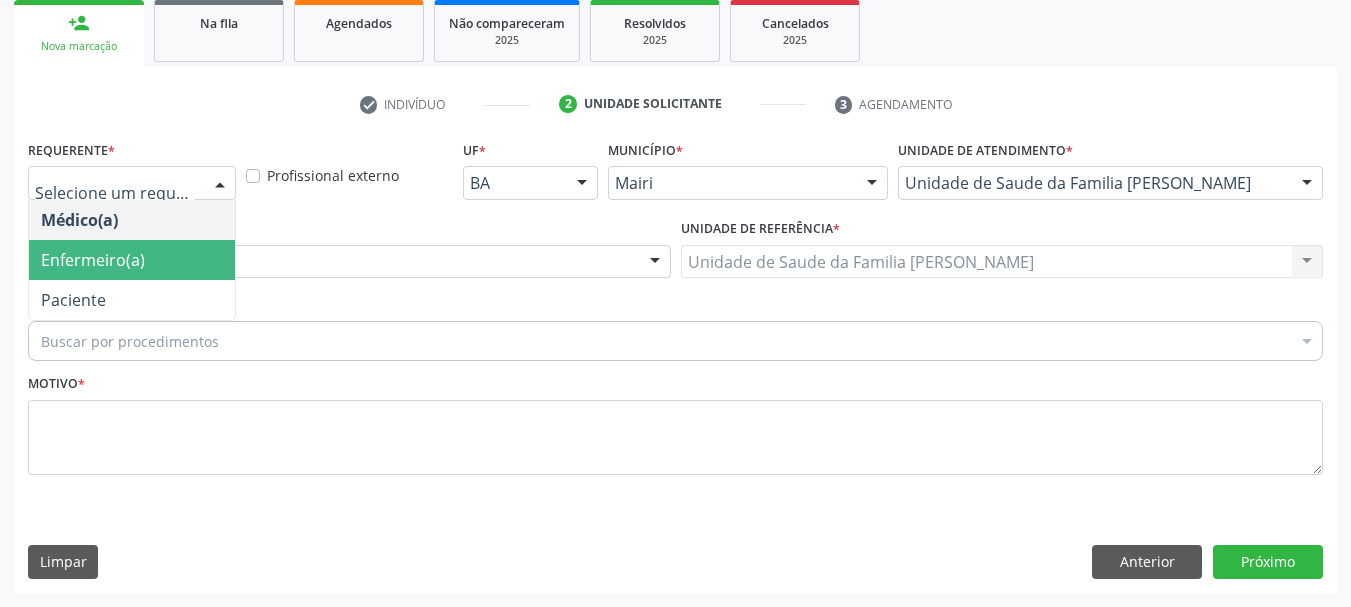click on "Enfermeiro(a)" at bounding box center (93, 260) 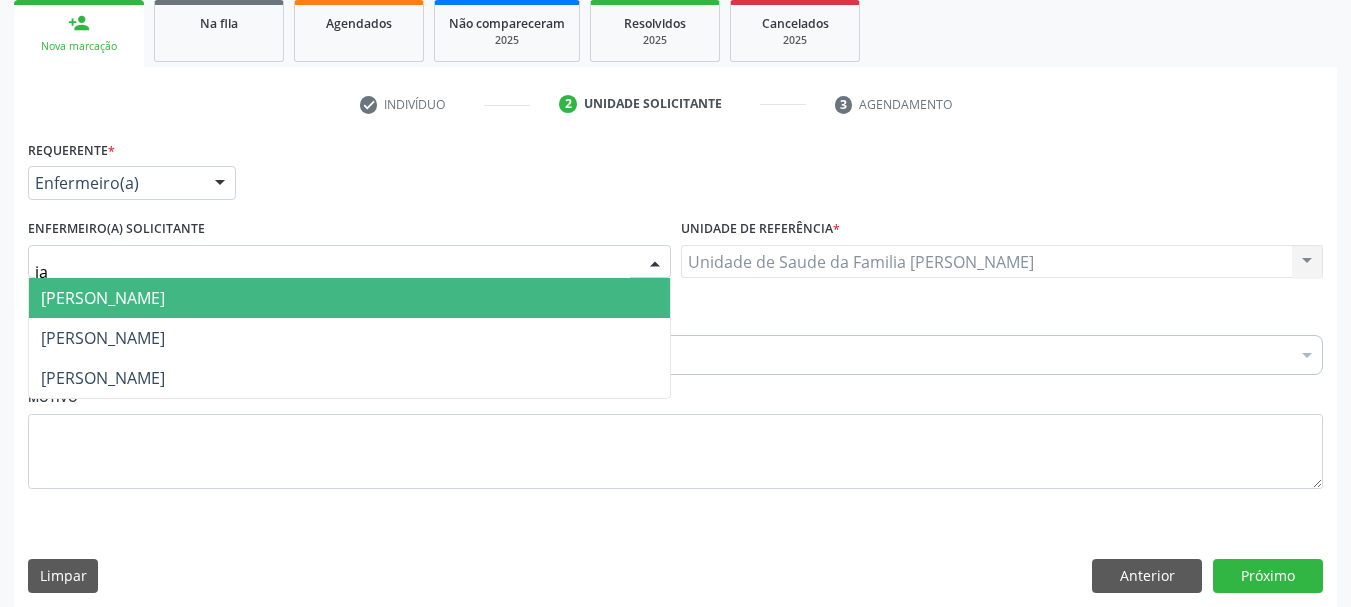 type on "jaq" 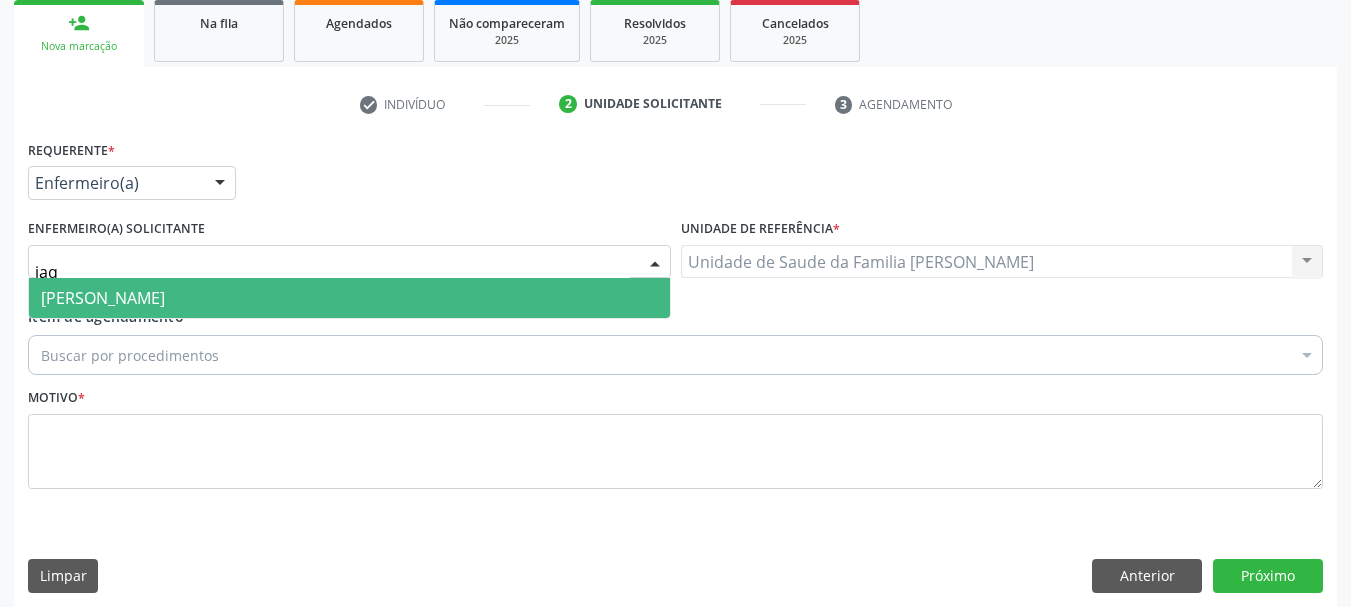 click on "[PERSON_NAME]" at bounding box center (349, 298) 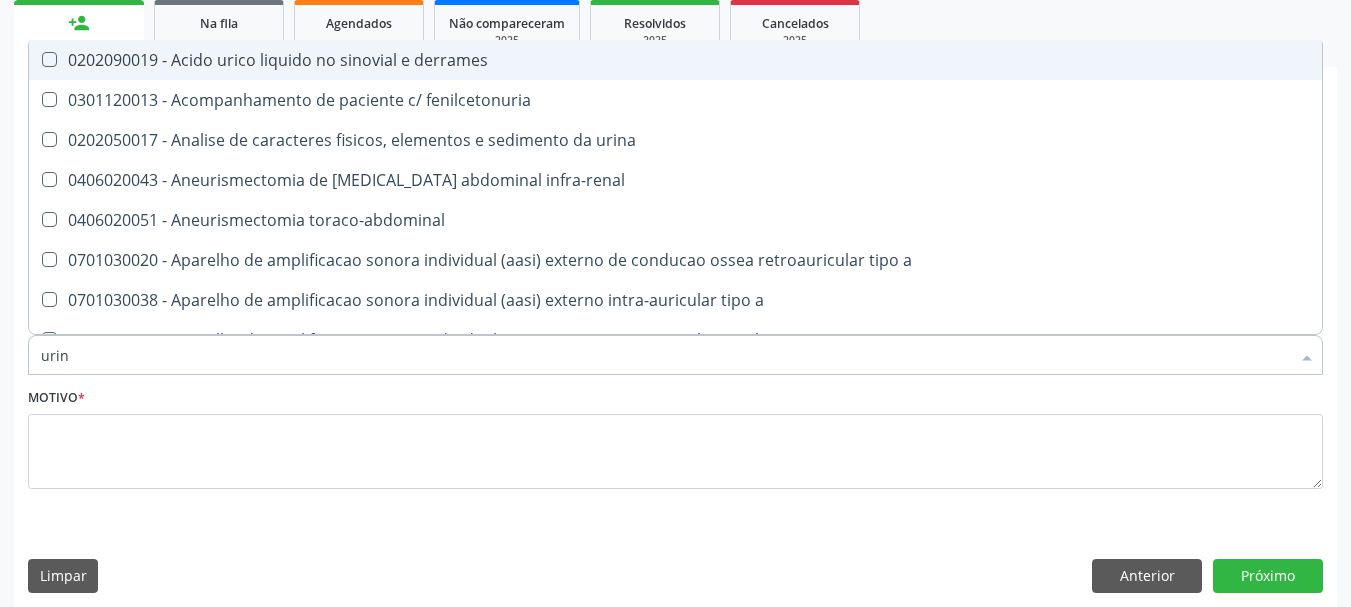 type on "urina" 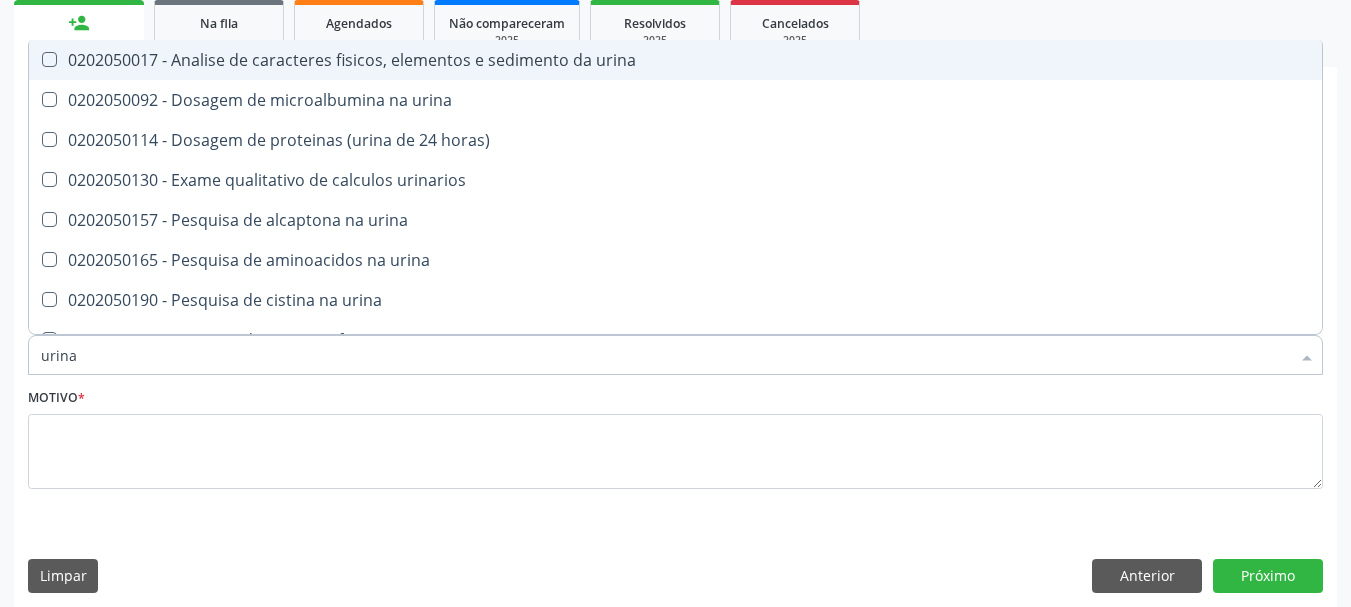 click on "0202050017 - Analise de caracteres fisicos, elementos e sedimento da urina" at bounding box center [675, 60] 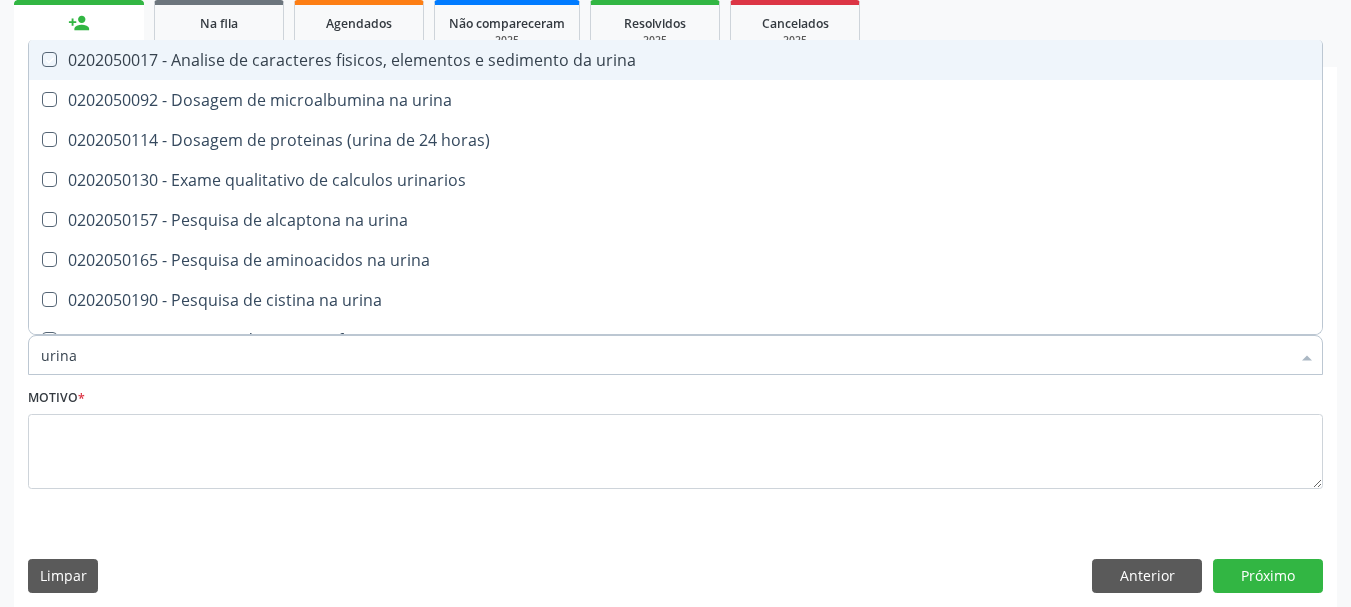 checkbox on "true" 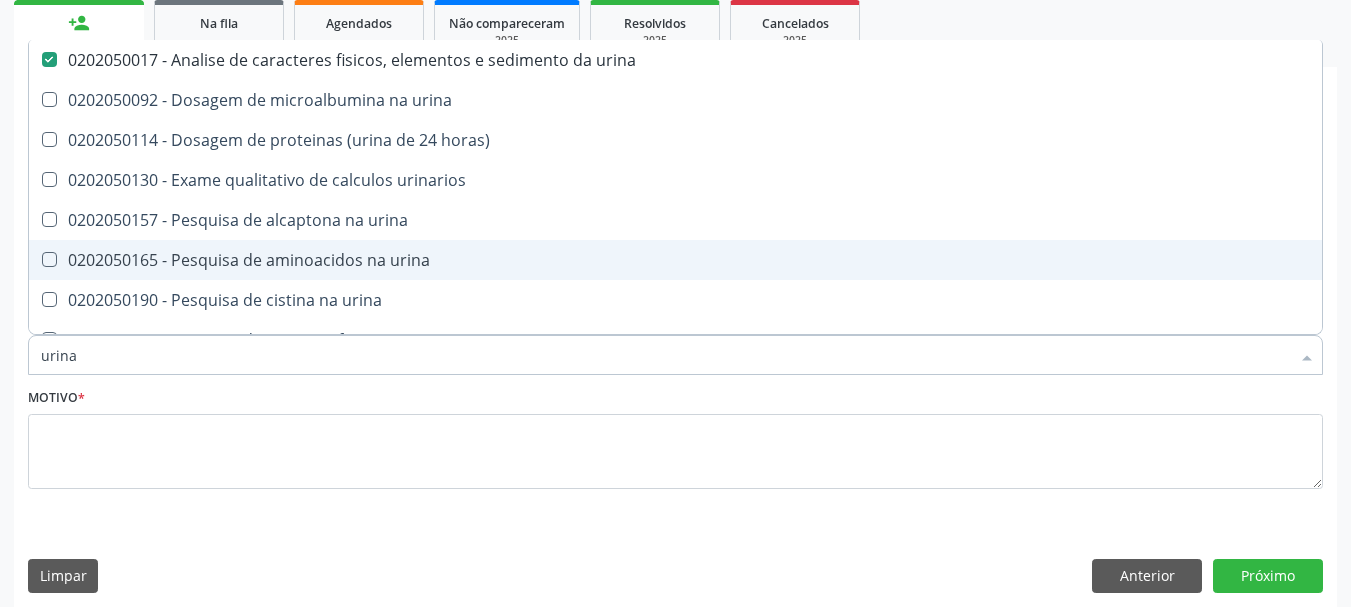 drag, startPoint x: 94, startPoint y: 355, endPoint x: 0, endPoint y: 356, distance: 94.00532 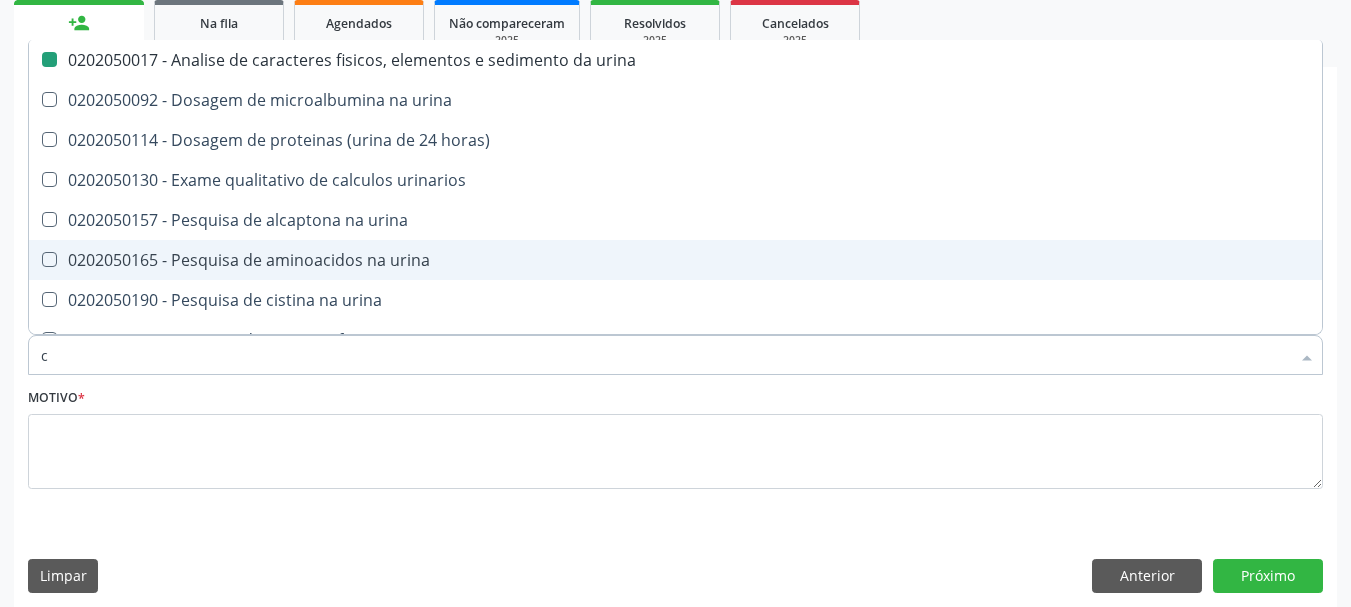 type on "cr" 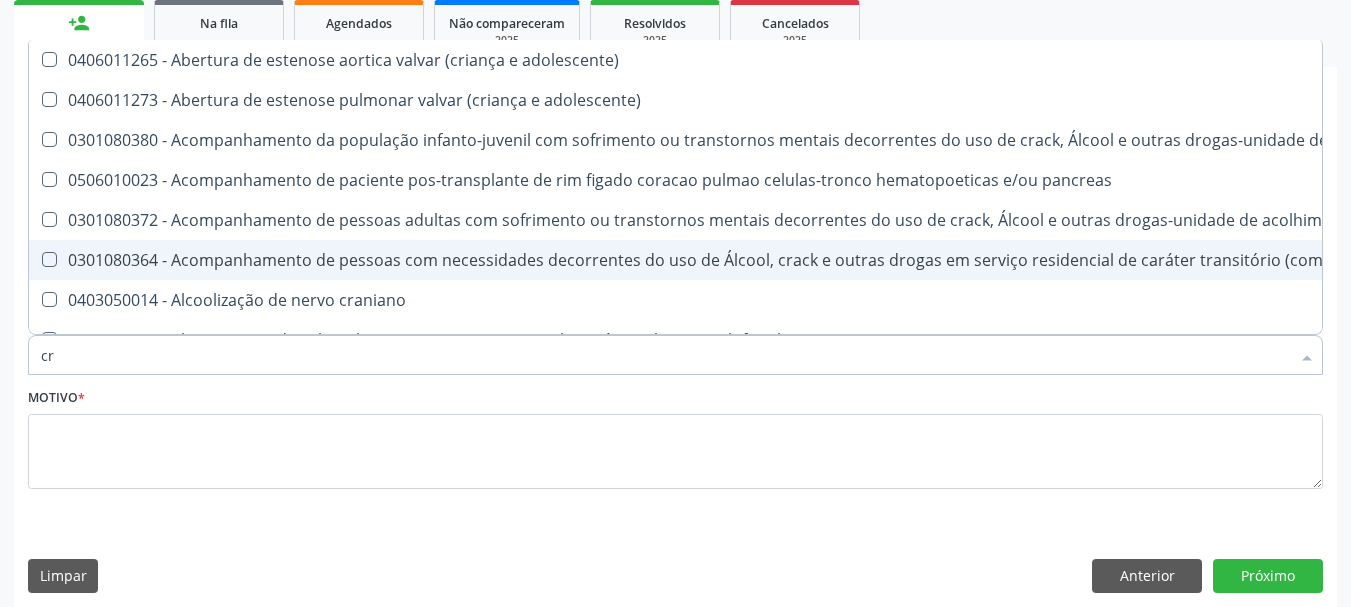 checkbox on "false" 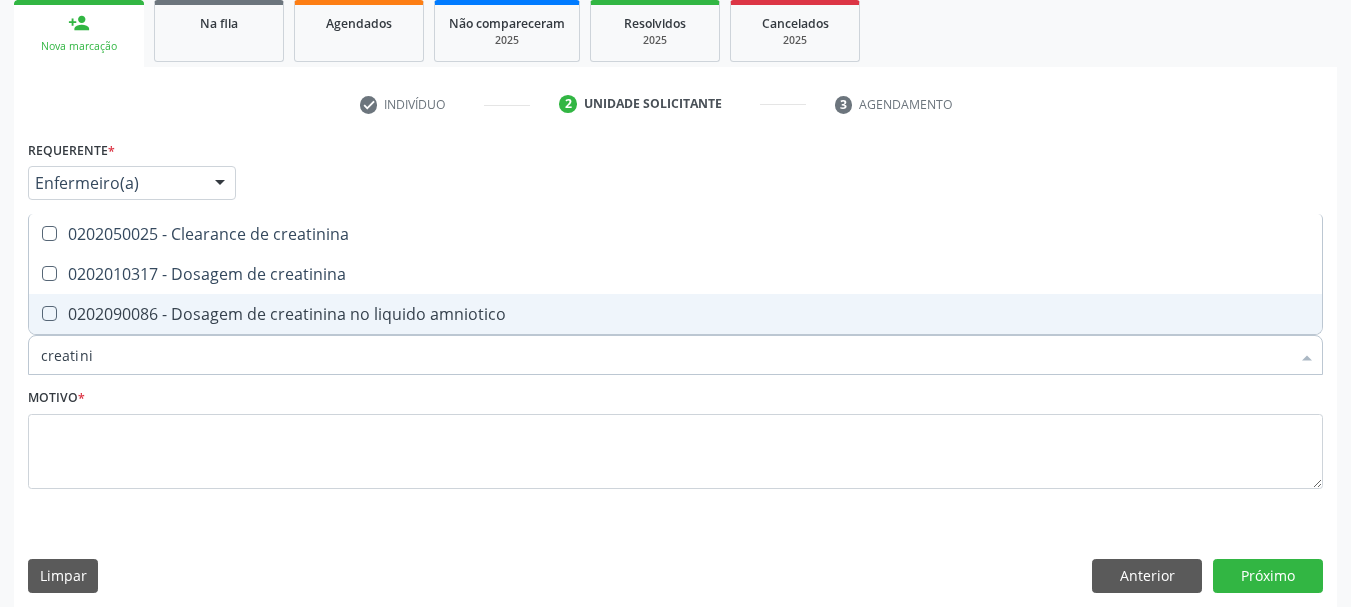 type on "creatinin" 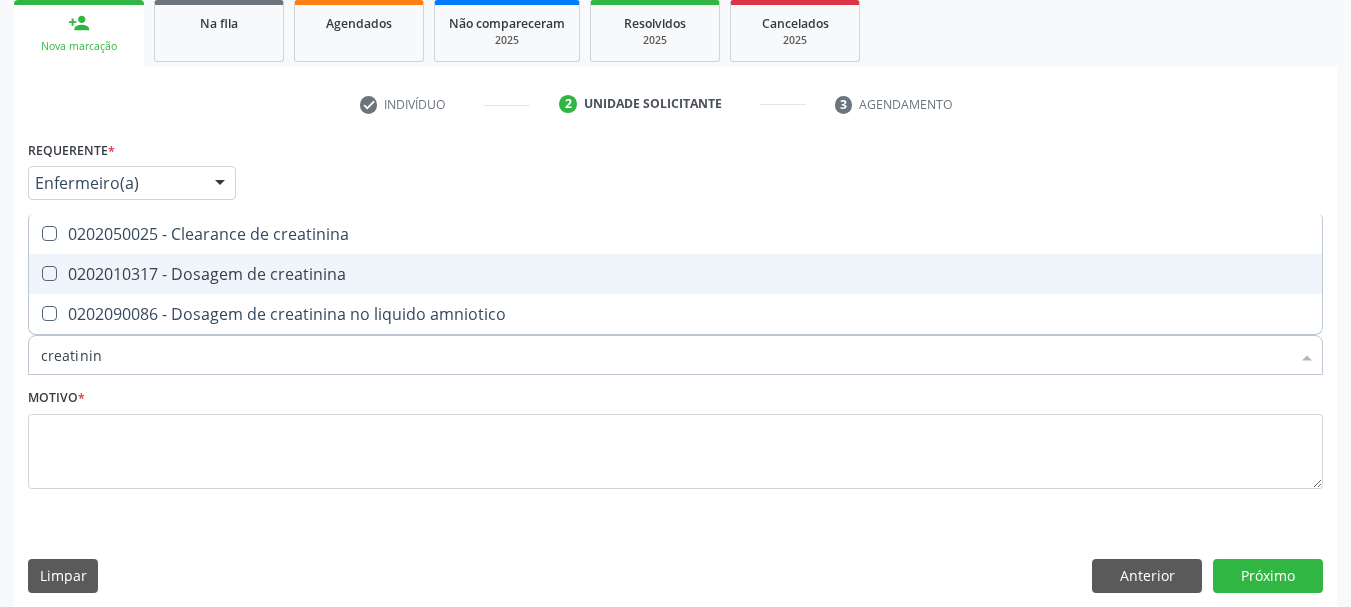 click at bounding box center (49, 273) 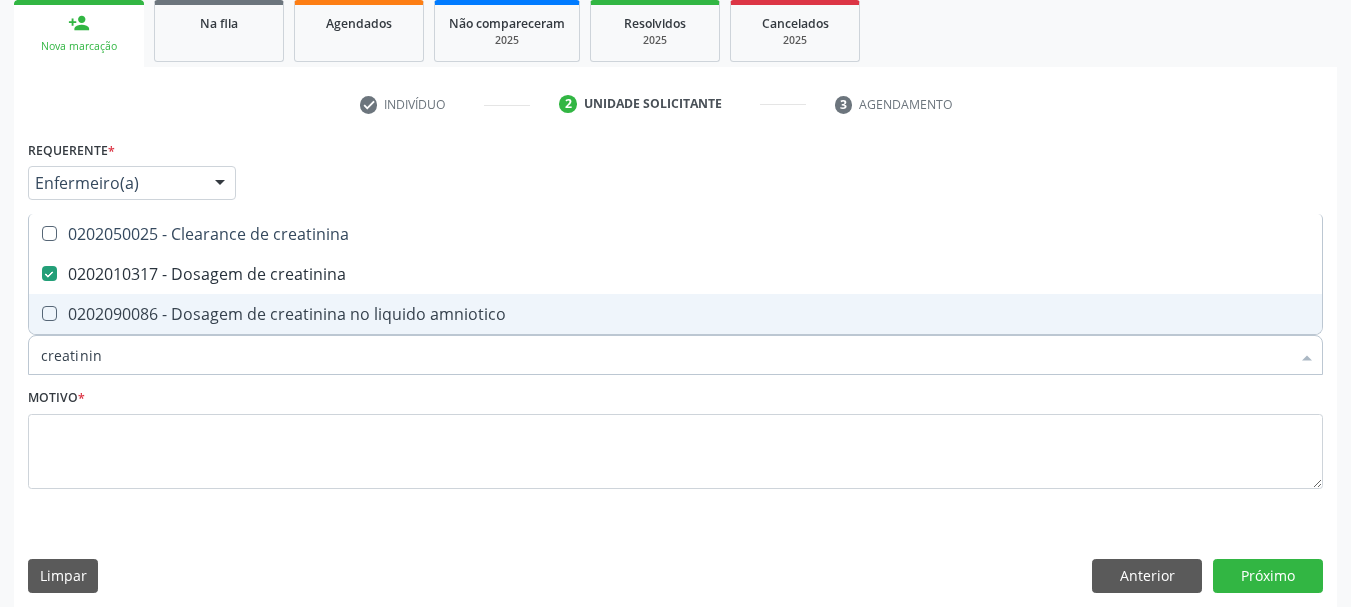 drag, startPoint x: 105, startPoint y: 362, endPoint x: 0, endPoint y: 368, distance: 105.17129 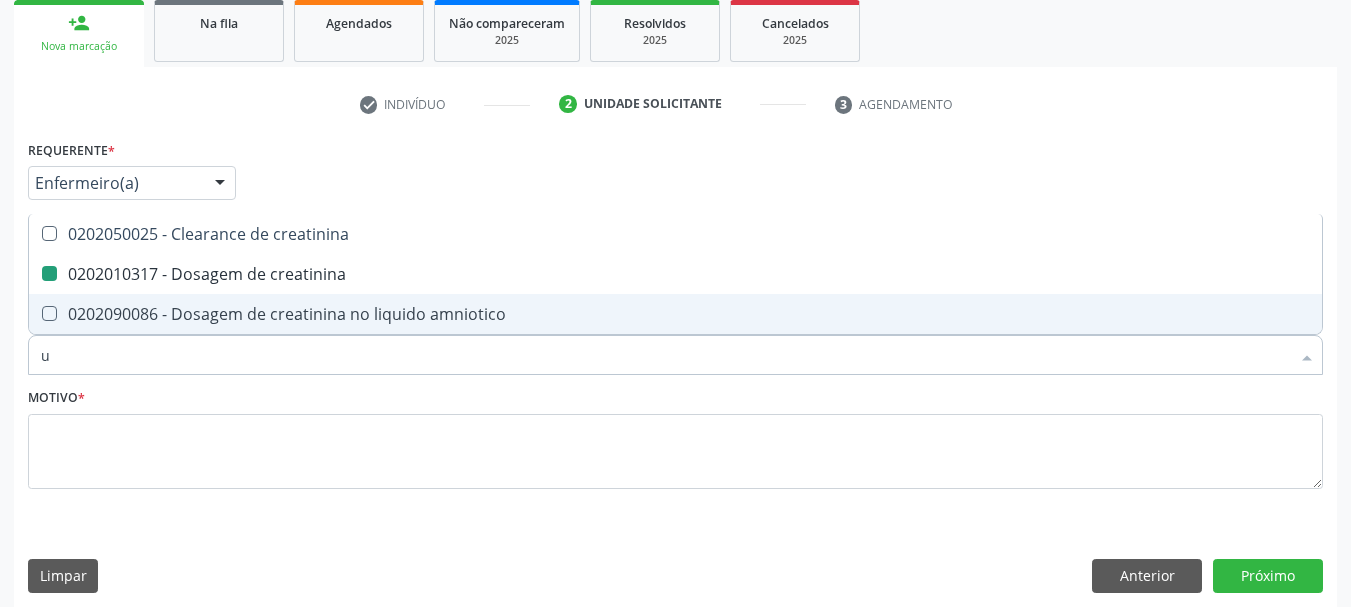 type on "ur" 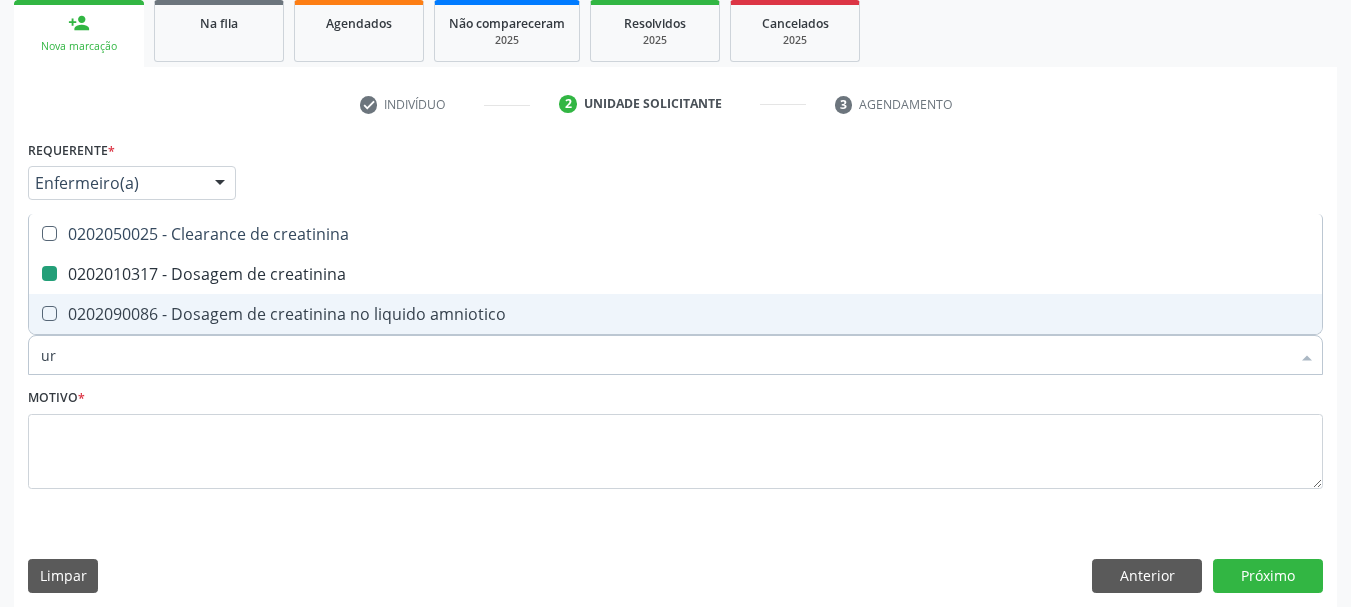 checkbox on "false" 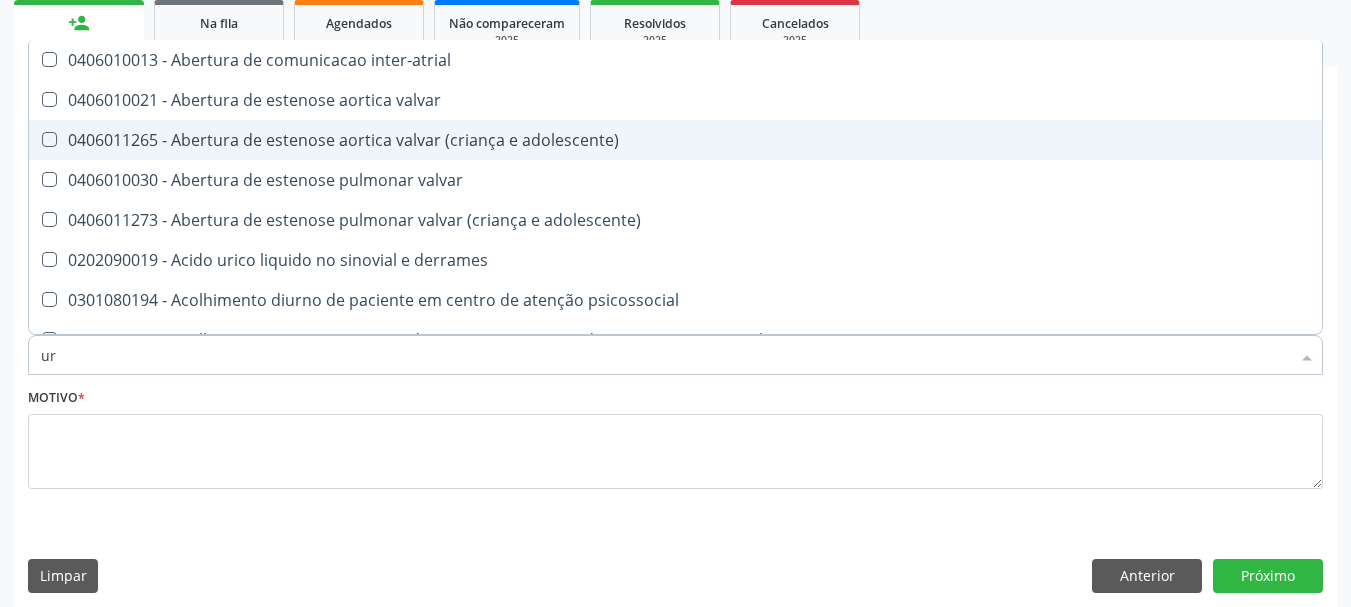 type on "ure" 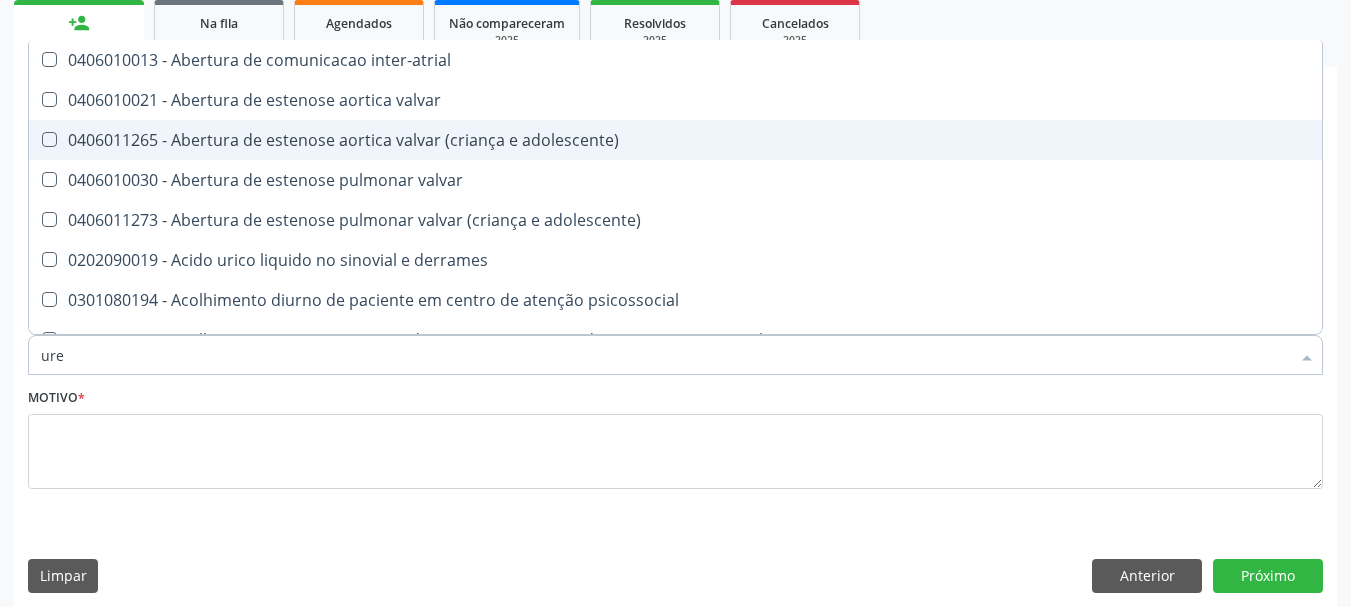 checkbox on "false" 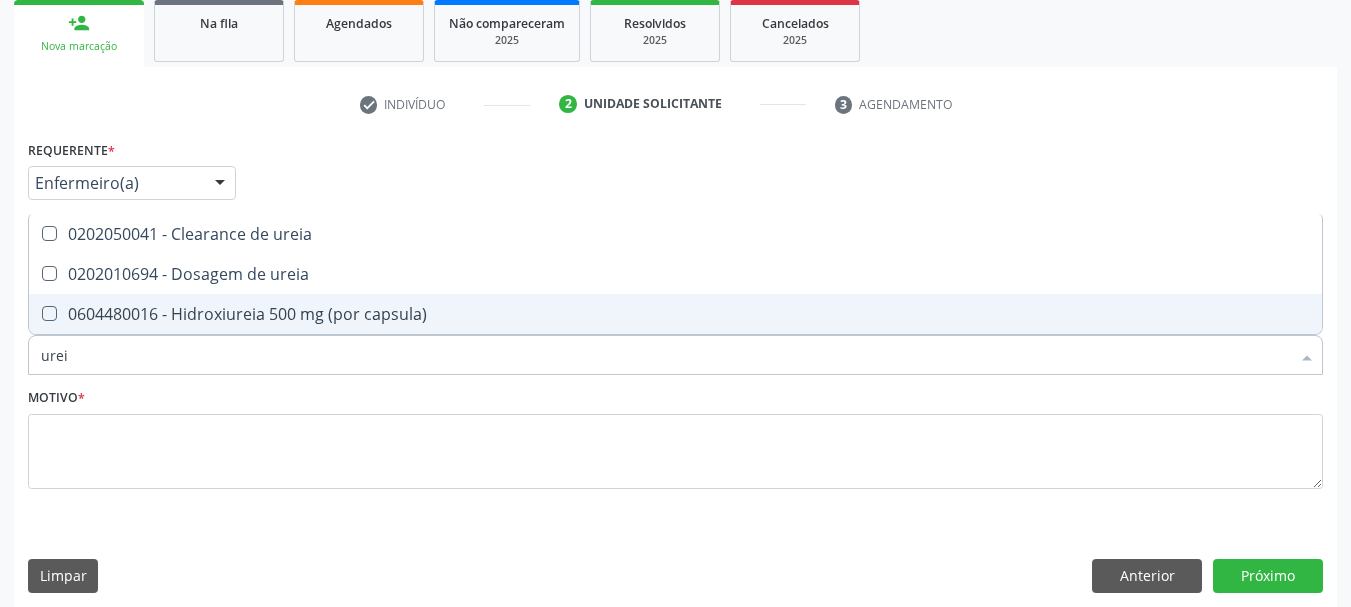 type on "ureia" 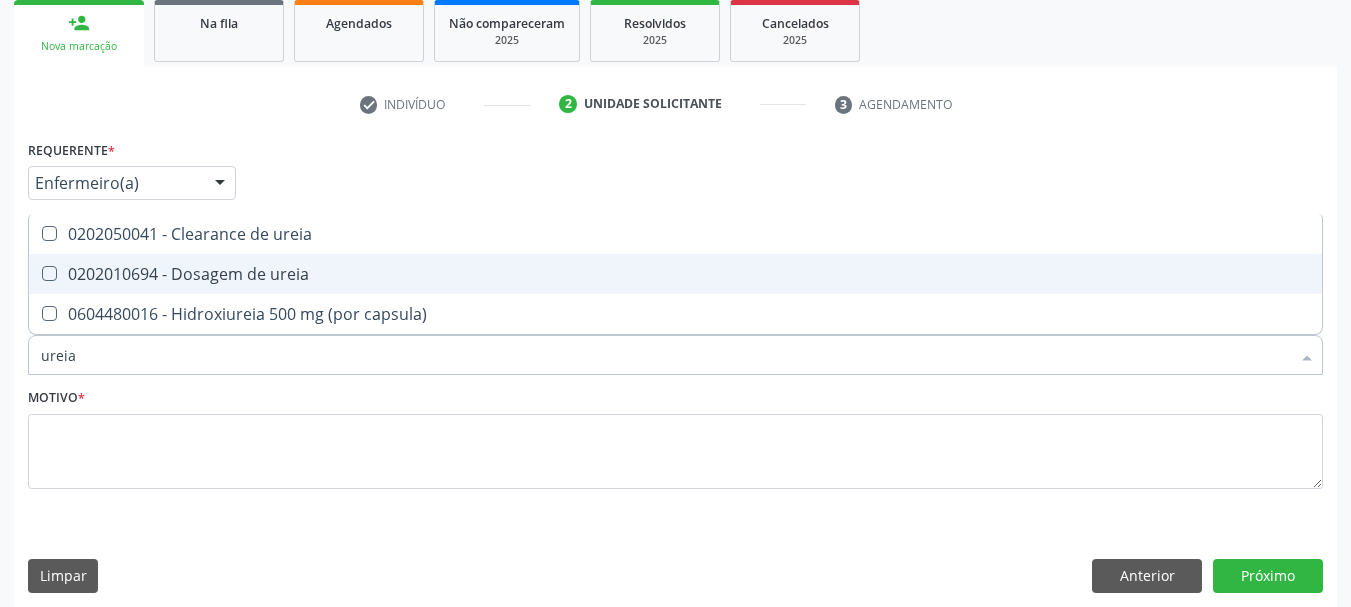 click on "0202010694 - Dosagem de ureia" at bounding box center [675, 274] 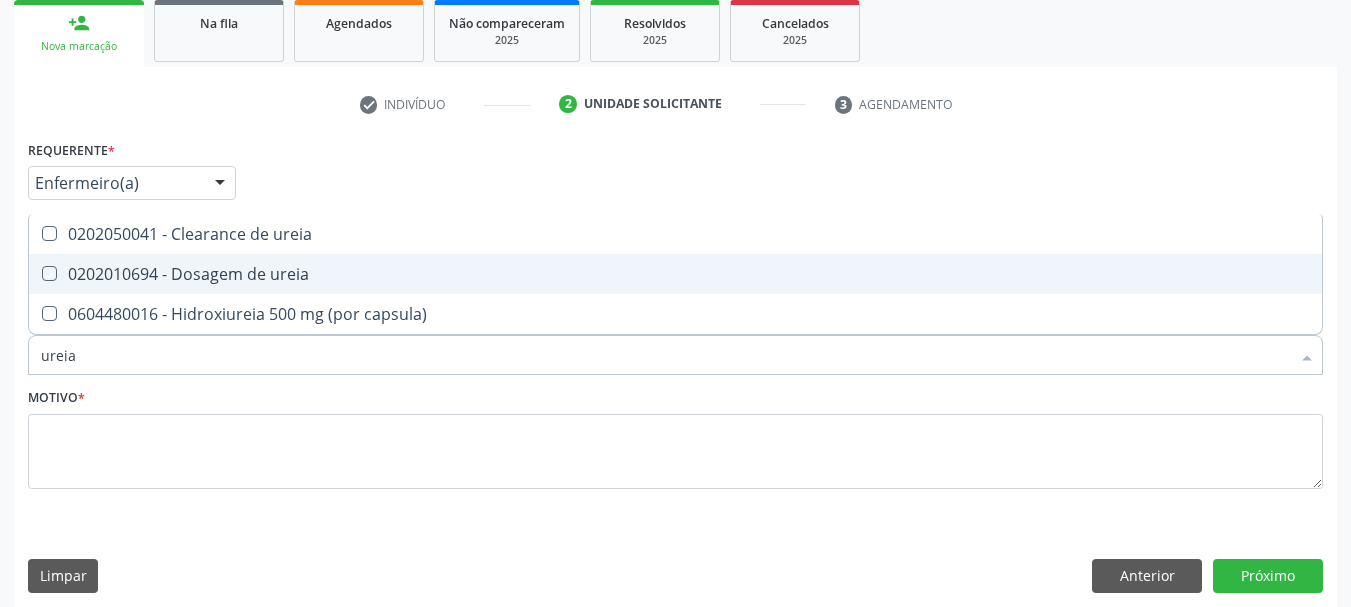 checkbox on "true" 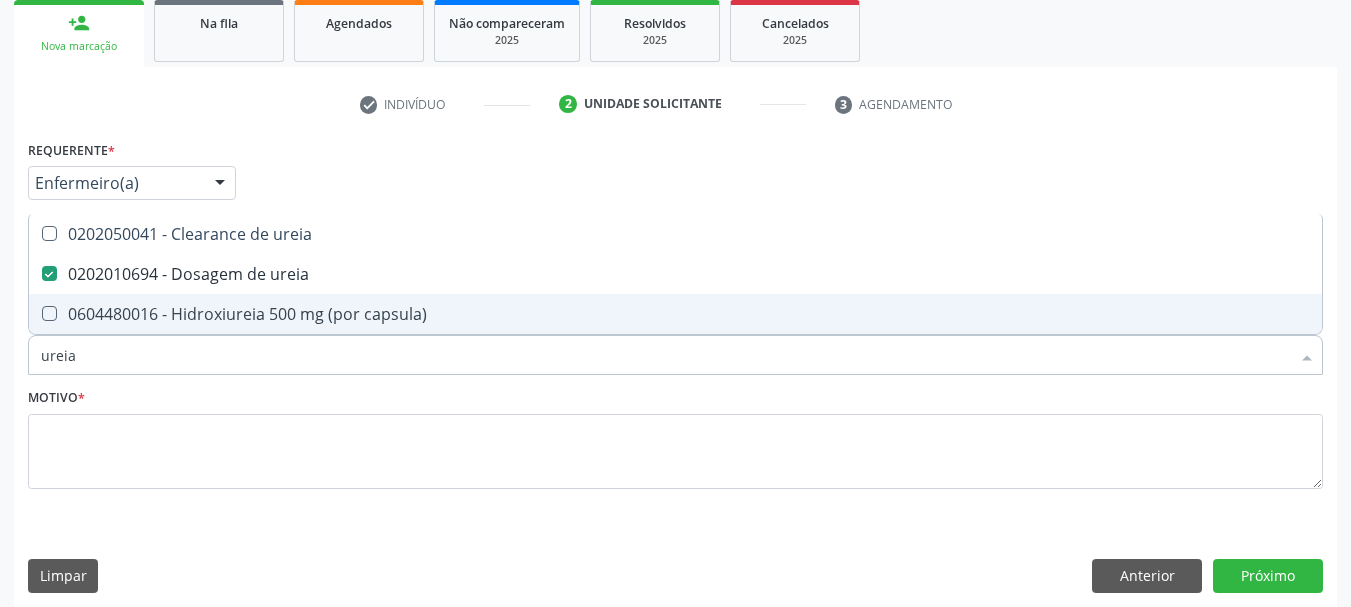 click on "Acompanhamento
Acompanhe a situação das marcações correntes e finalizadas
Relatórios
Ano de acompanhamento
2025 2024 2023 2022 2021 2020 2019
person_add
Nova marcação
Na fila   Agendados   Não compareceram
2025
Resolvidos
2025
Cancelados
2025
check
Indivíduo
2
Unidade solicitante
3
Agendamento
CNS
*
898 0027 2866 9343       done
Nome
*
[PERSON_NAME]
[PERSON_NAME]
CNS:
898 0027 2866 9343
CPF:    --   Nascimento:
01/[DATE]
Nenhum resultado encontrado para: "   "
Digite o nome ou CNS para buscar um indivíduo
Sexo
*
Feminino         Masculino   Feminino
Nenhum resultado encontrado para: "   "" at bounding box center [675, 216] 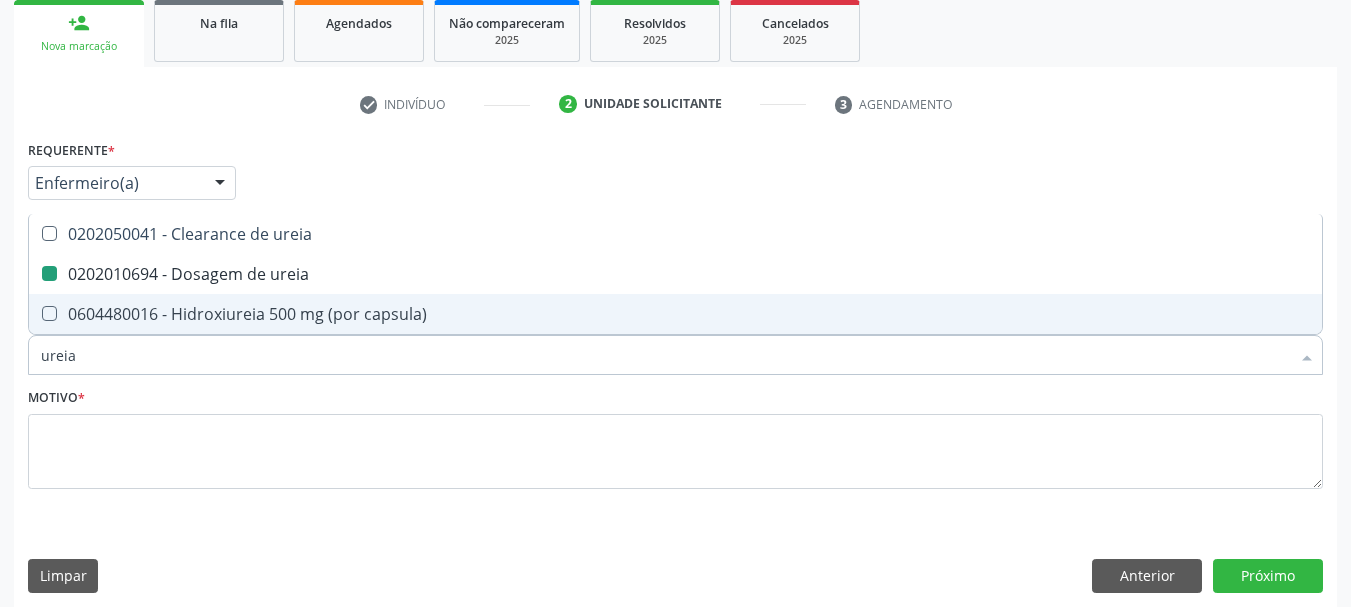 type on "t" 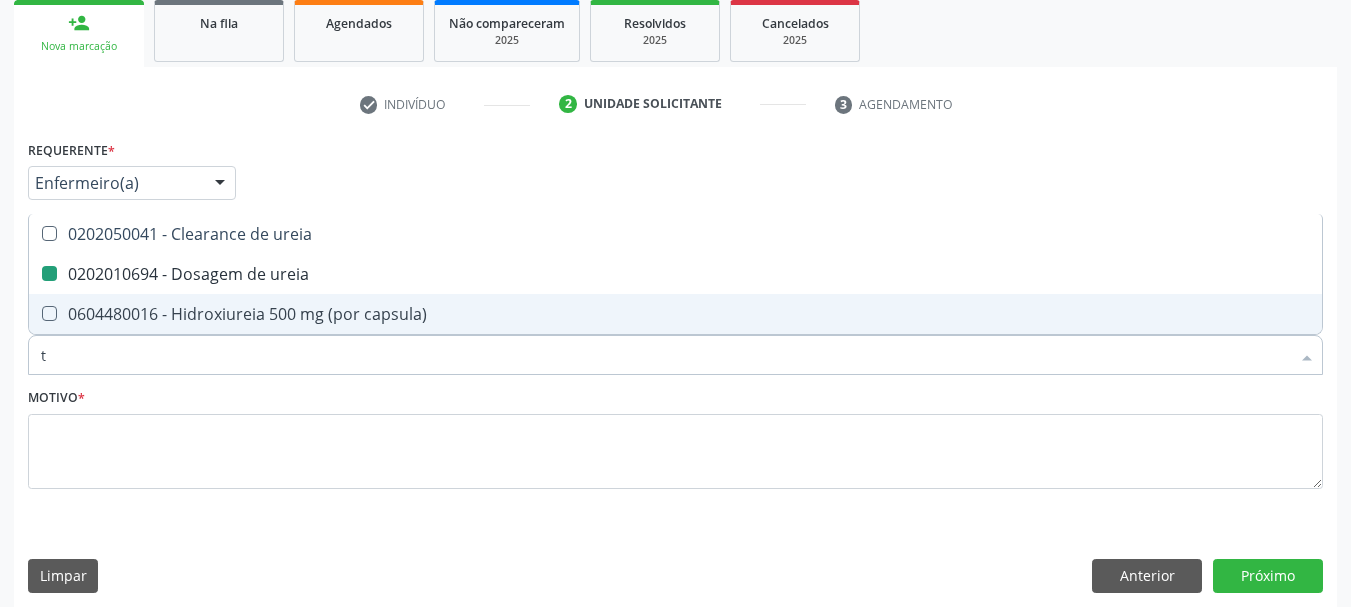 checkbox on "false" 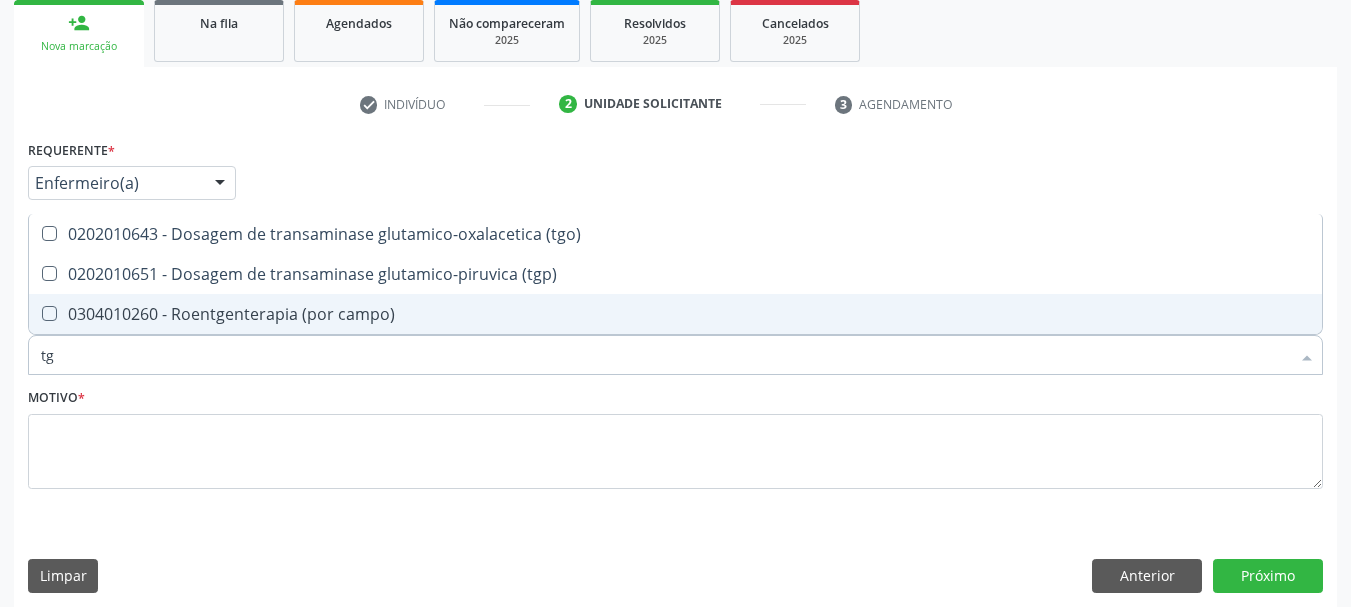 type on "tgo" 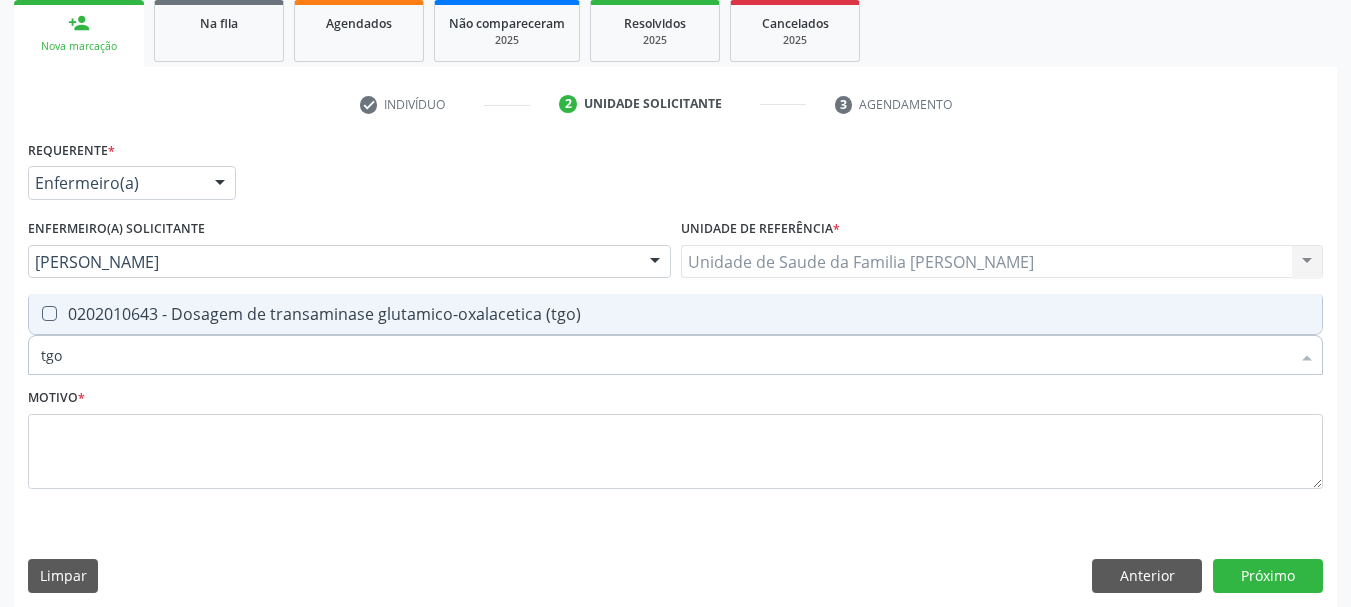 click on "0202010643 - Dosagem de transaminase glutamico-oxalacetica (tgo)" at bounding box center (675, 314) 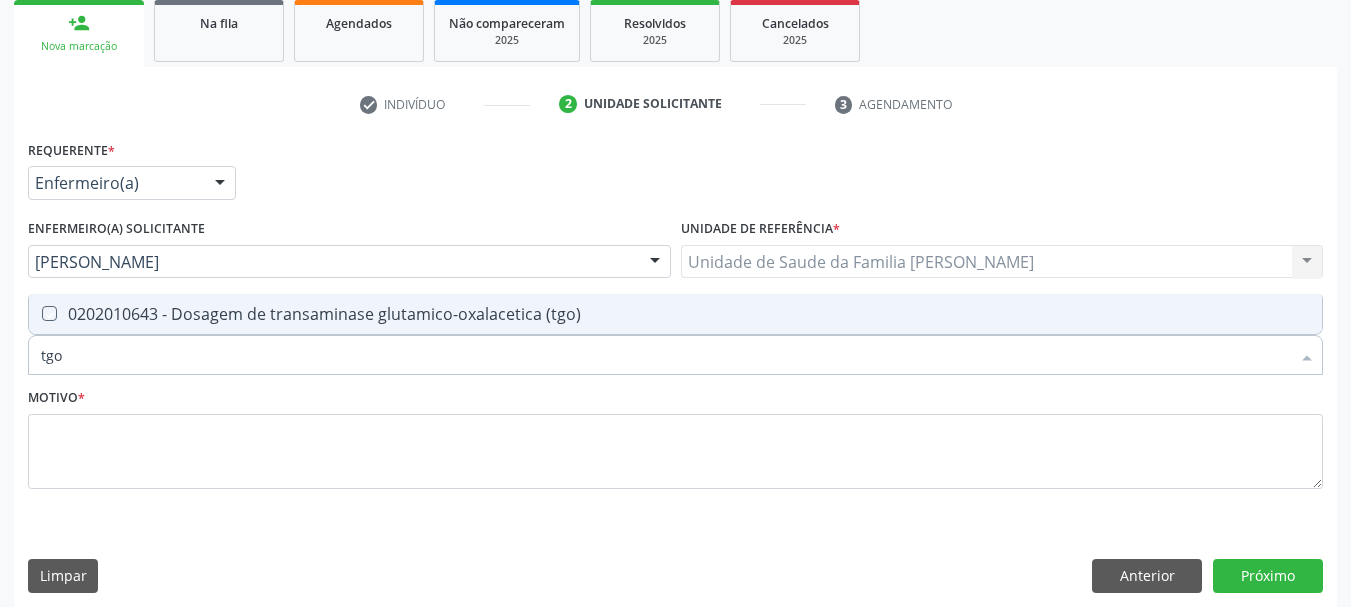 checkbox on "true" 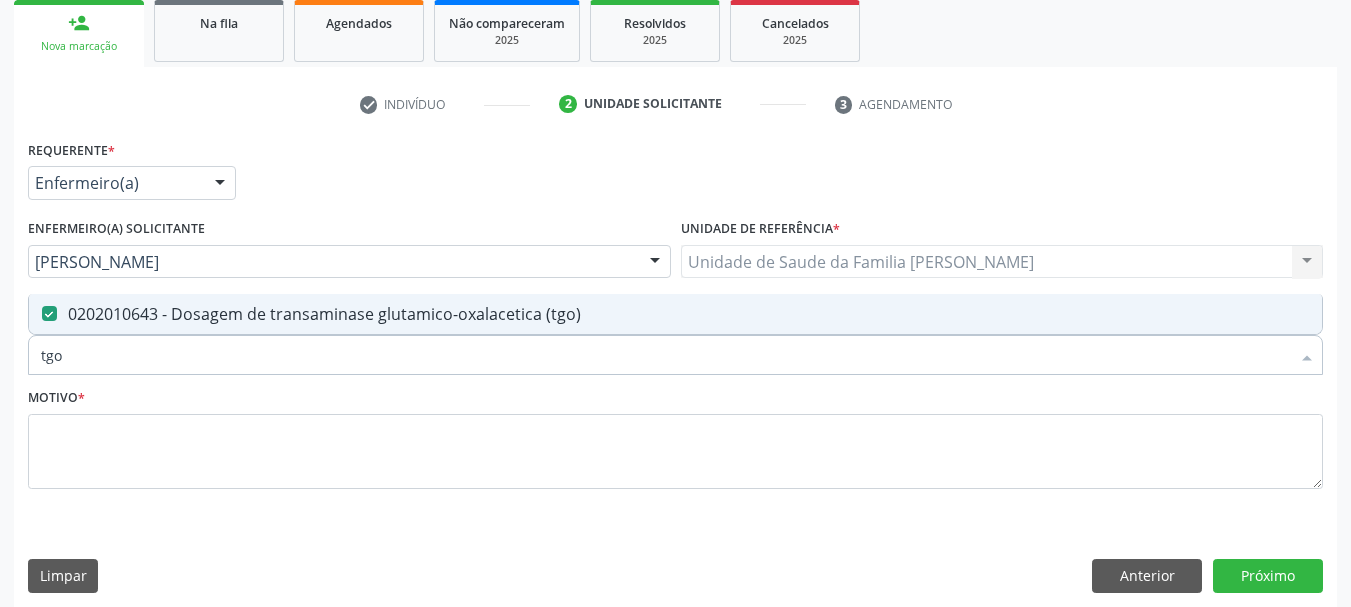 drag, startPoint x: 83, startPoint y: 350, endPoint x: 0, endPoint y: 343, distance: 83.294655 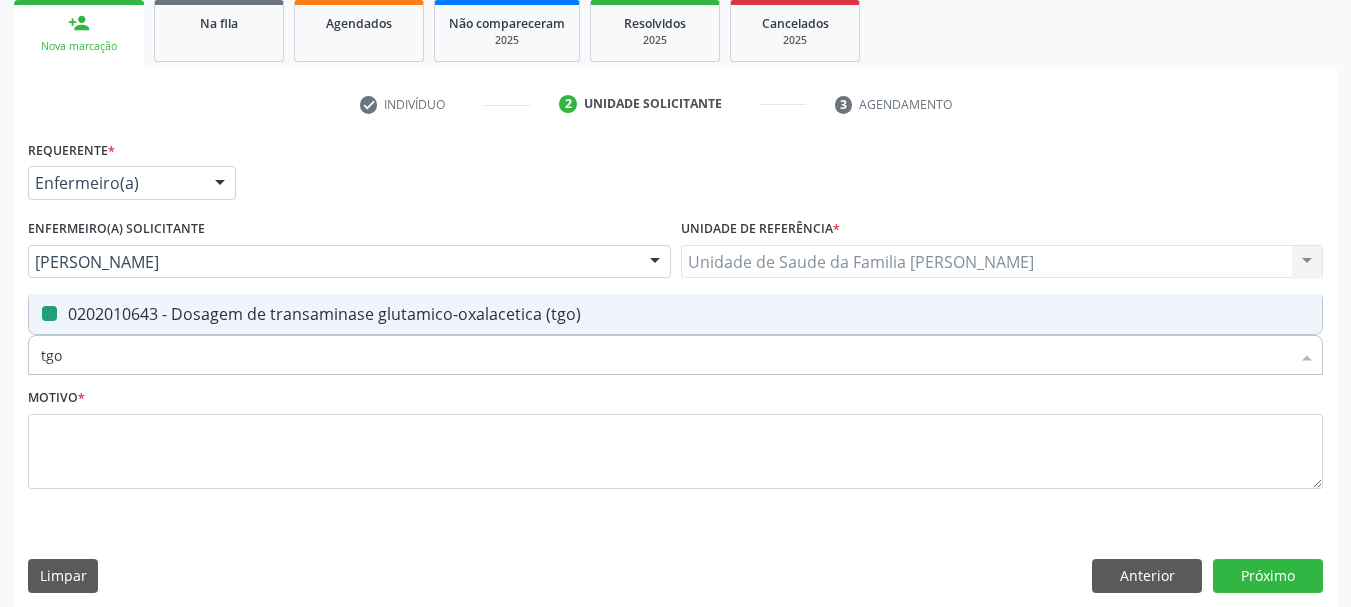 type on "t" 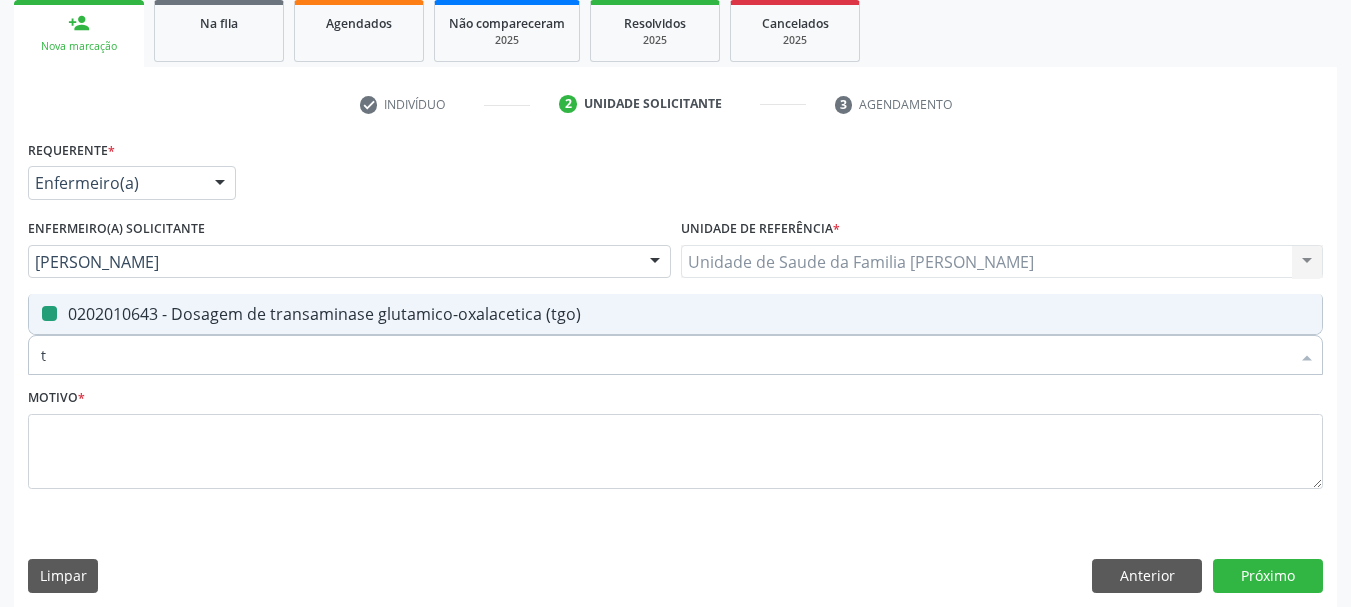 checkbox on "false" 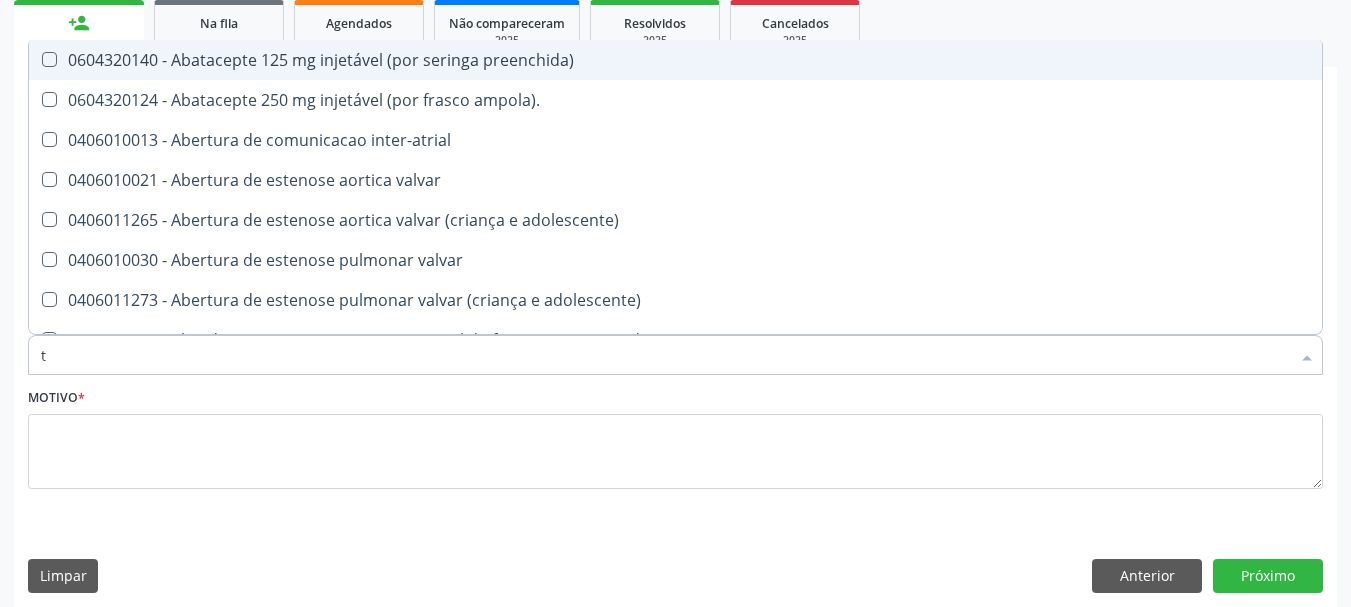 type on "tg" 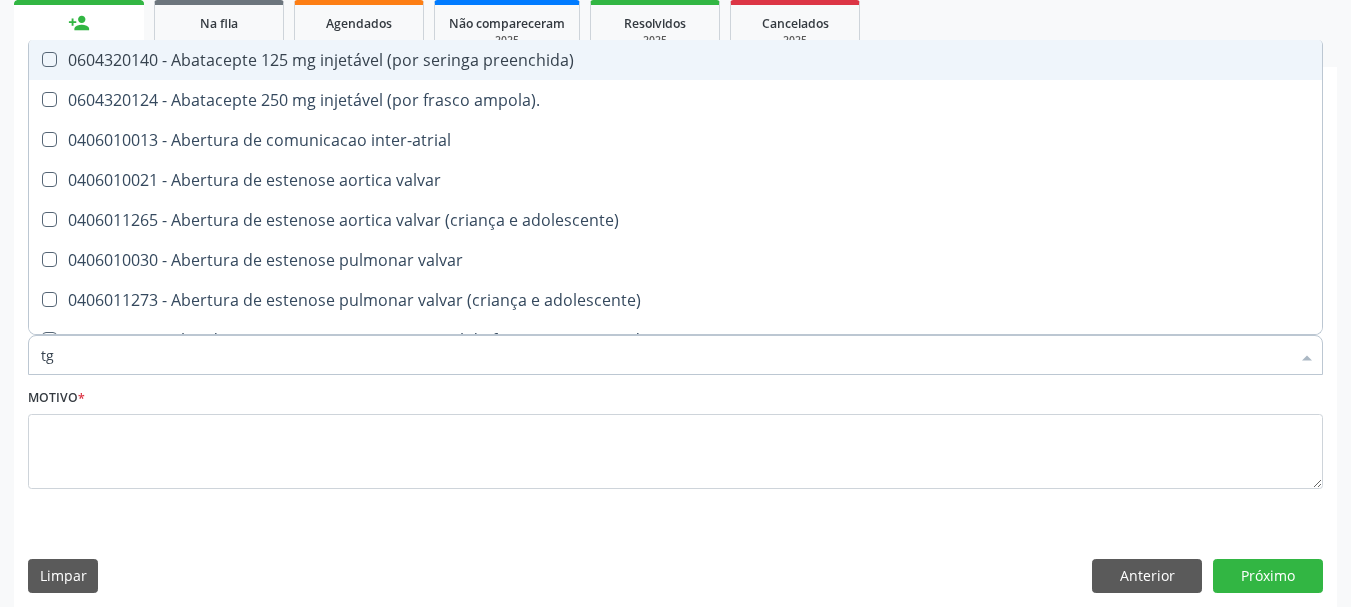 checkbox on "true" 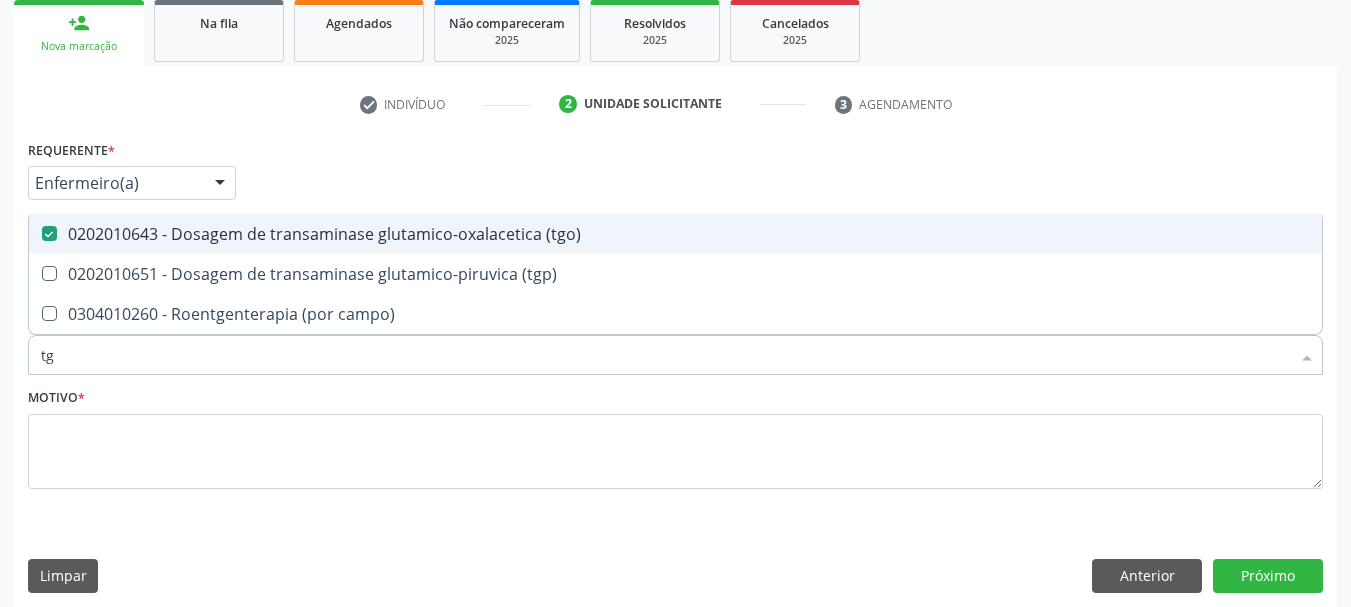 type on "tgp" 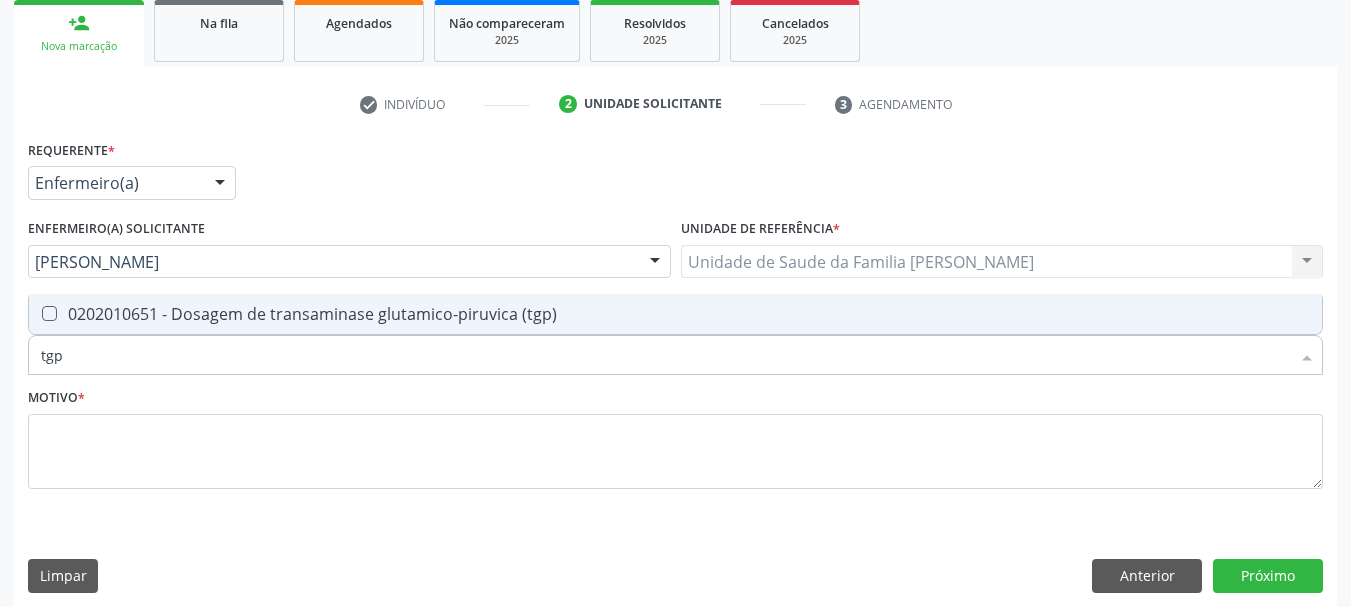 click on "0202010651 - Dosagem de transaminase glutamico-piruvica (tgp)" at bounding box center (675, 314) 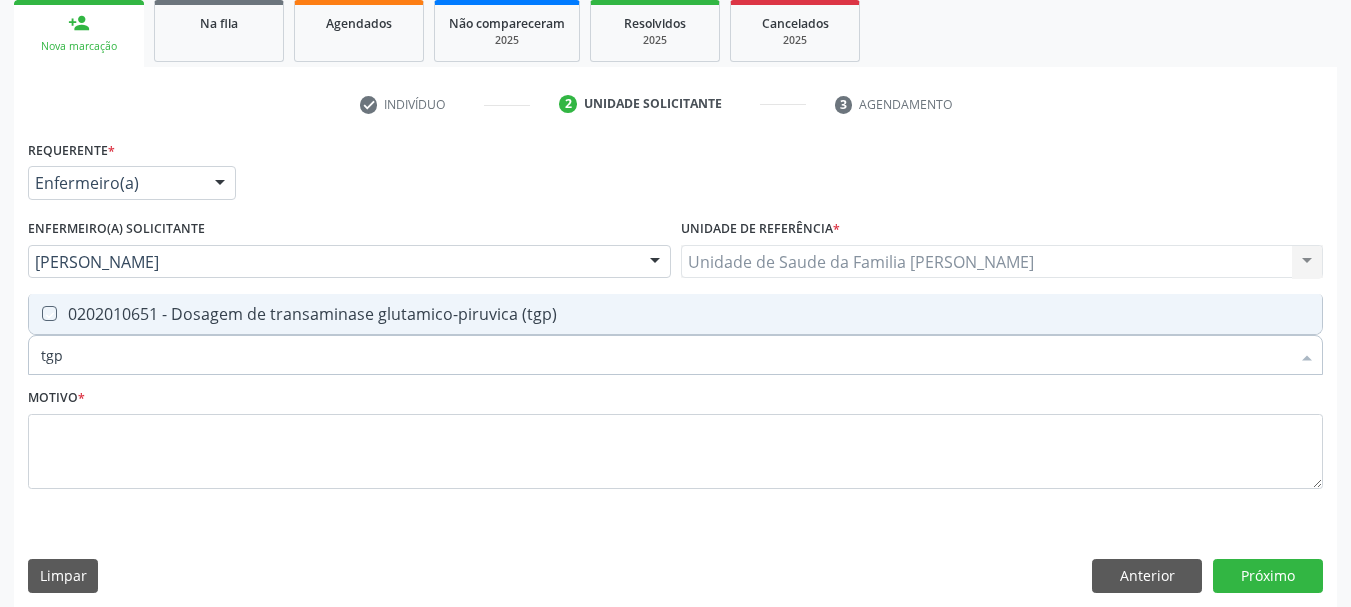 checkbox on "true" 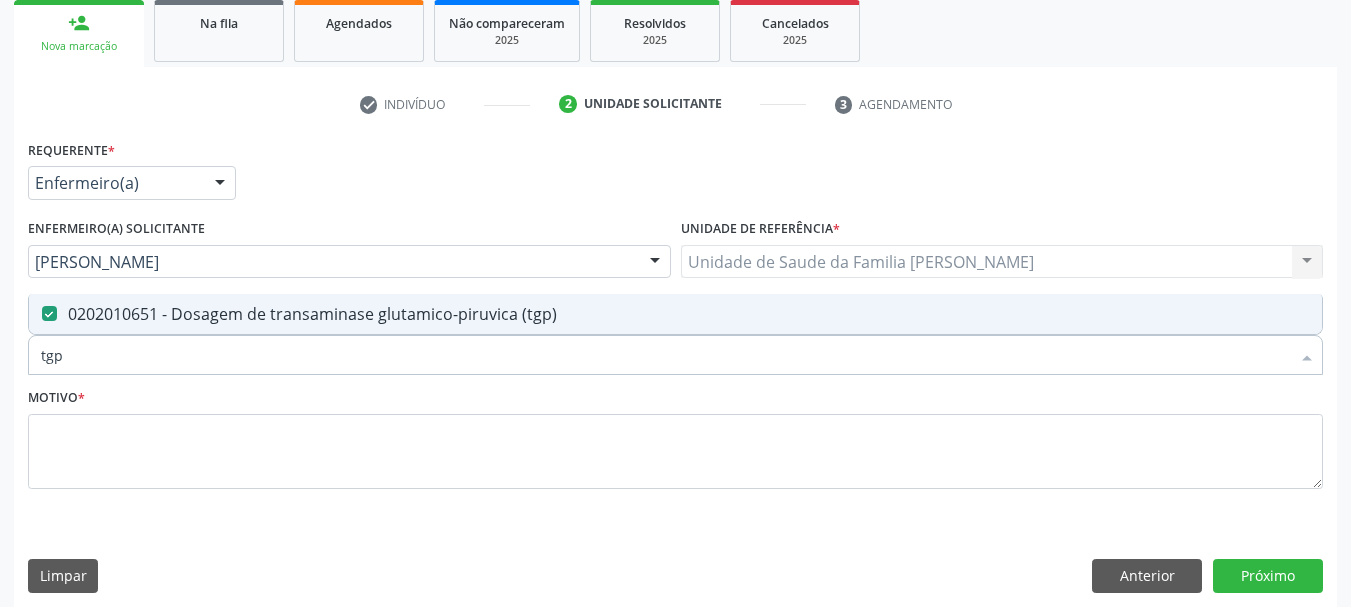 drag, startPoint x: 65, startPoint y: 361, endPoint x: 0, endPoint y: 350, distance: 65.9242 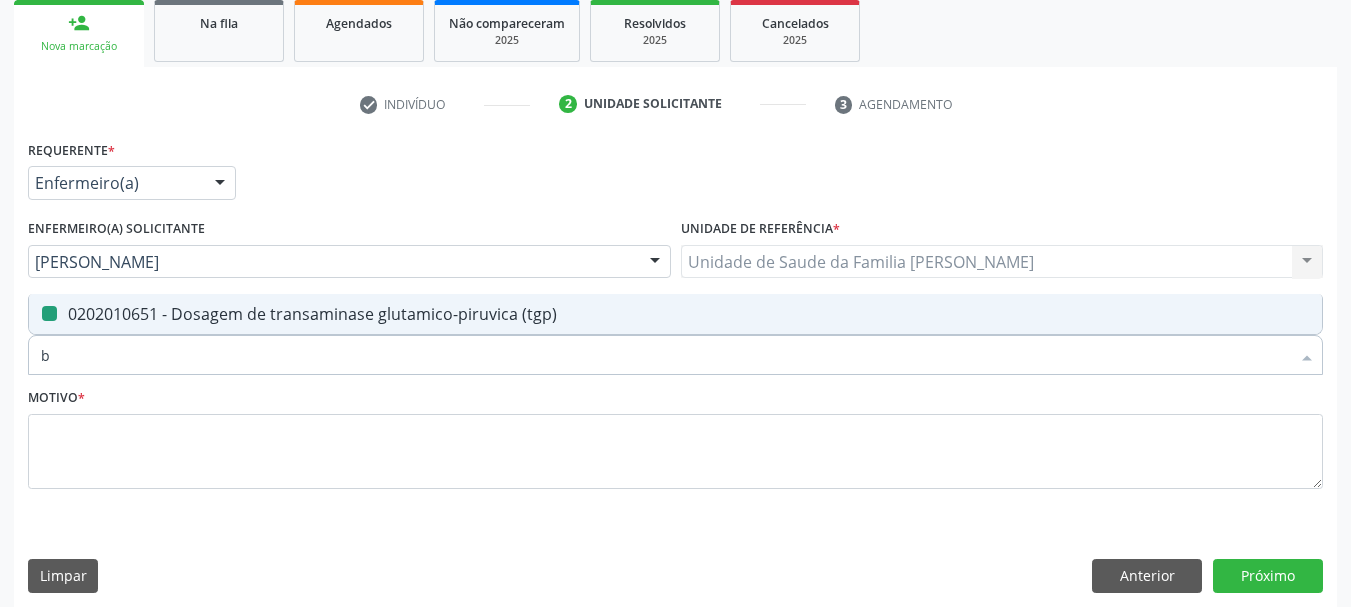 type on "be" 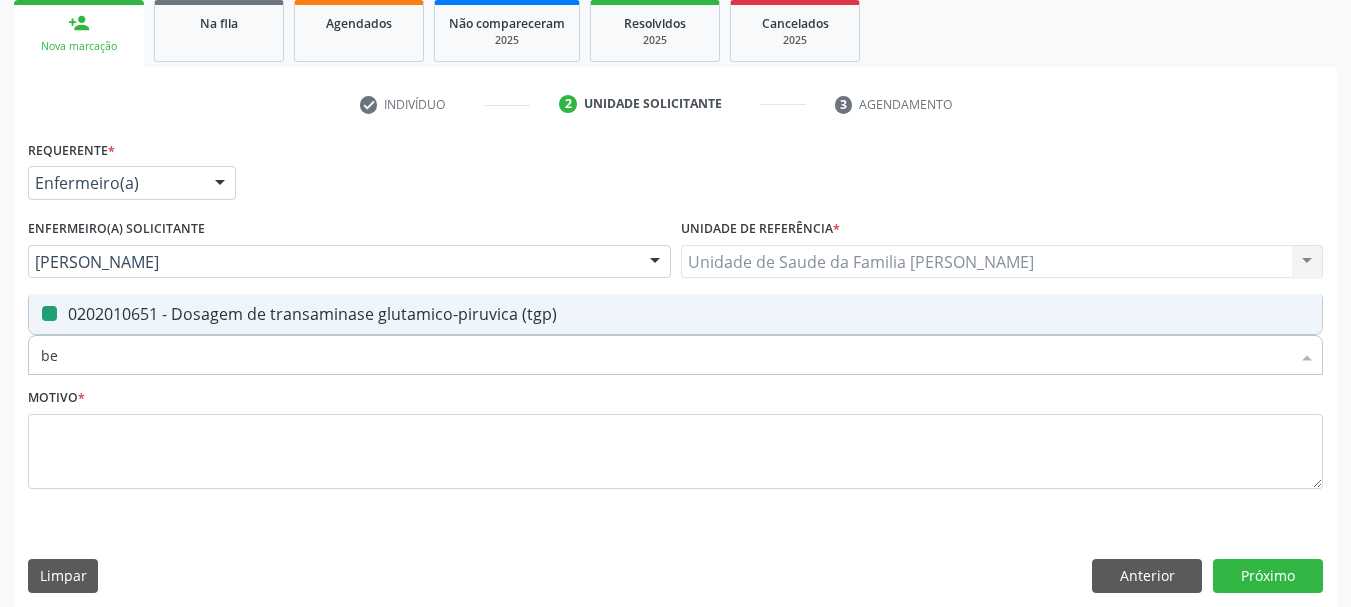 checkbox on "false" 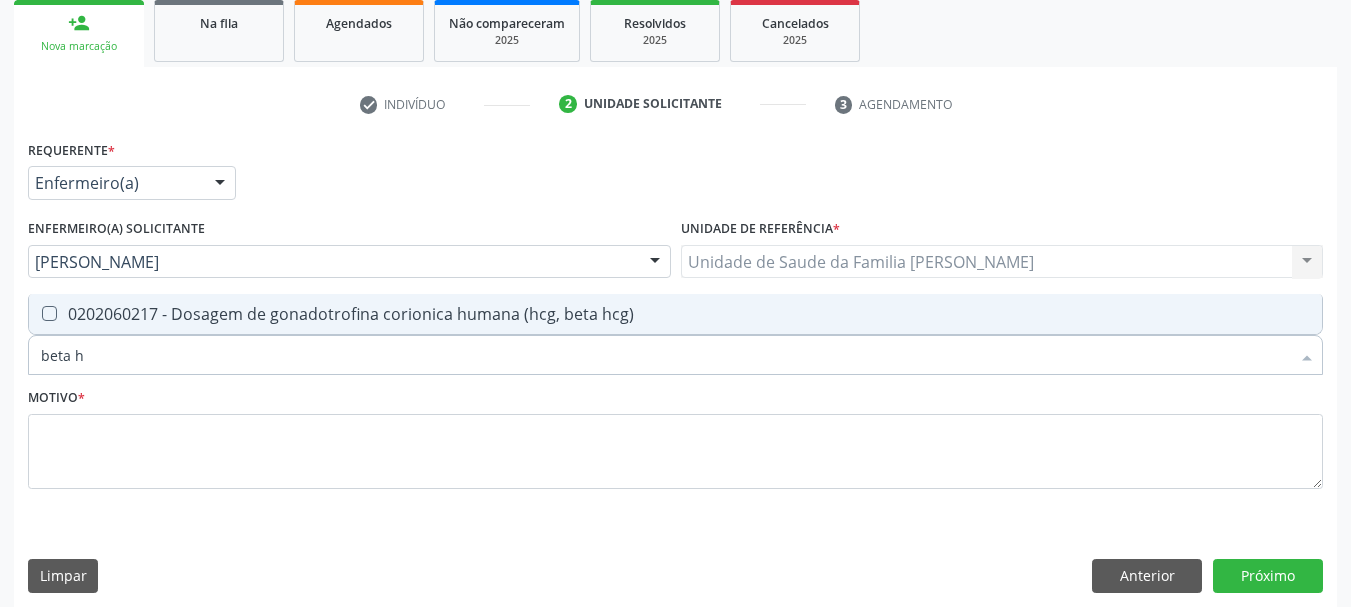 type on "[MEDICAL_DATA]" 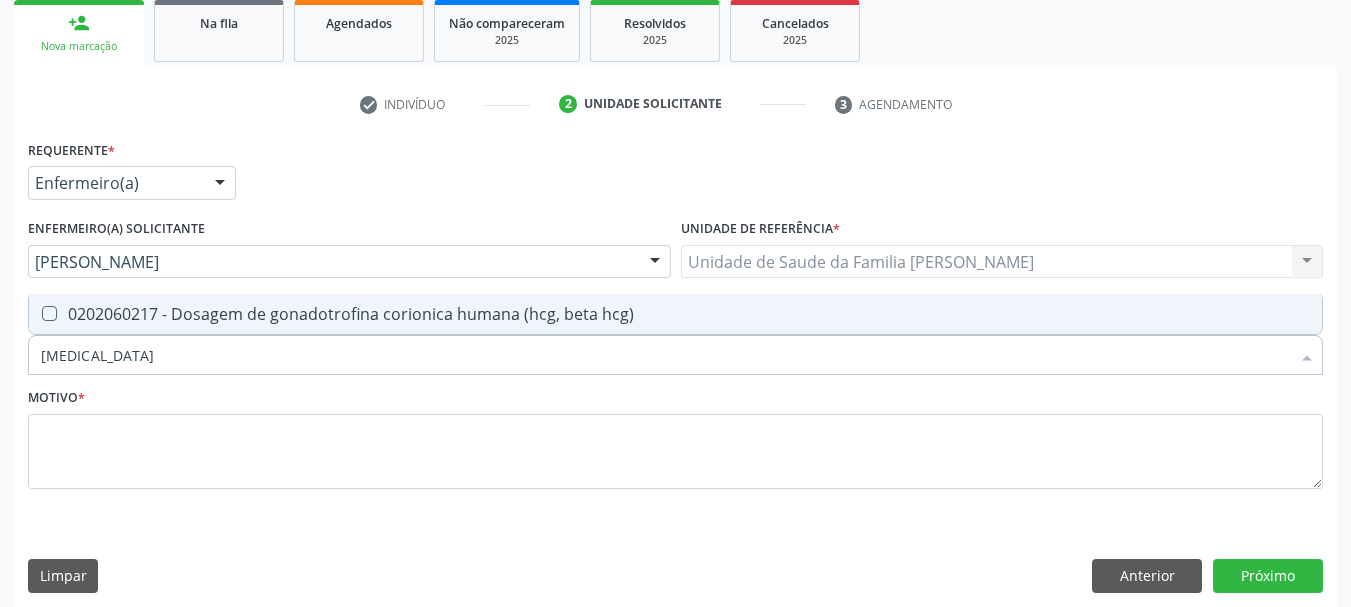 click on "0202060217 - Dosagem de gonadotrofina corionica humana (hcg, beta hcg)" at bounding box center [675, 314] 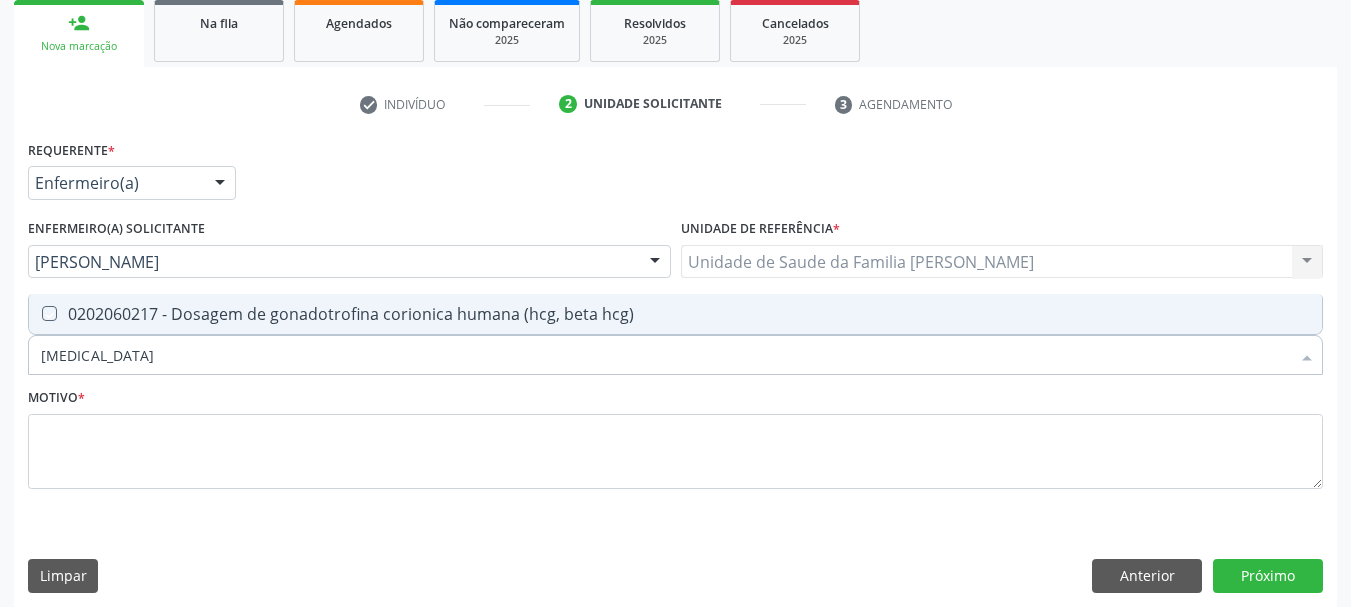 checkbox on "true" 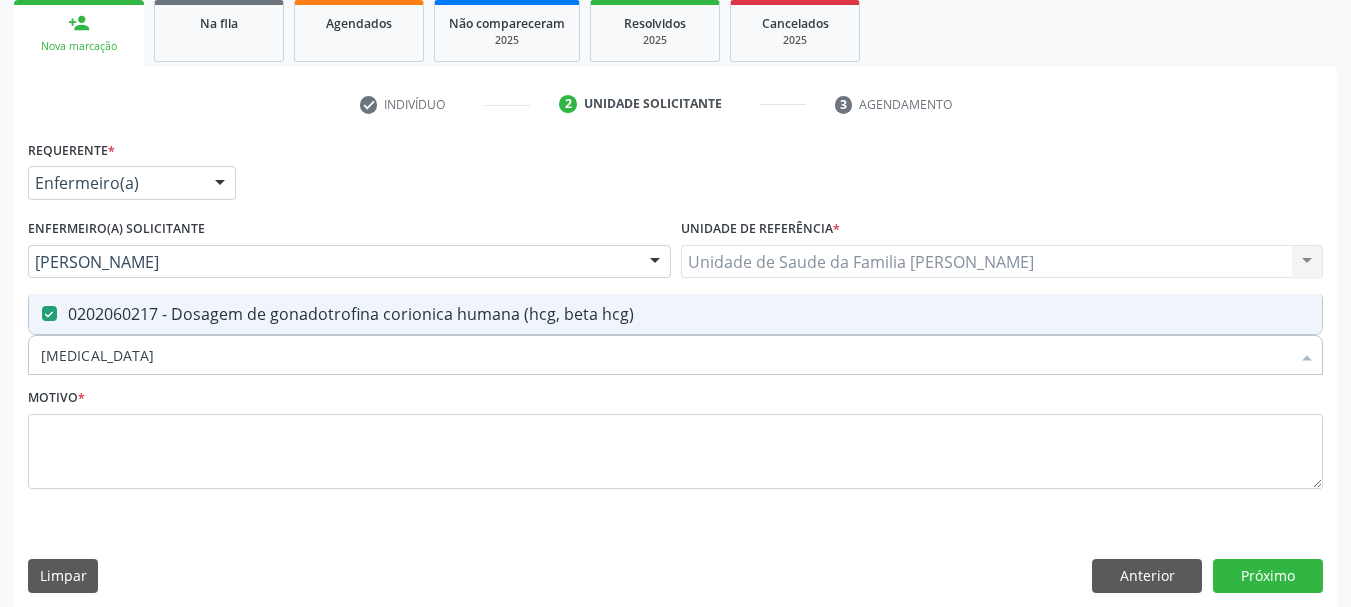 click on "Acompanhamento
Acompanhe a situação das marcações correntes e finalizadas
Relatórios
Ano de acompanhamento
2025 2024 2023 2022 2021 2020 2019
person_add
Nova marcação
Na fila   Agendados   Não compareceram
2025
Resolvidos
2025
Cancelados
2025
check
Indivíduo
2
Unidade solicitante
3
Agendamento
CNS
*
898 0027 2866 9343       done
Nome
*
[PERSON_NAME]
[PERSON_NAME]
CNS:
898 0027 2866 9343
CPF:    --   Nascimento:
01/[DATE]
Nenhum resultado encontrado para: "   "
Digite o nome ou CNS para buscar um indivíduo
Sexo
*
Feminino         Masculino   Feminino
Nenhum resultado encontrado para: "   "" at bounding box center [675, 216] 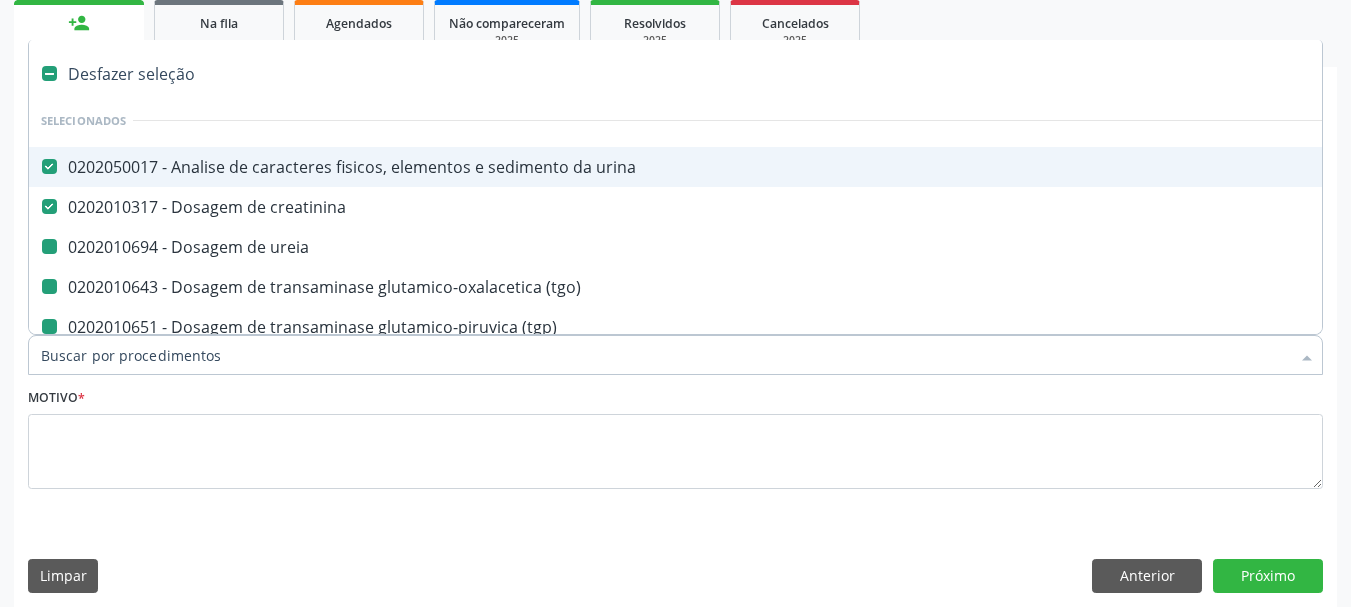 type on "p" 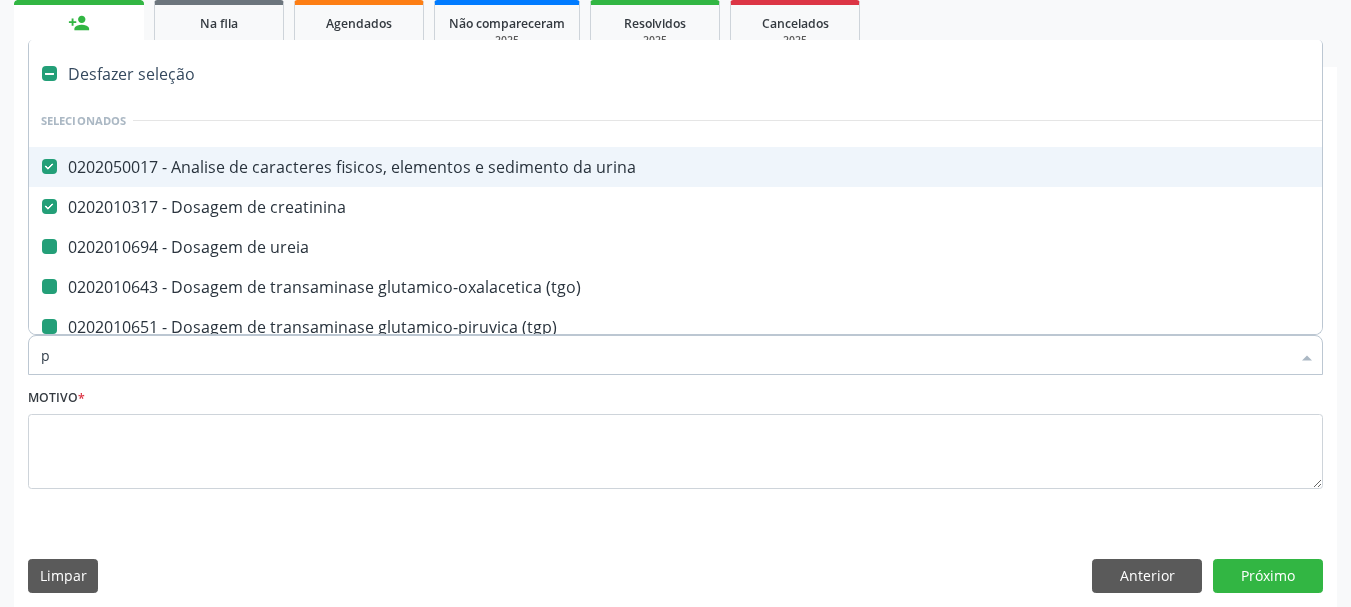 checkbox on "false" 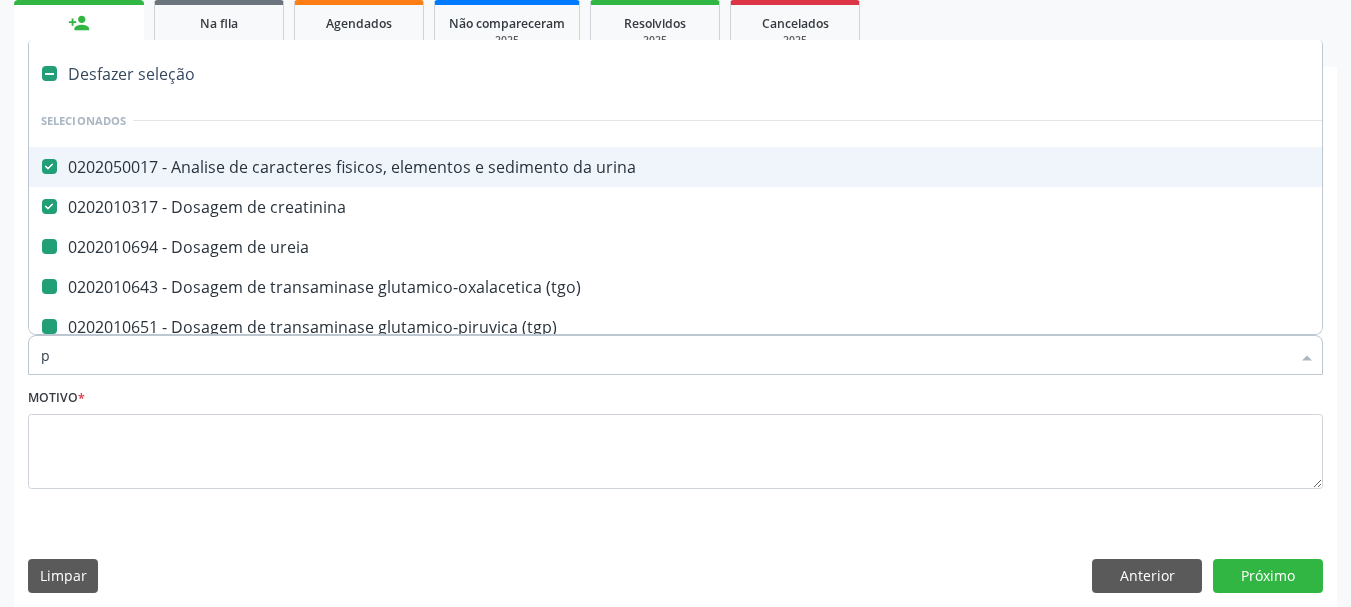 checkbox on "false" 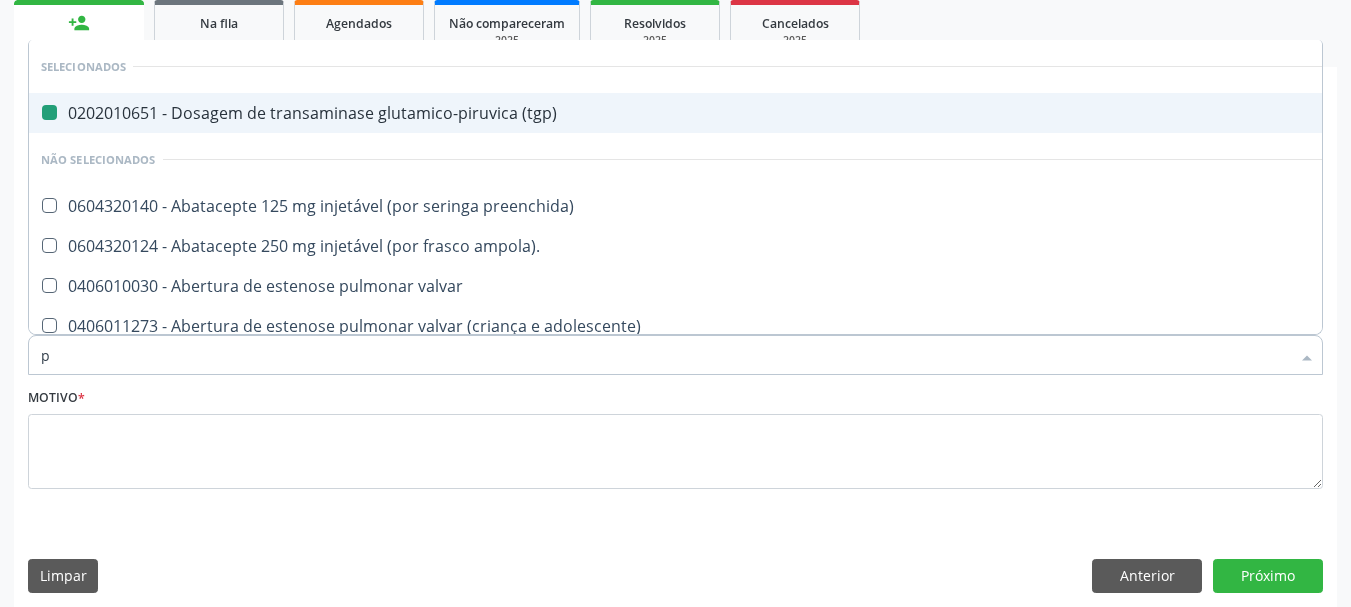 type on "po" 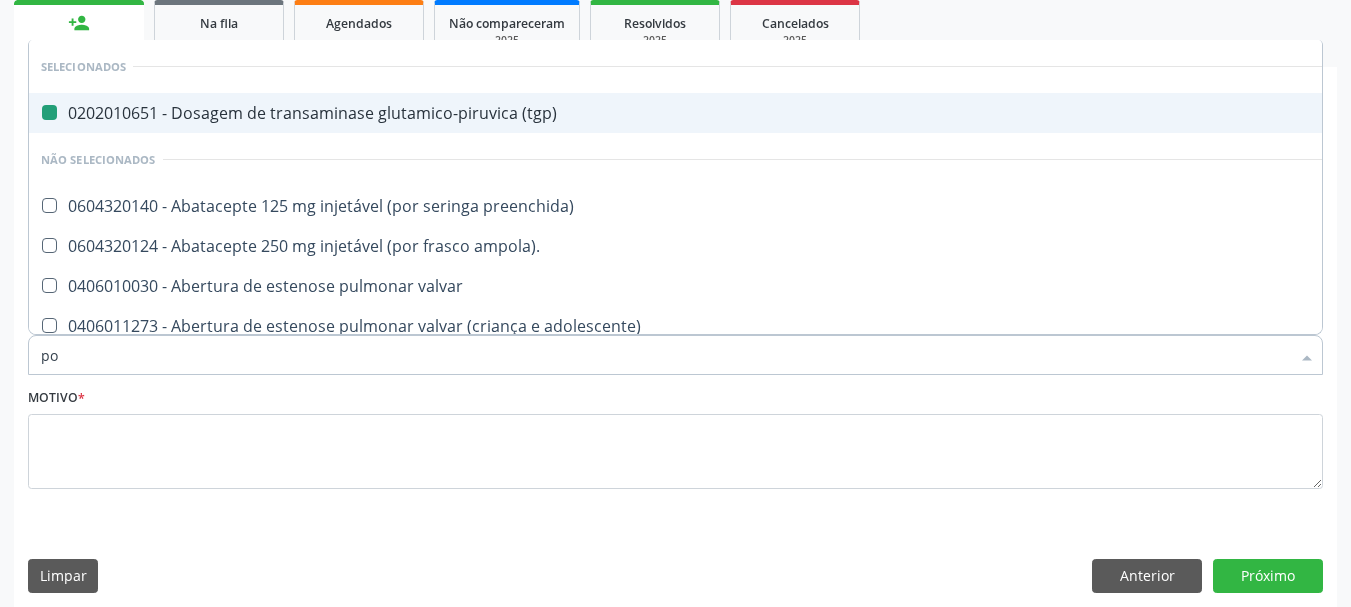 checkbox on "false" 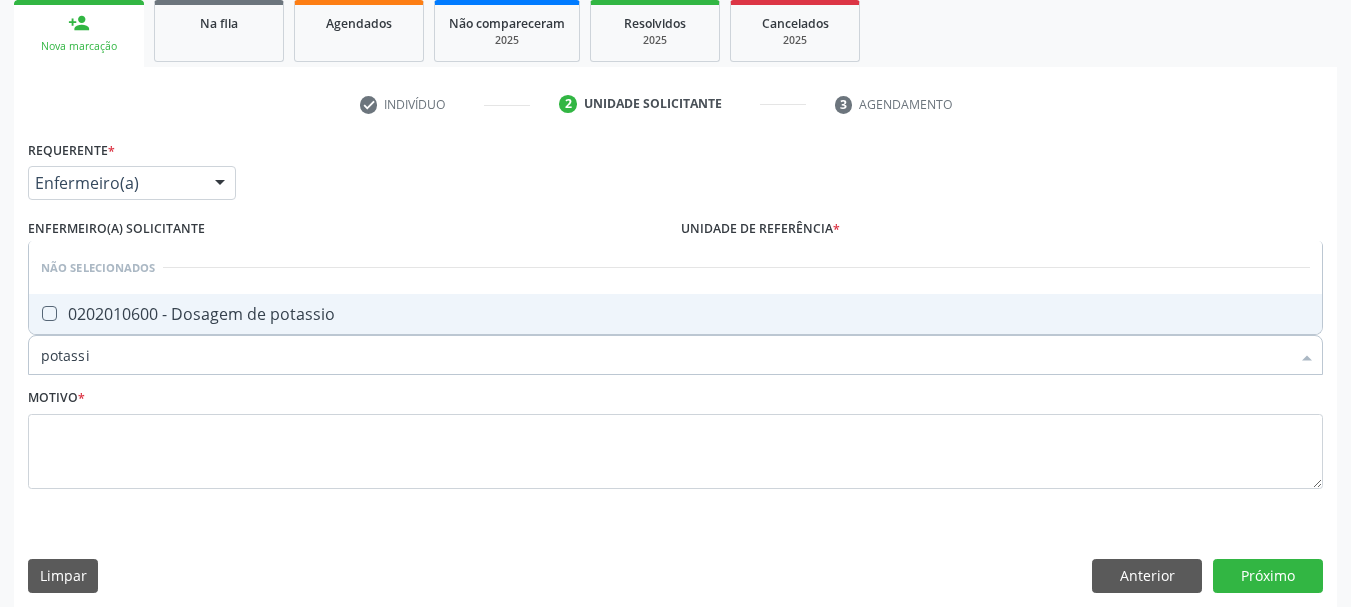 type on "potassio" 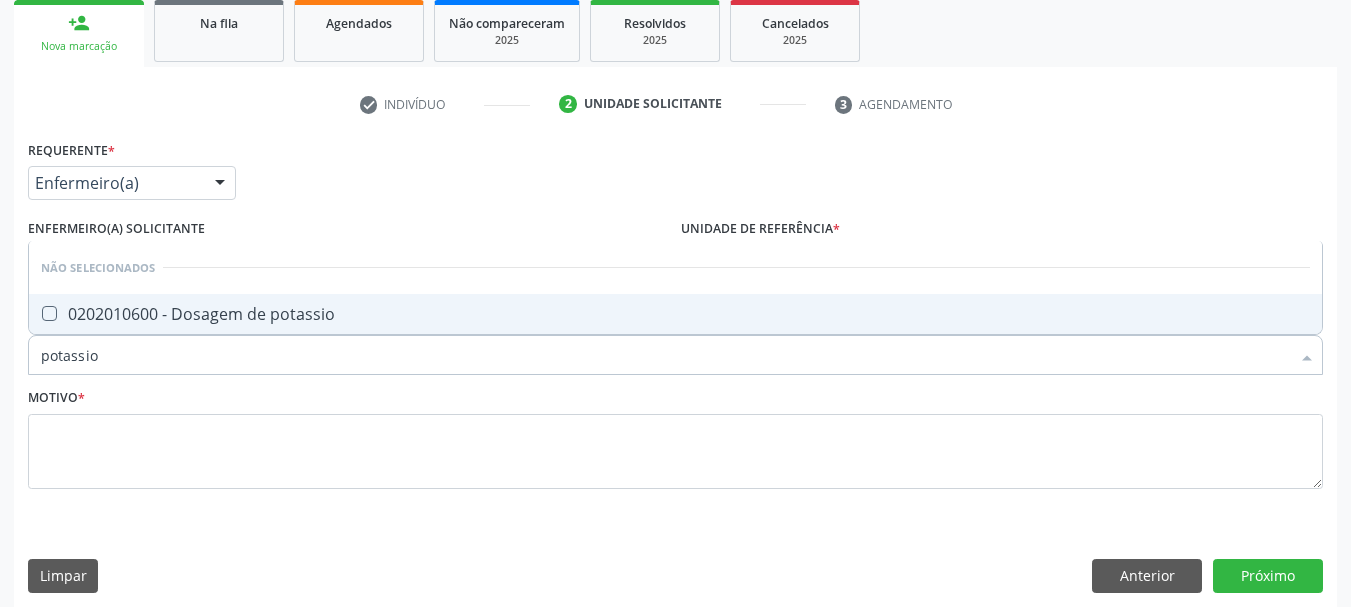 click on "0202010600 - Dosagem de potassio" at bounding box center (675, 314) 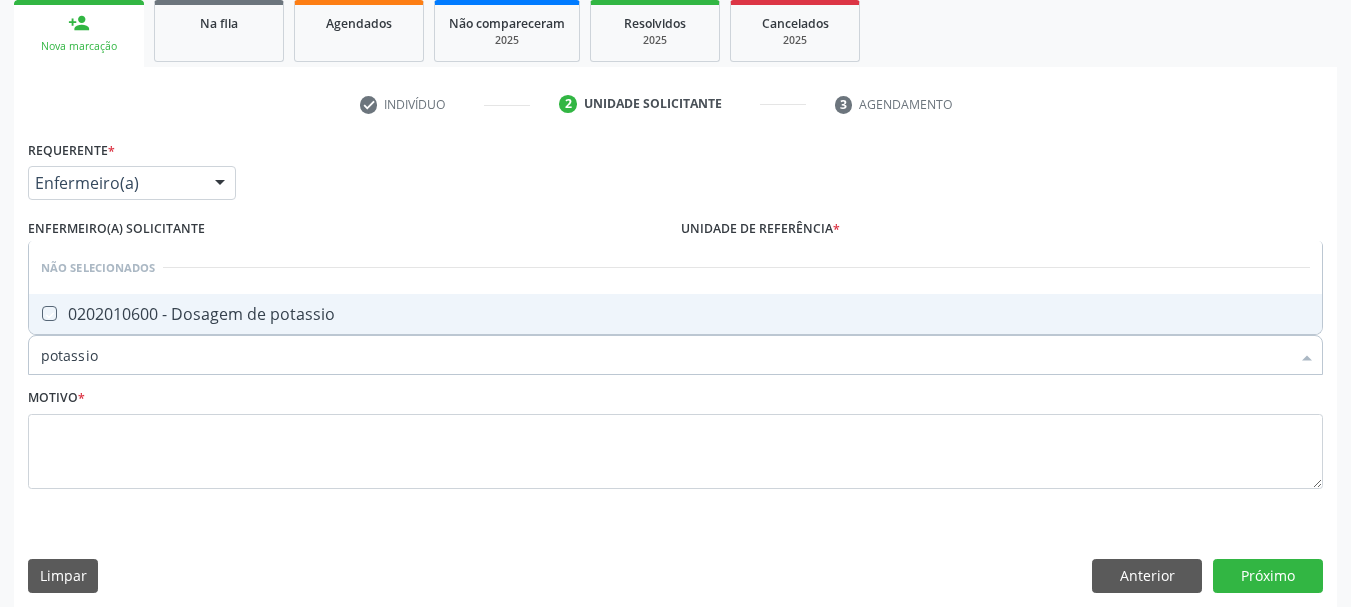 checkbox on "true" 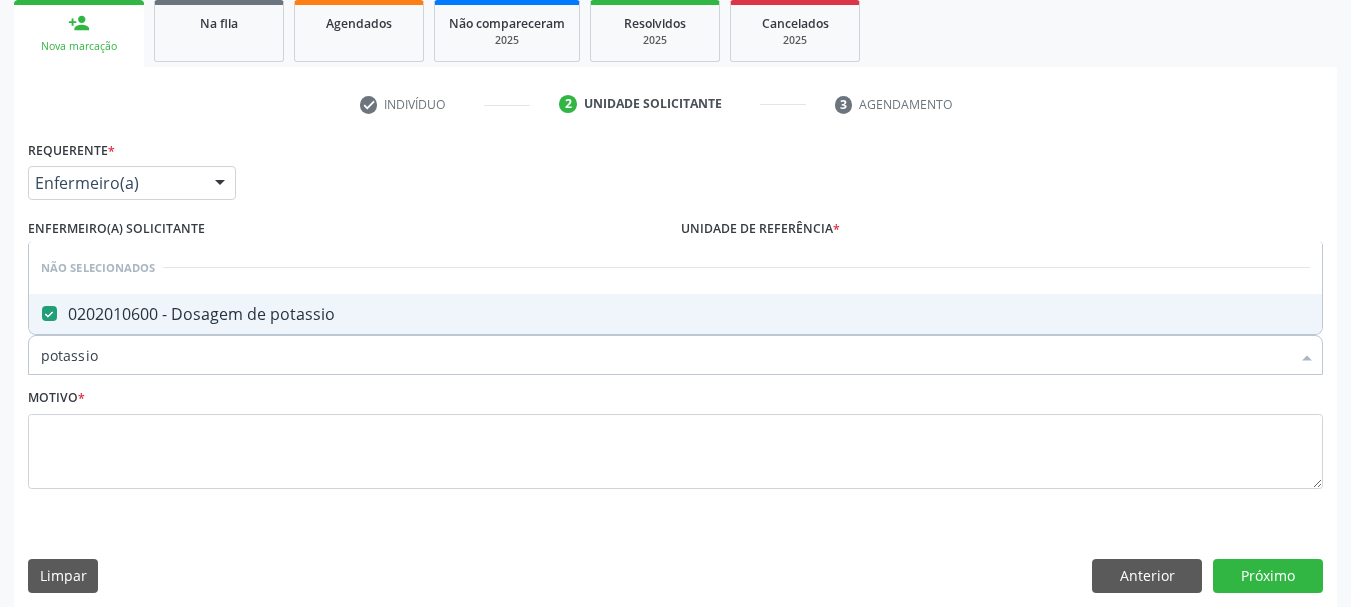 drag, startPoint x: 102, startPoint y: 353, endPoint x: 0, endPoint y: 350, distance: 102.044106 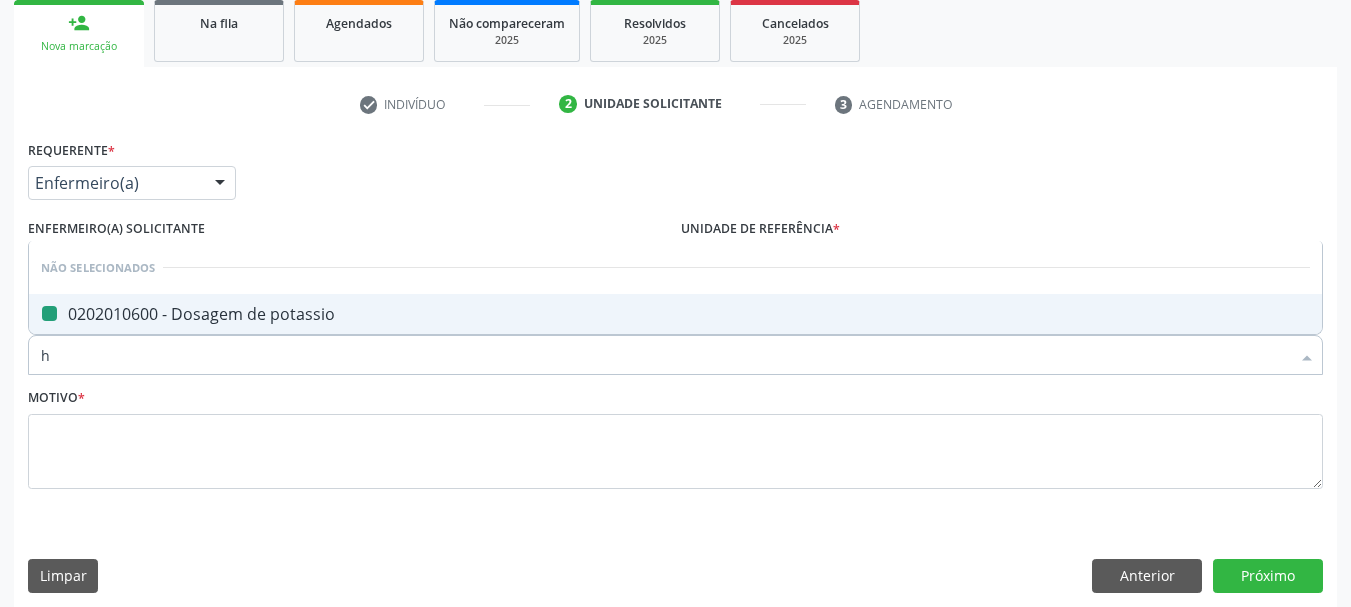 type on "he" 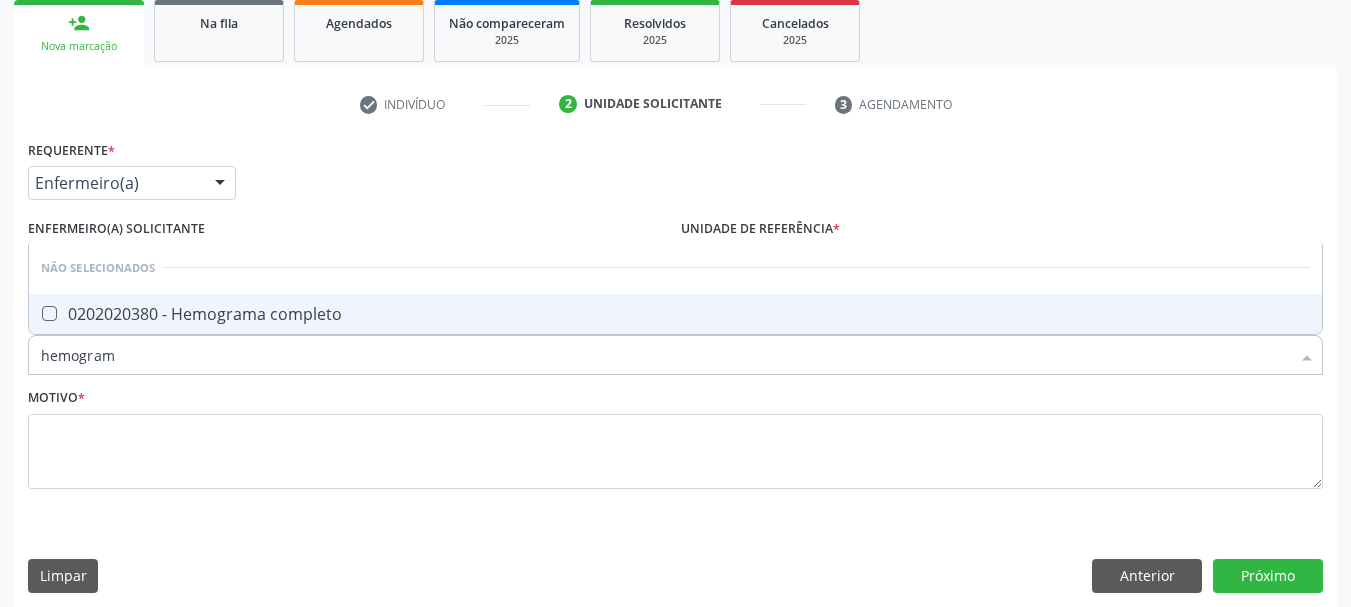 type on "hemograma" 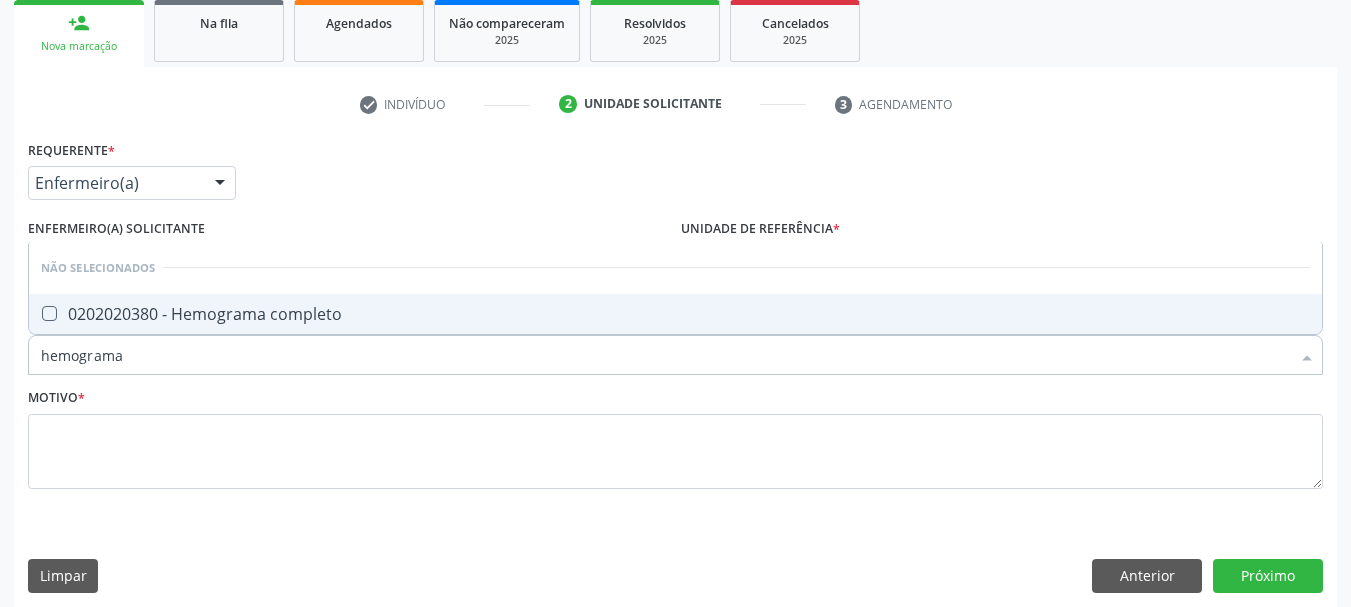 click on "0202020380 - Hemograma completo" at bounding box center (675, 314) 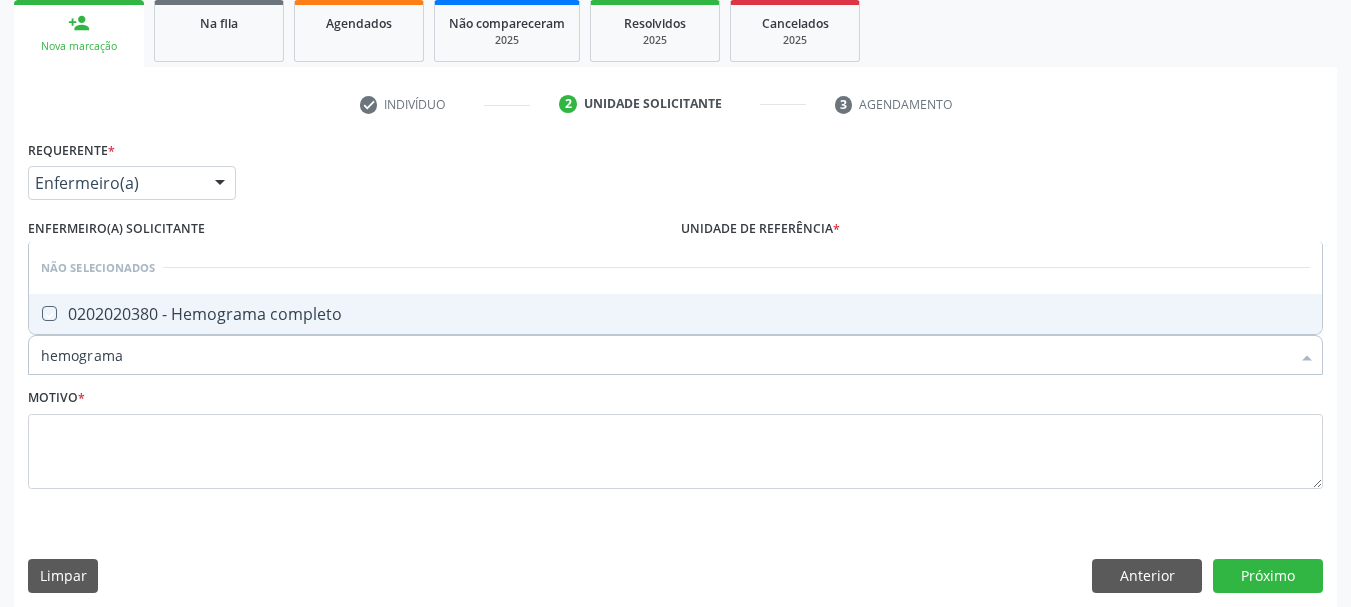 checkbox on "true" 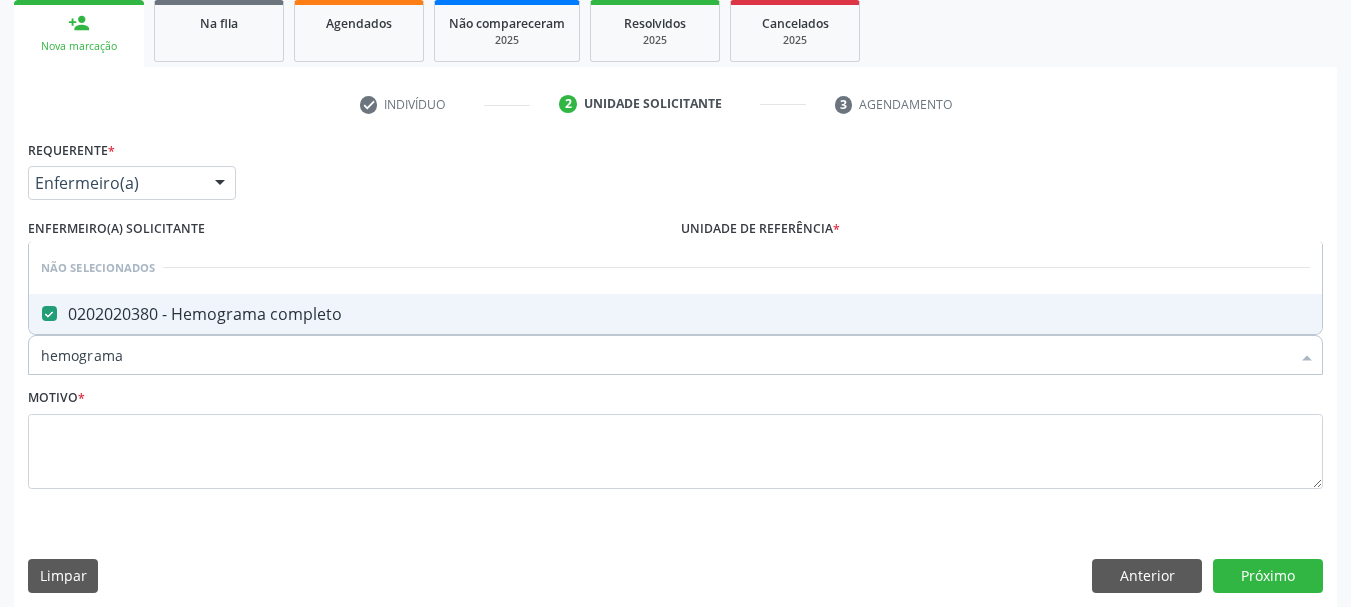 drag, startPoint x: 13, startPoint y: 374, endPoint x: 0, endPoint y: 363, distance: 17.029387 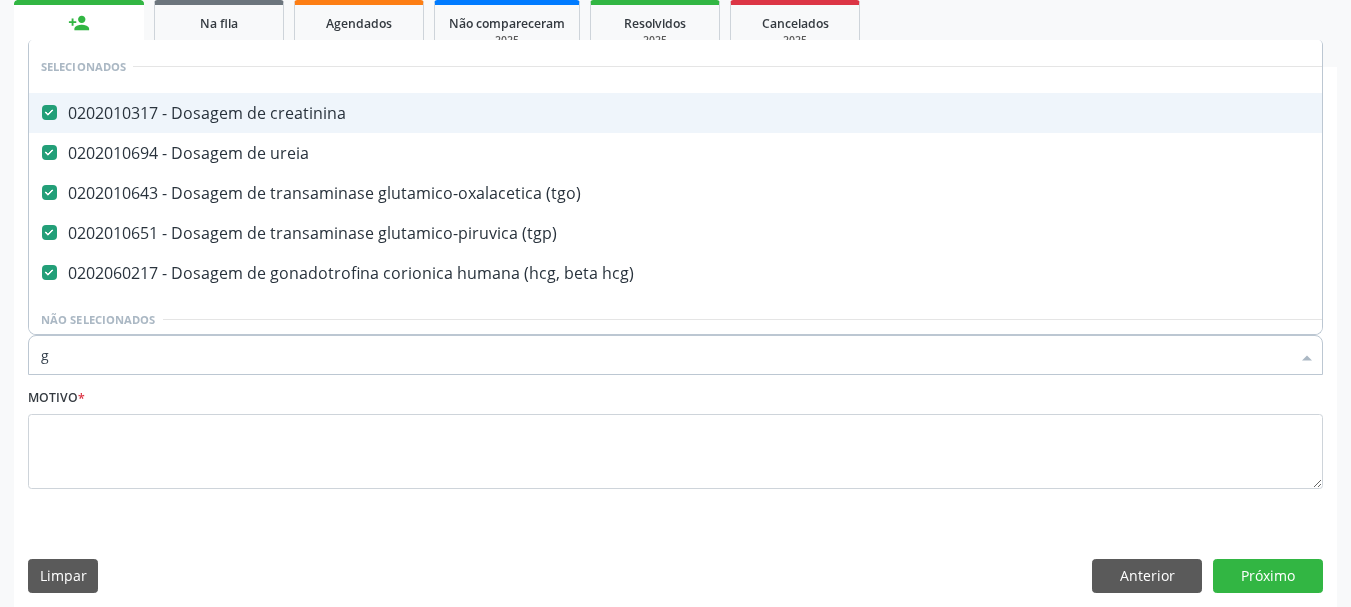 type on "gl" 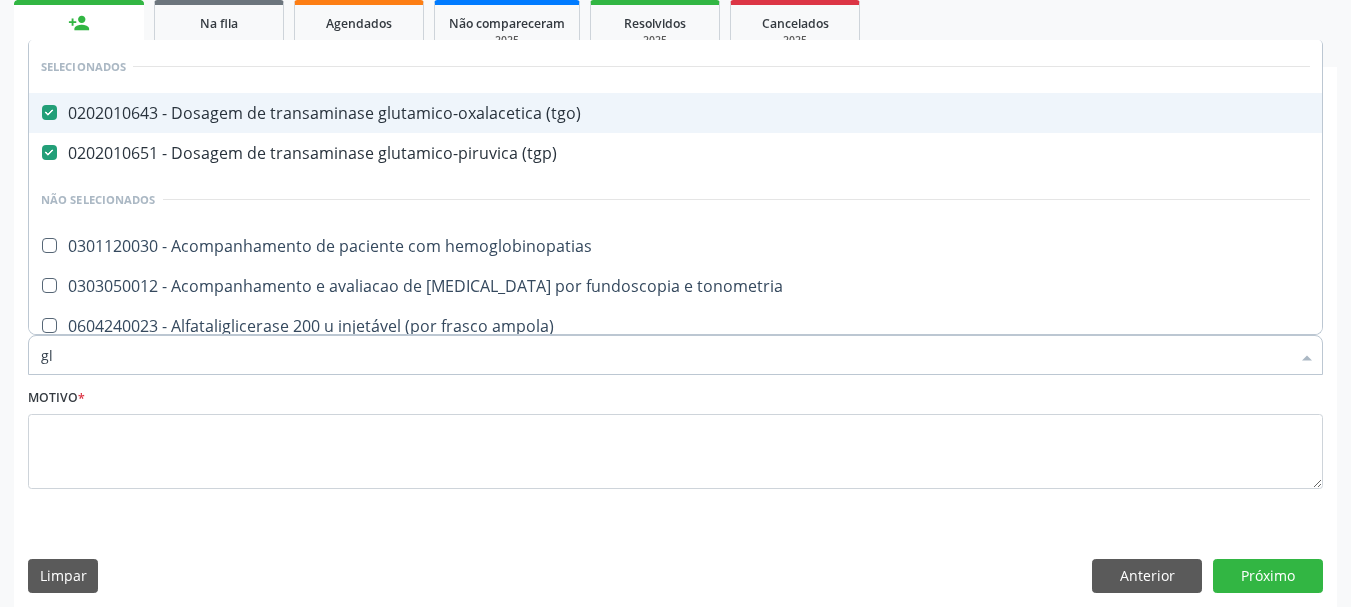 type on "g" 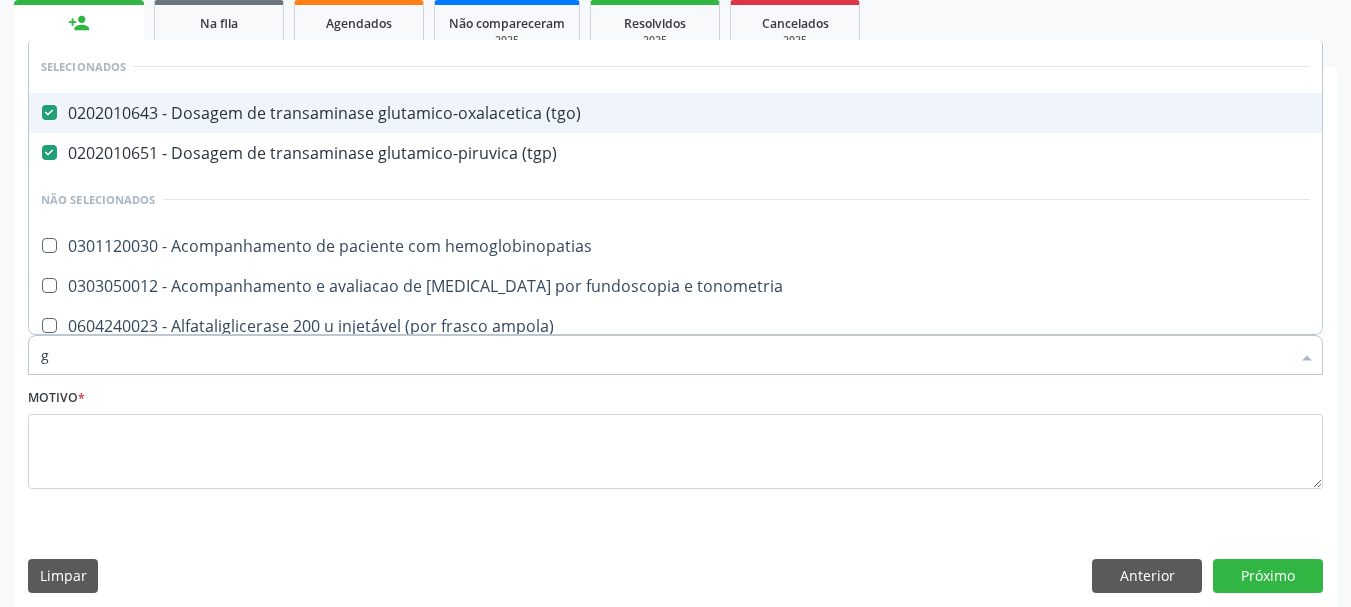 checkbox on "true" 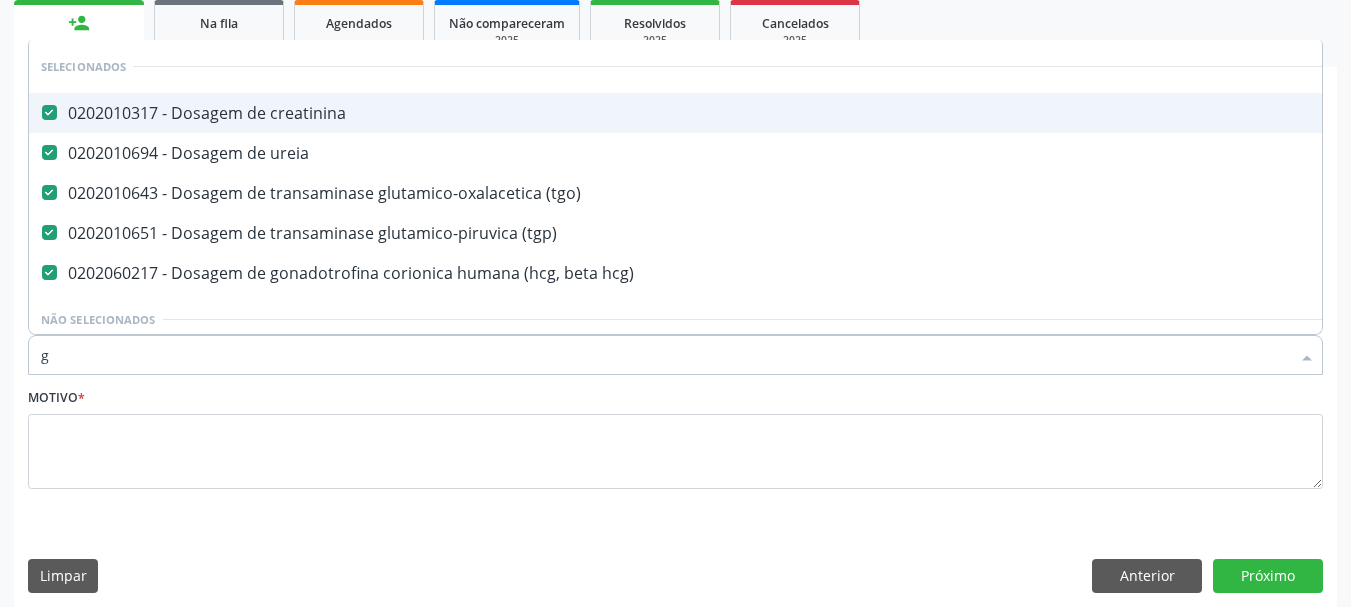 type on "gl" 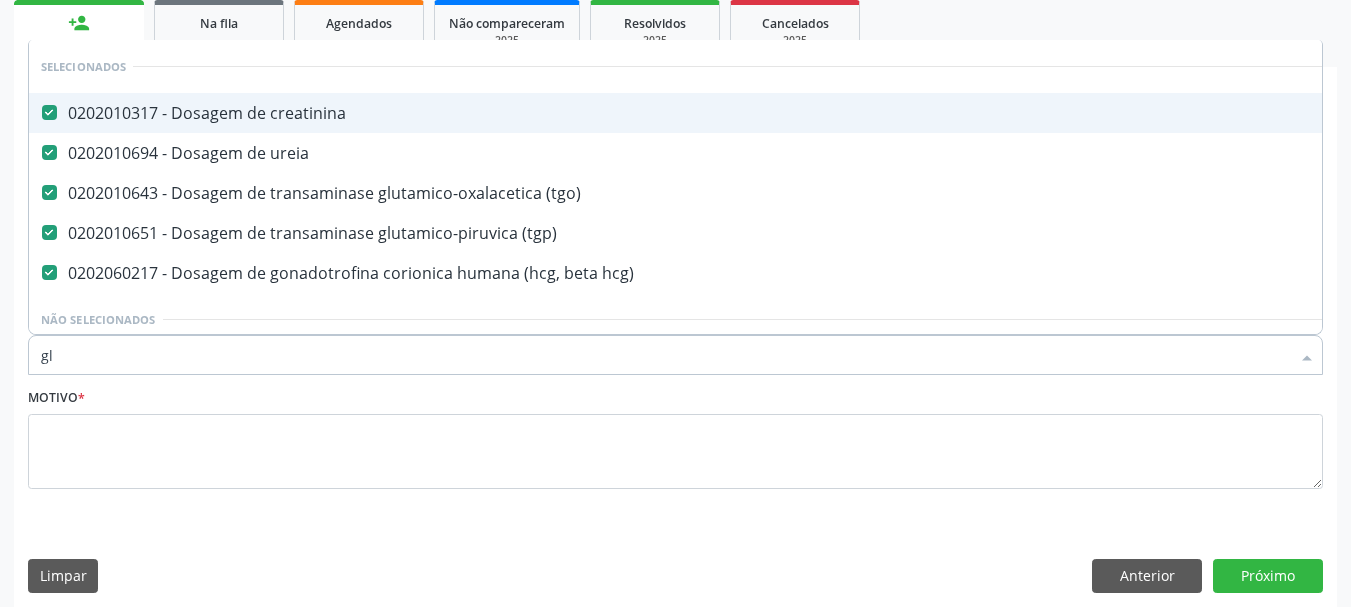 checkbox on "false" 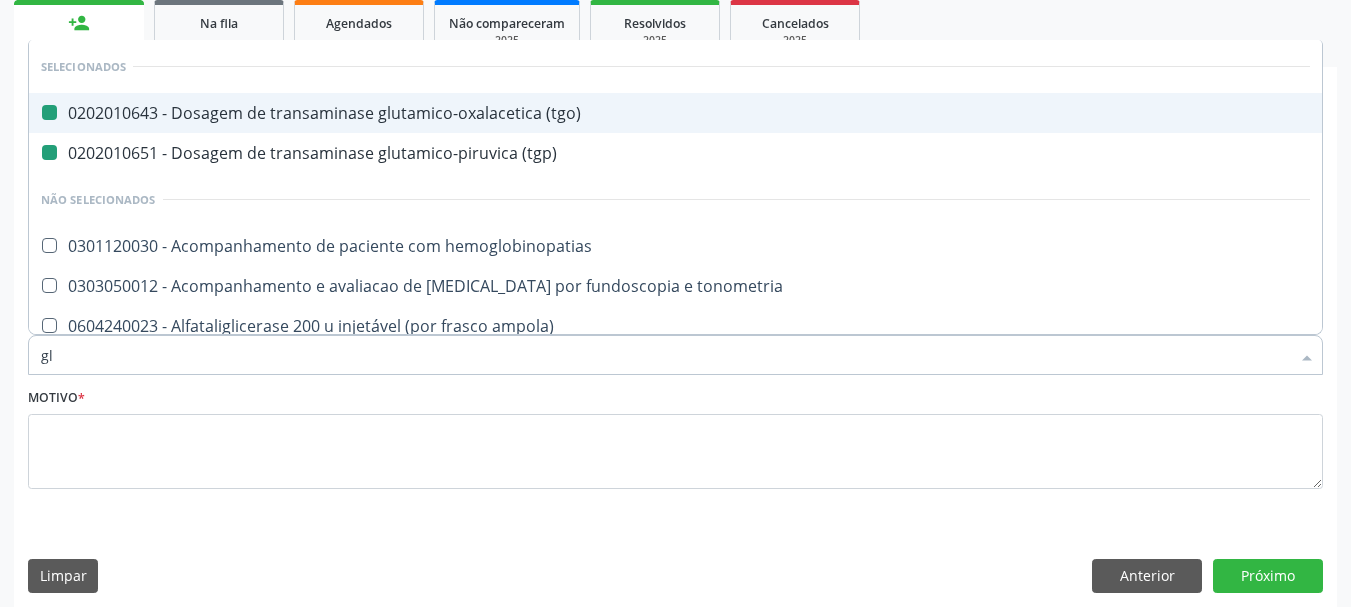 type on "gli" 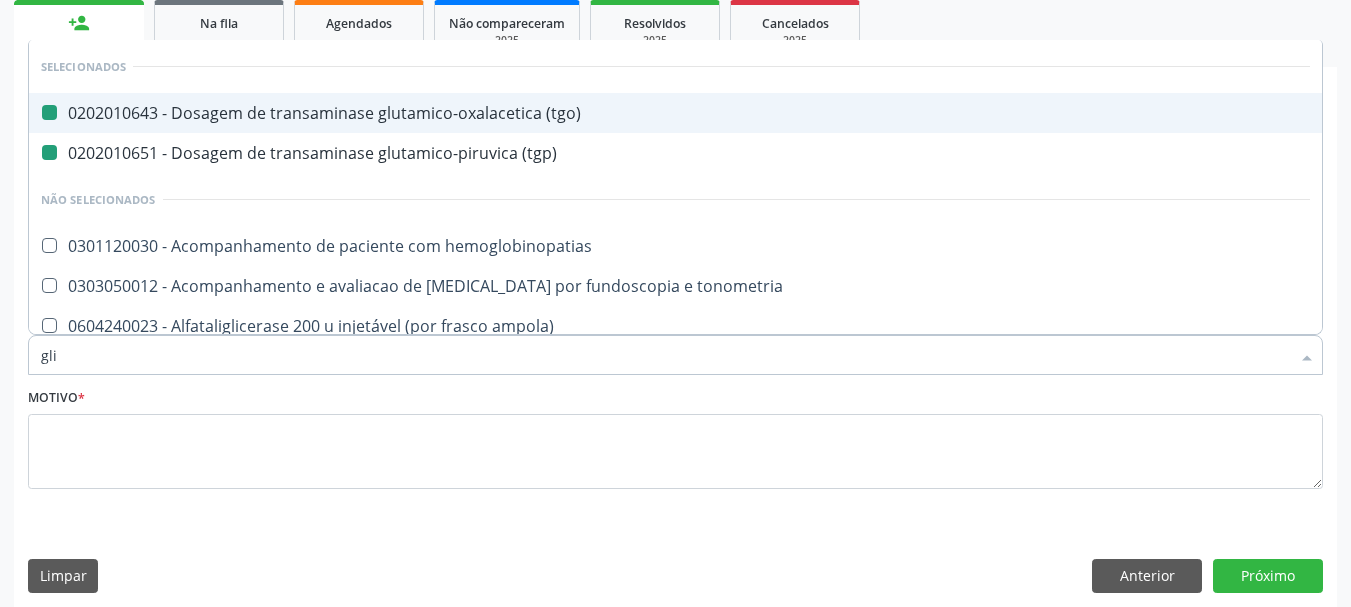 checkbox on "false" 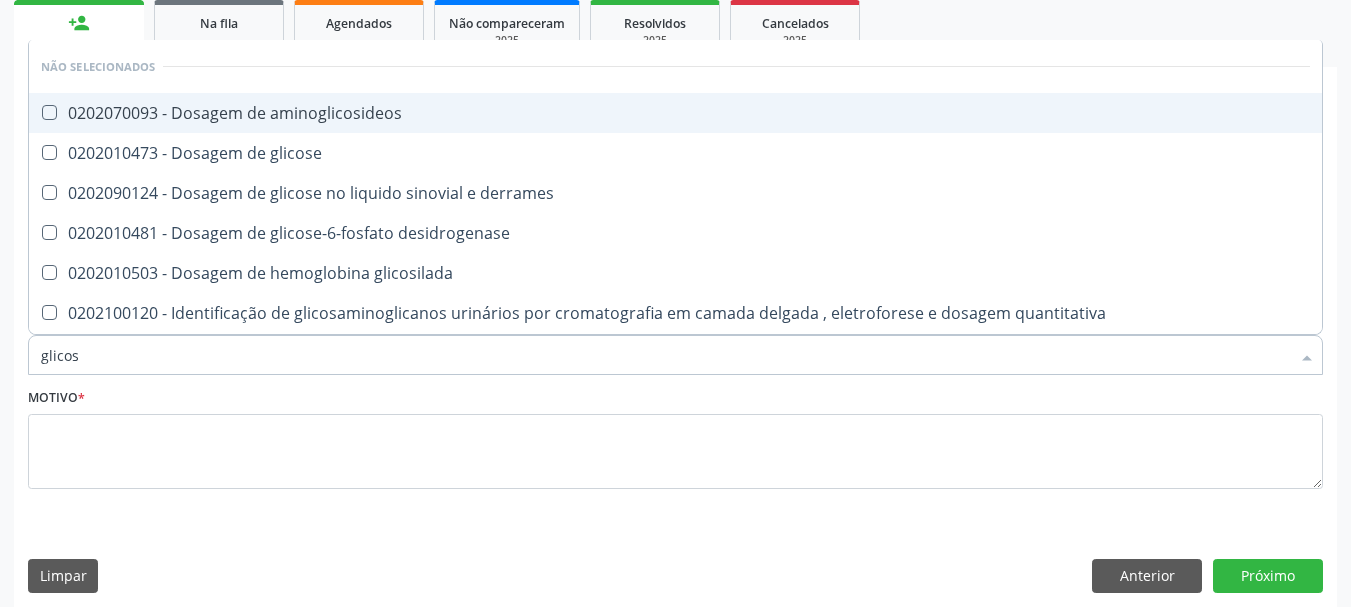 type on "glicose" 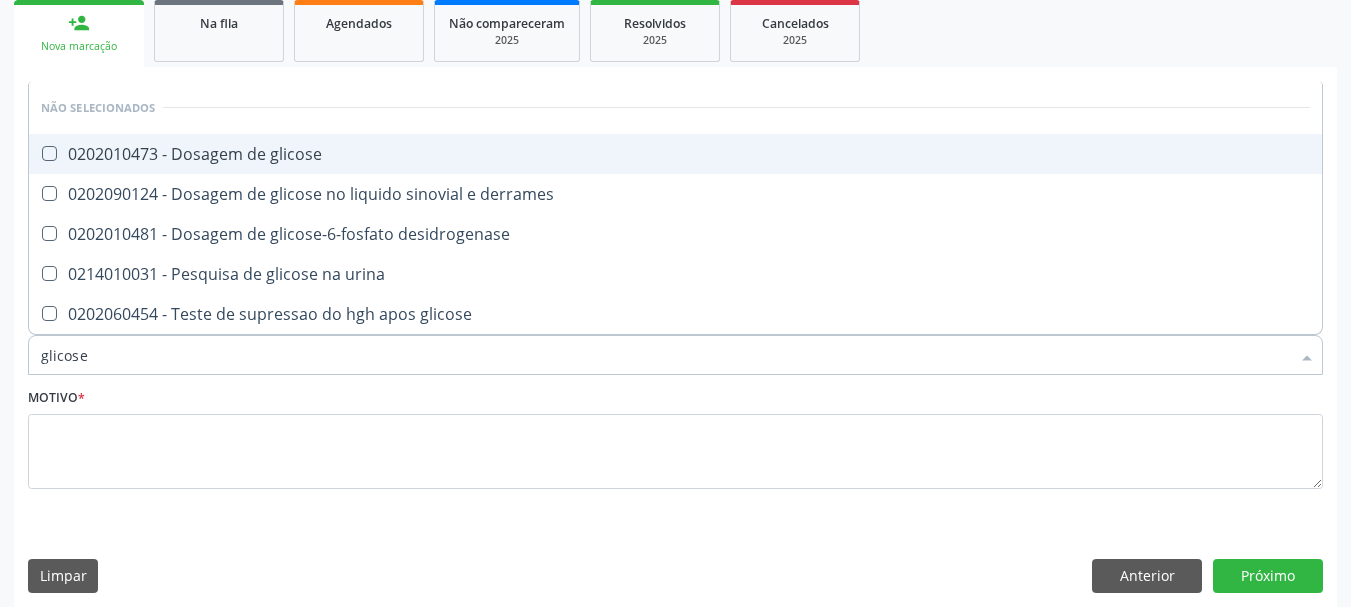 click on "0202010473 - Dosagem de glicose" at bounding box center (675, 154) 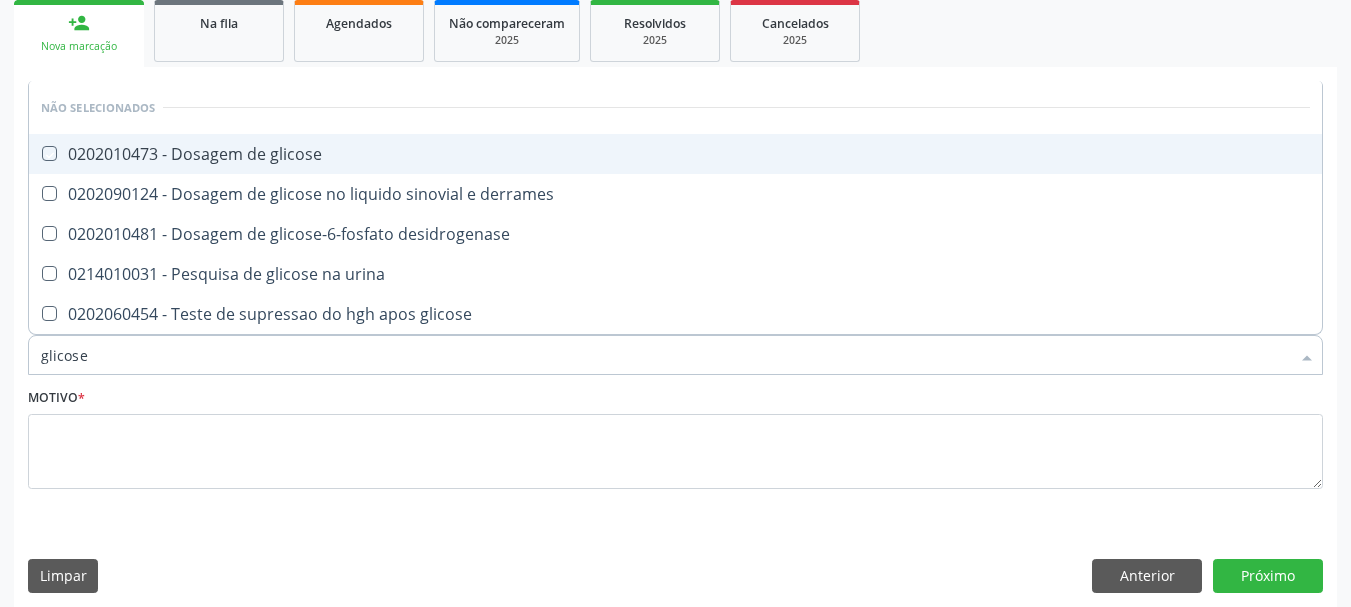 checkbox on "true" 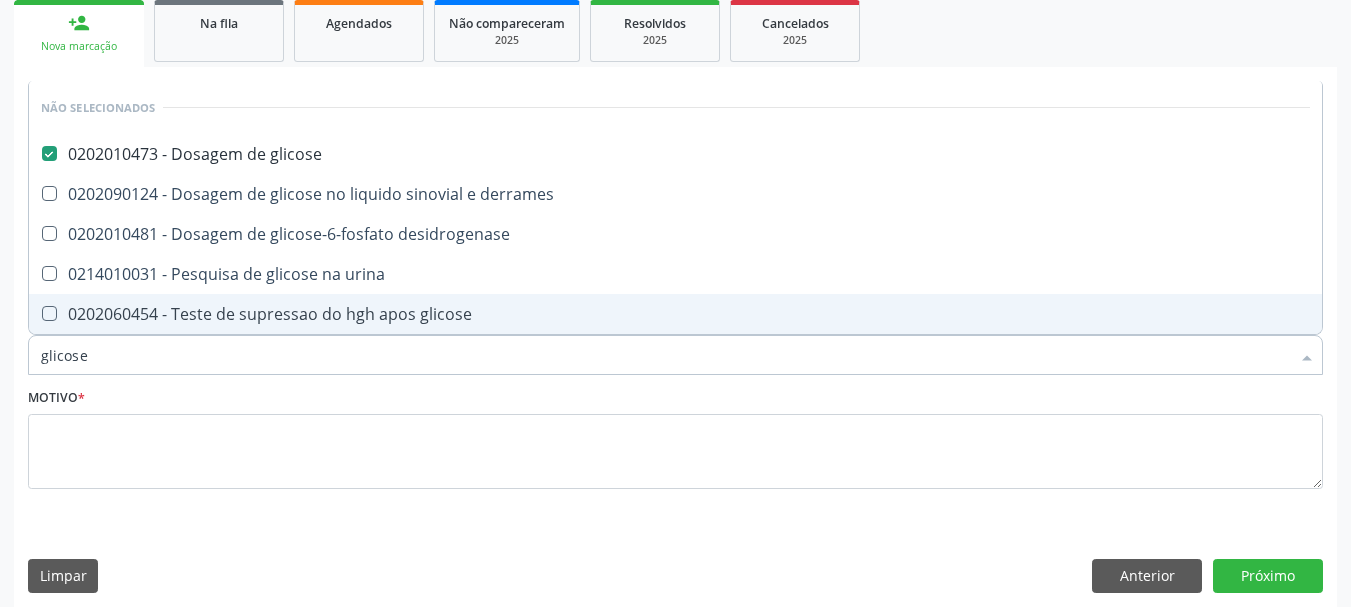 drag, startPoint x: 114, startPoint y: 364, endPoint x: 0, endPoint y: 360, distance: 114.07015 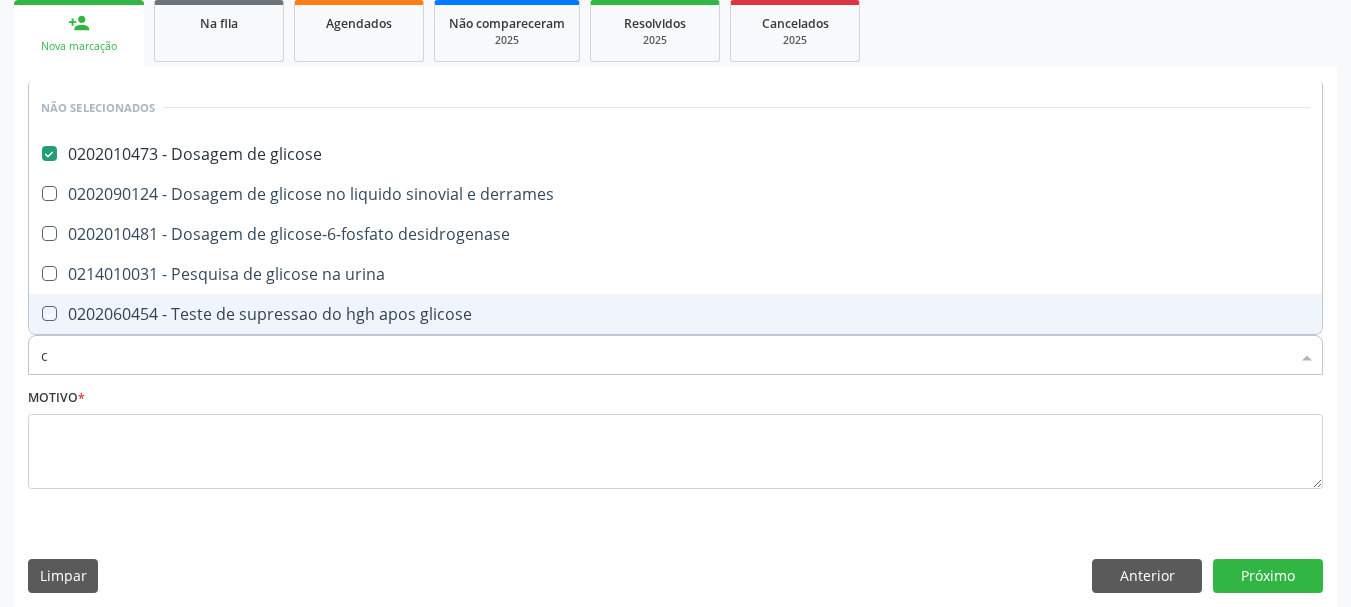 type on "co" 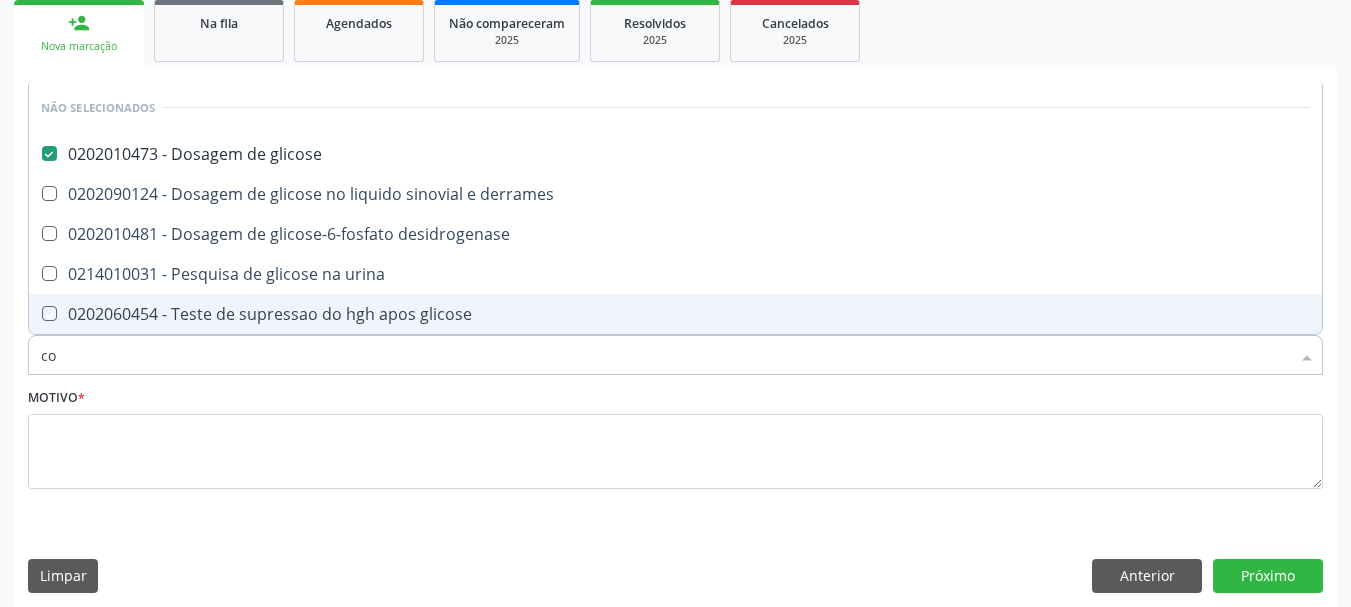 checkbox on "true" 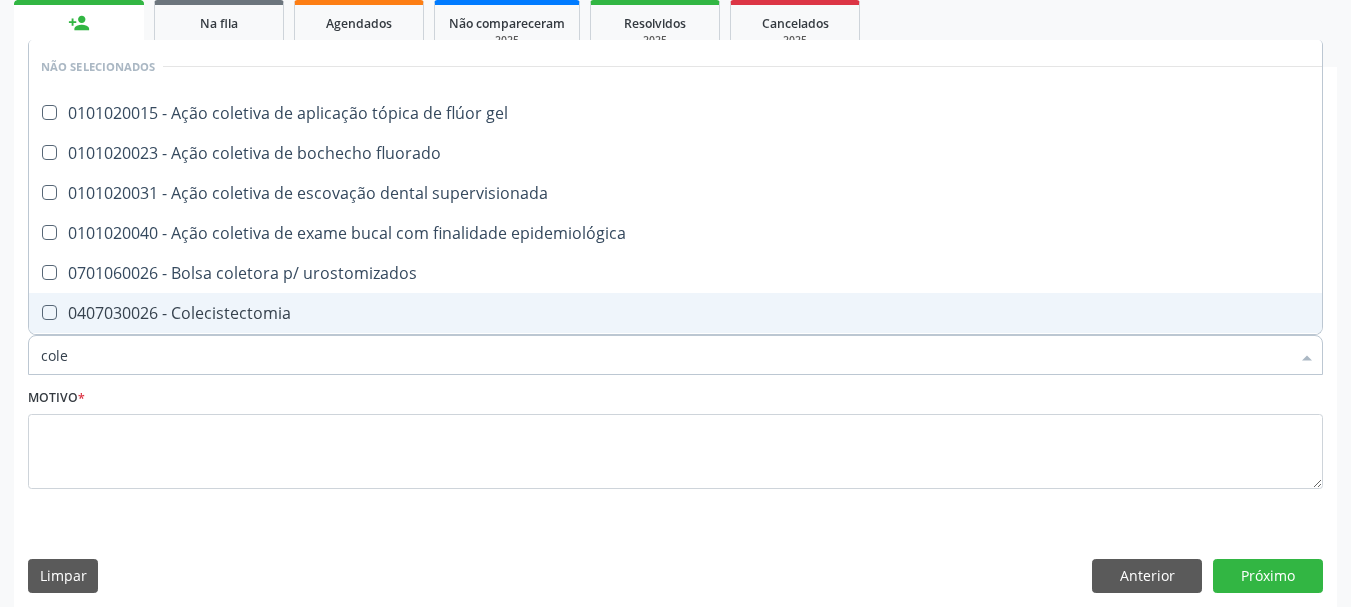 type on "coles" 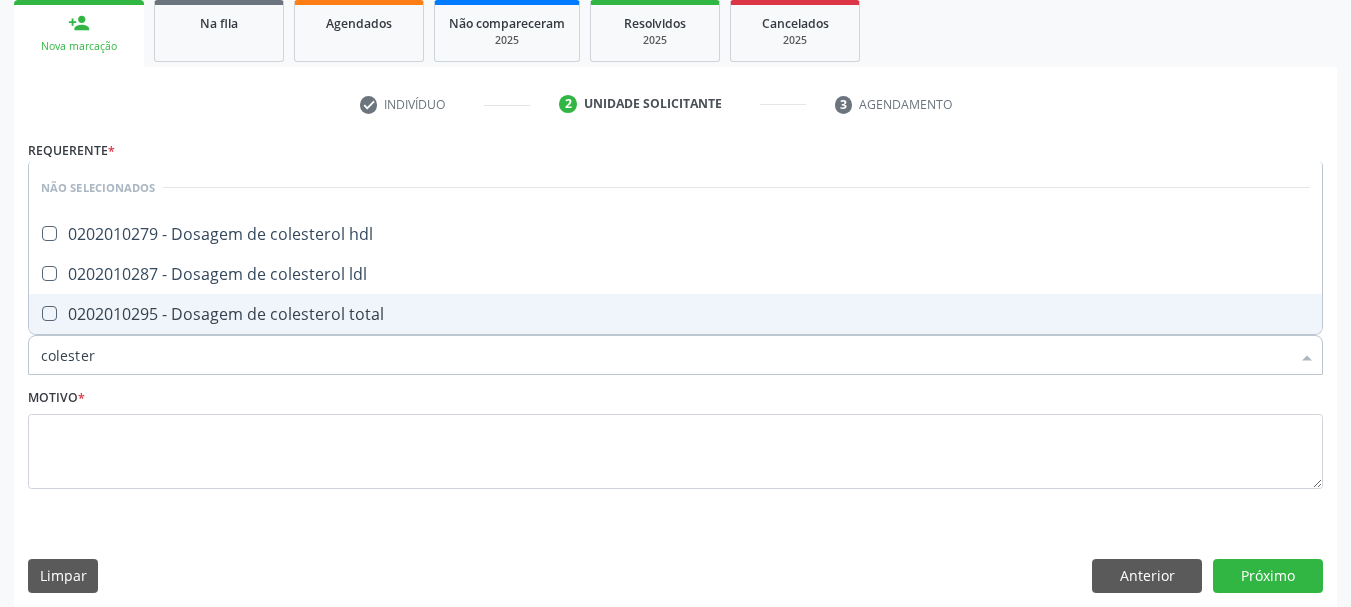type on "colestero" 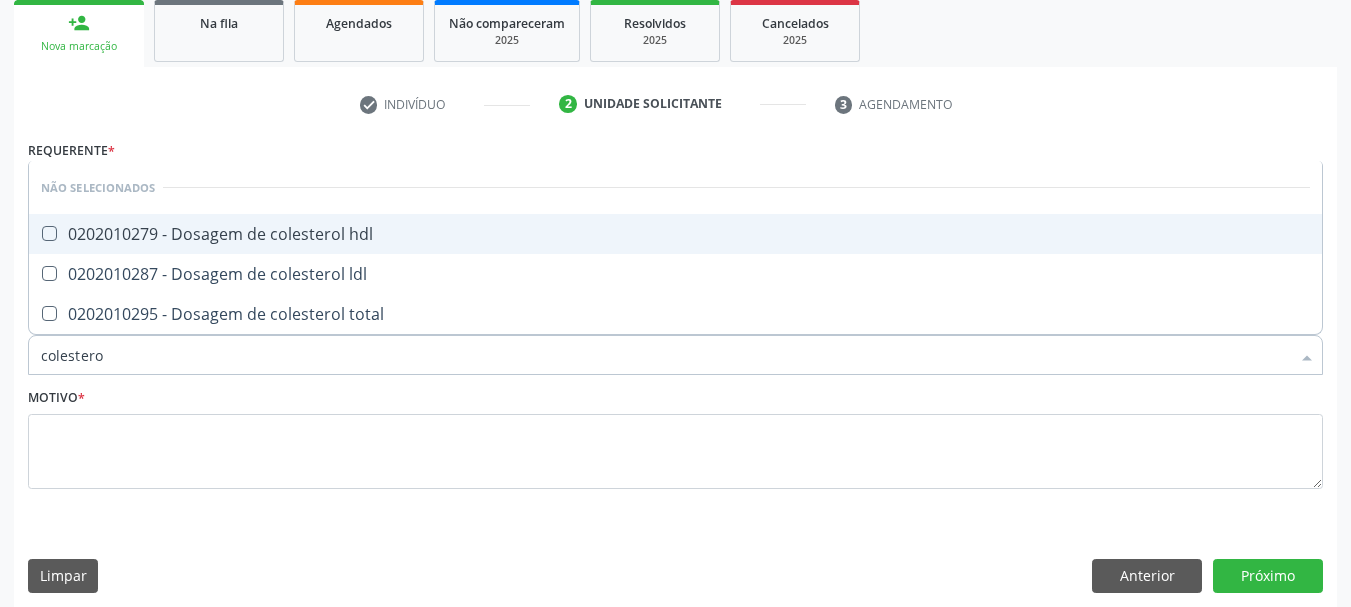 click on "0202010279 - Dosagem de colesterol hdl" at bounding box center [675, 234] 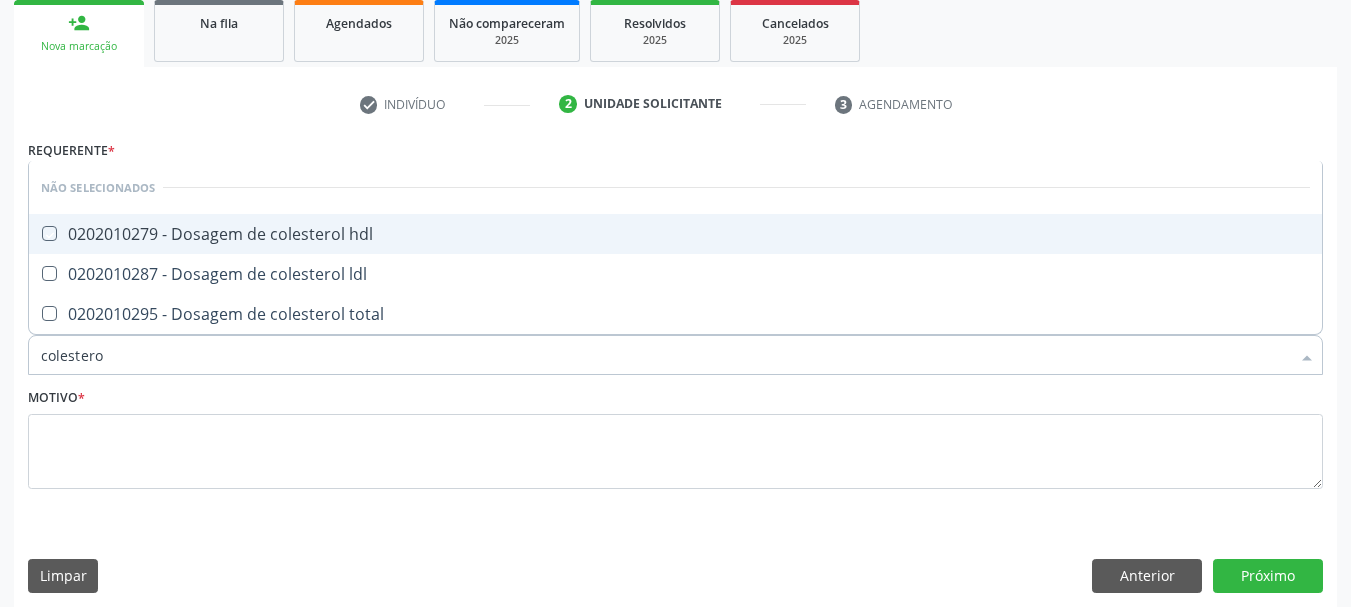 checkbox on "true" 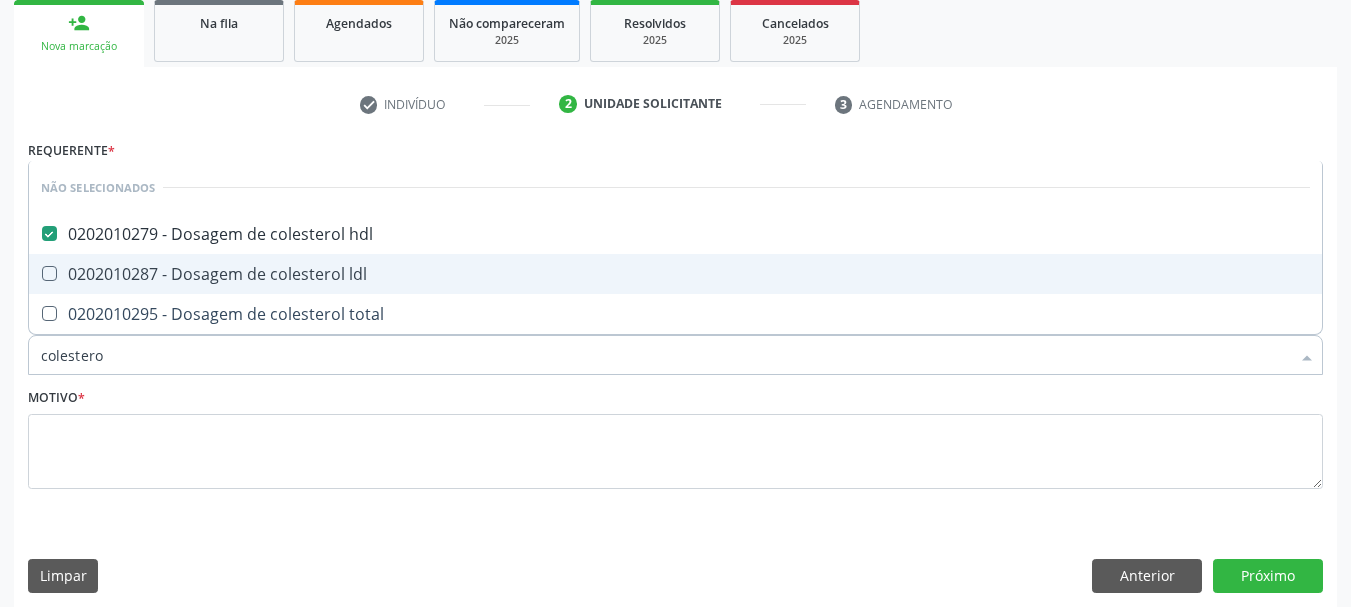 click on "0202010287 - Dosagem de colesterol ldl" at bounding box center (675, 274) 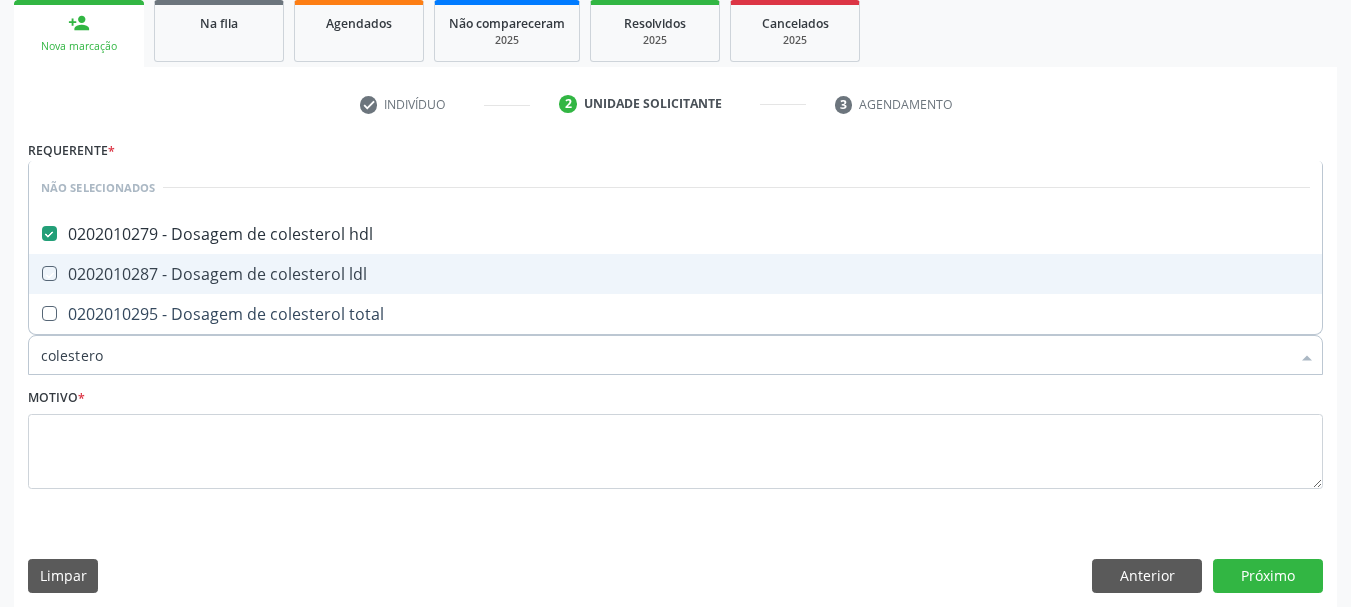 checkbox on "true" 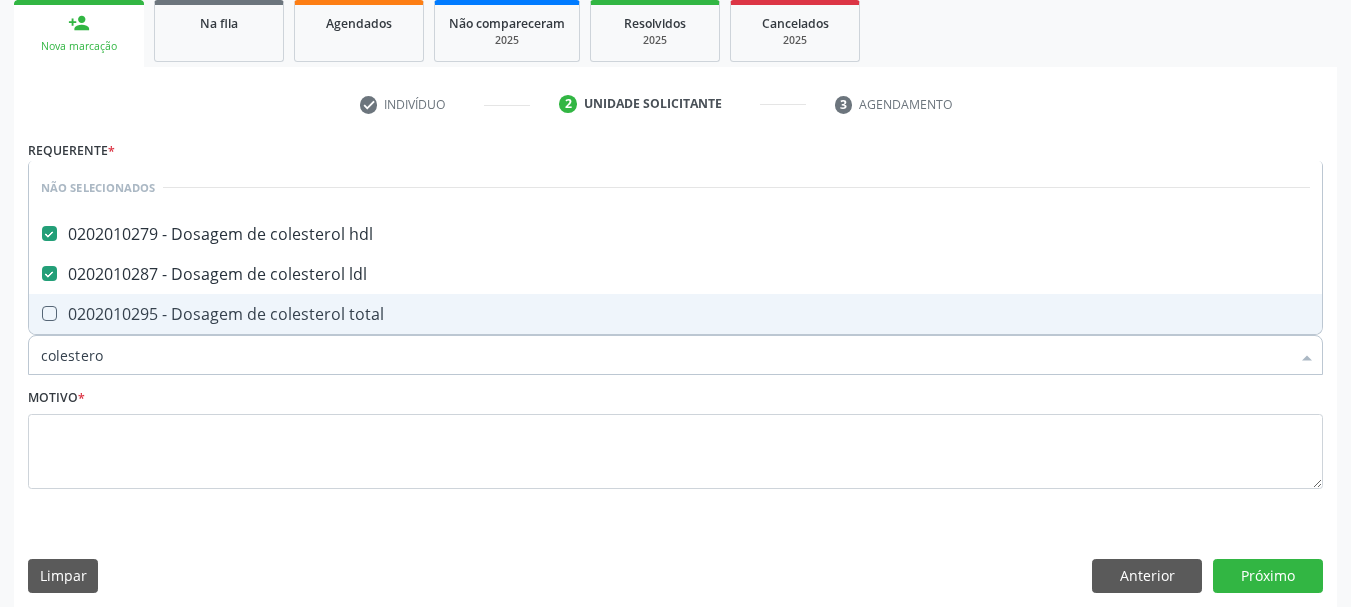 click on "0202010295 - Dosagem de colesterol total" at bounding box center [675, 314] 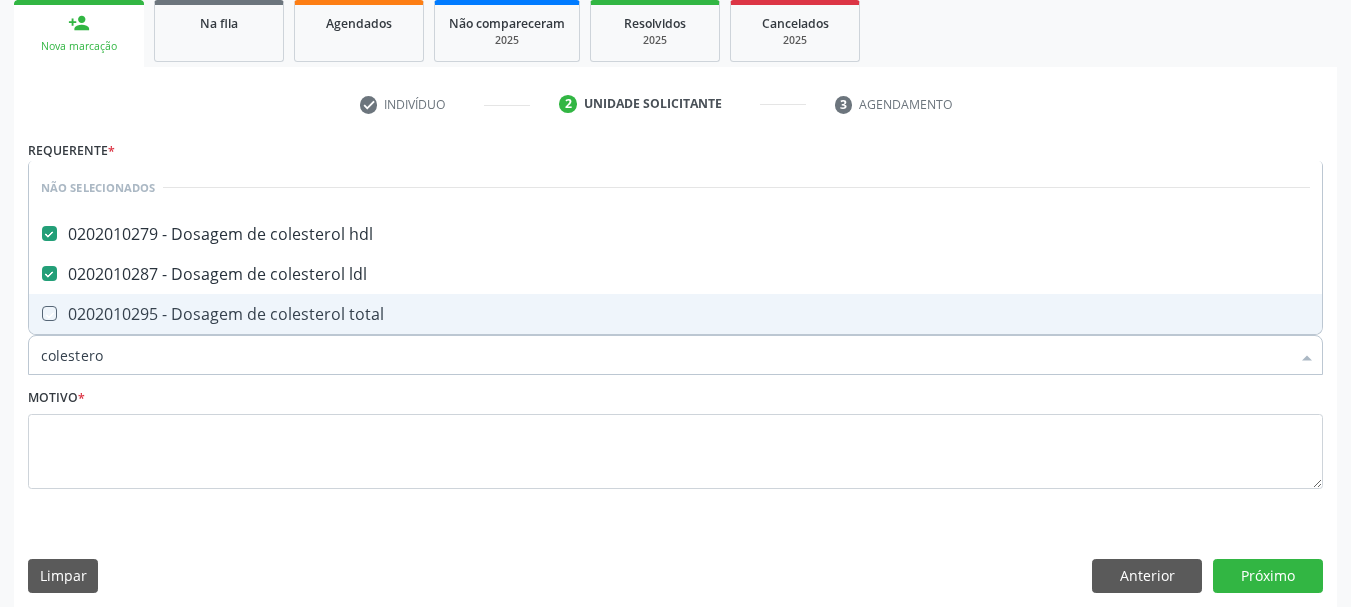 checkbox on "true" 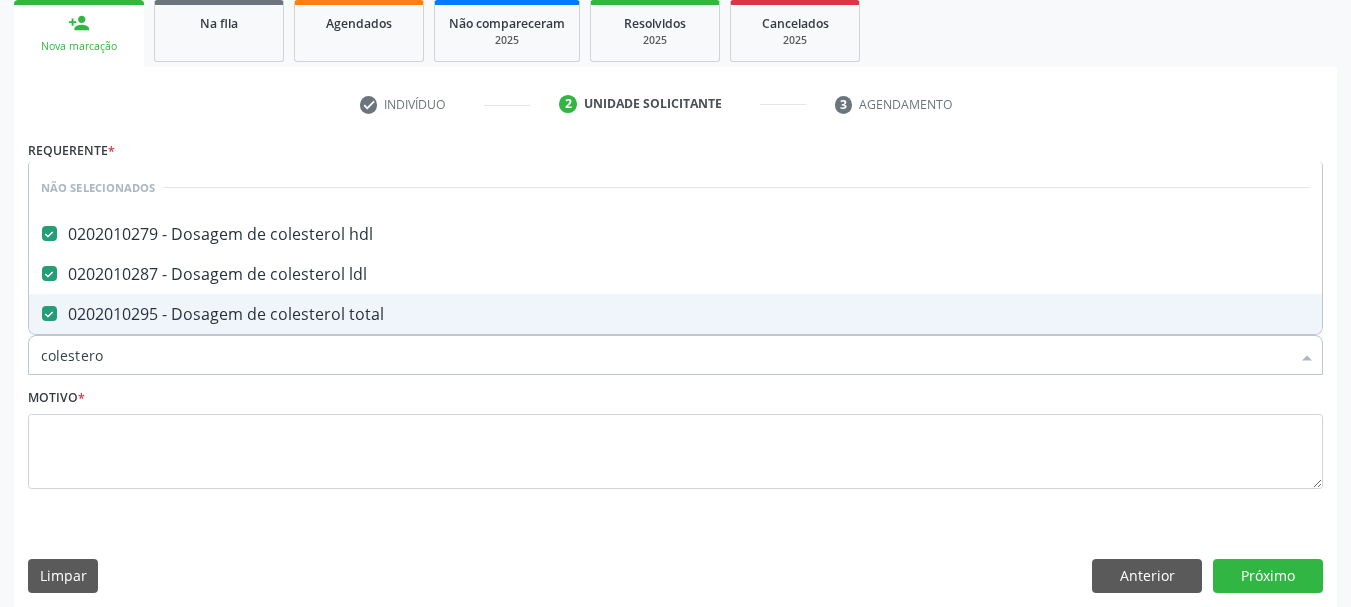drag, startPoint x: 136, startPoint y: 362, endPoint x: 23, endPoint y: 361, distance: 113.004425 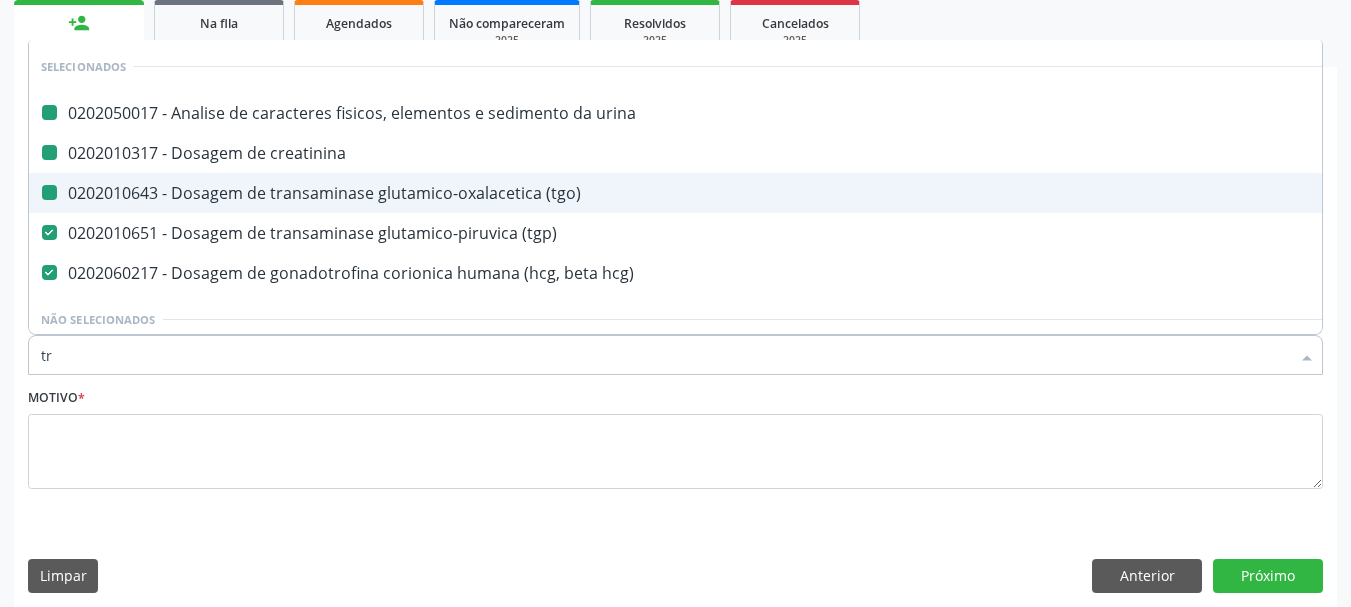 type on "tri" 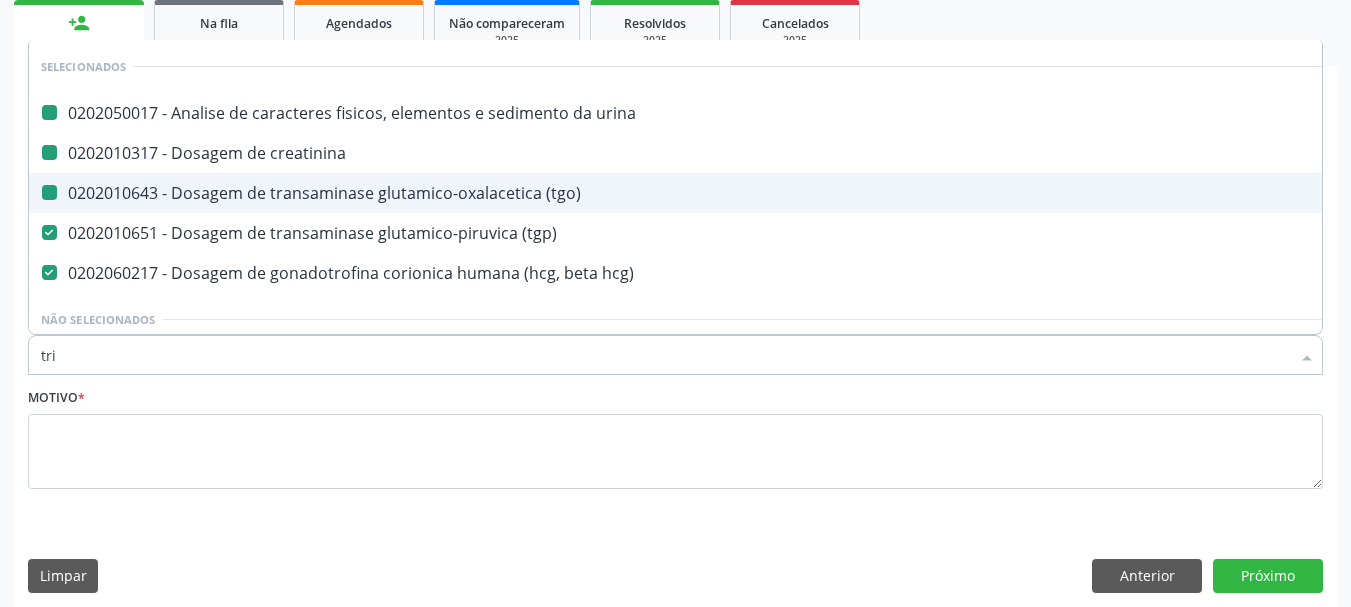 checkbox on "false" 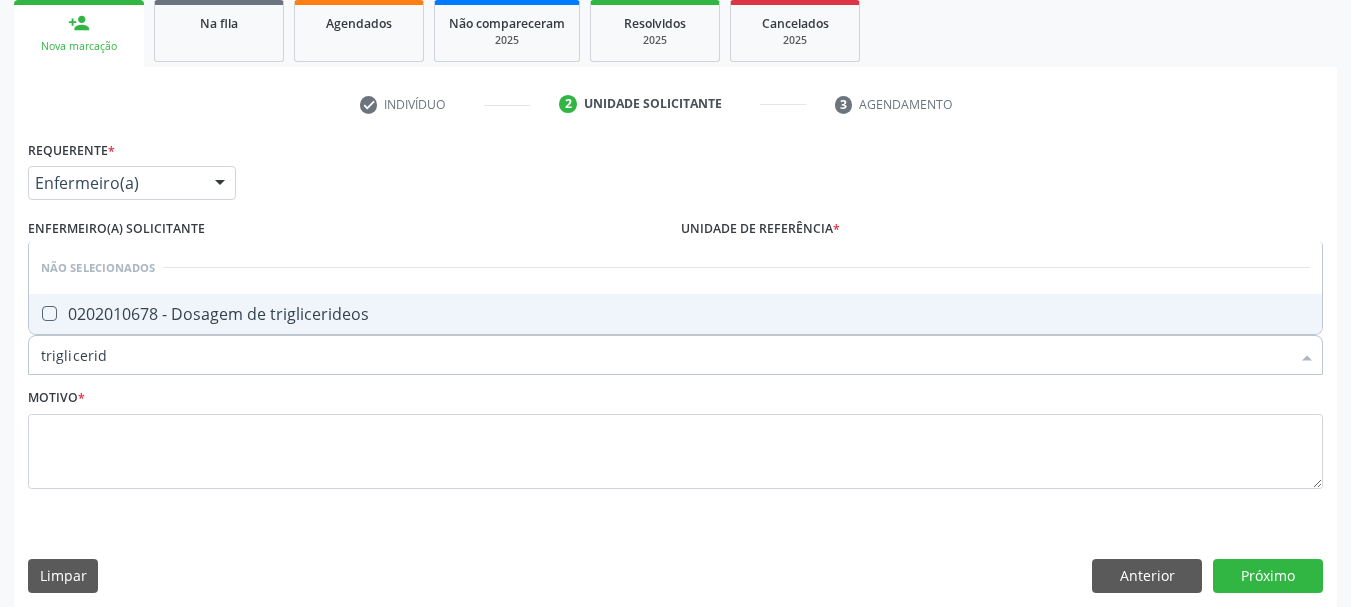 type on "trigliceride" 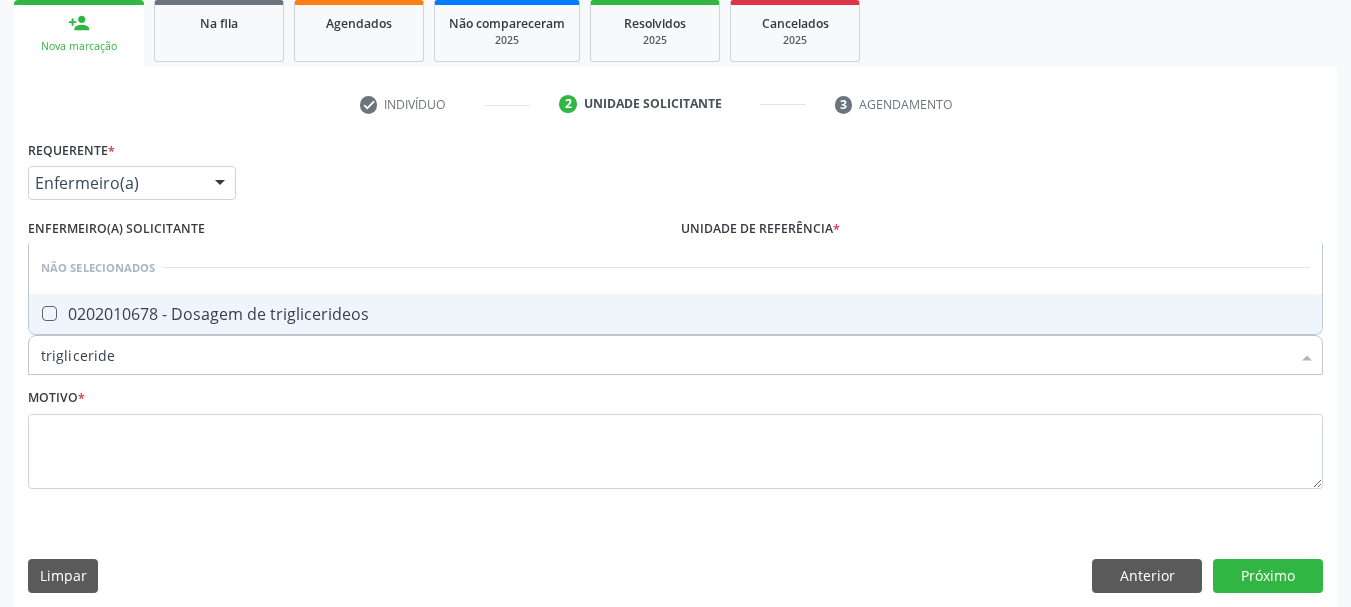 click on "0202010678 - Dosagem de triglicerideos" at bounding box center (675, 314) 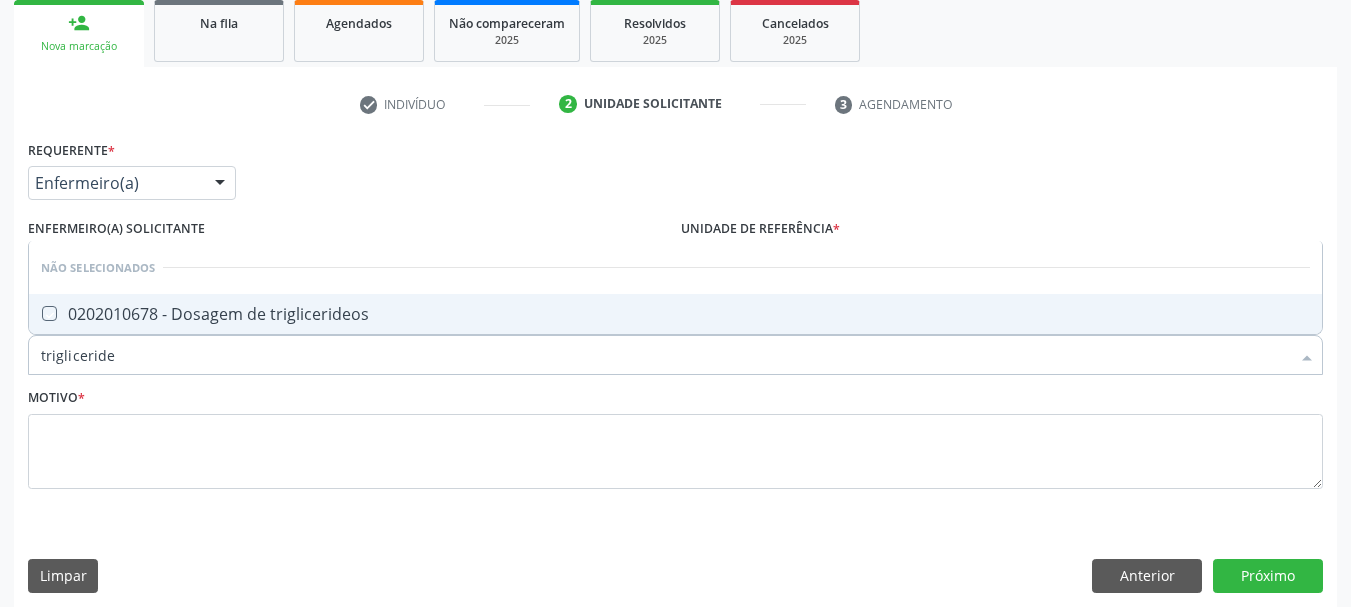 checkbox on "true" 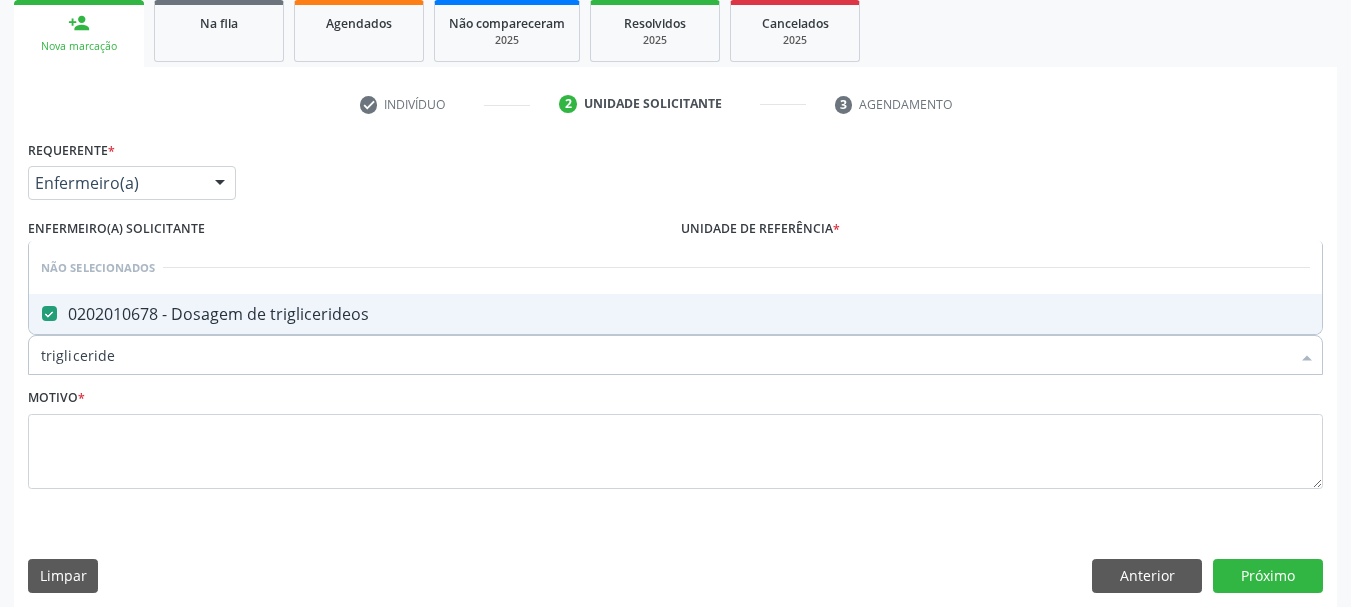 drag, startPoint x: 138, startPoint y: 346, endPoint x: 0, endPoint y: 352, distance: 138.13037 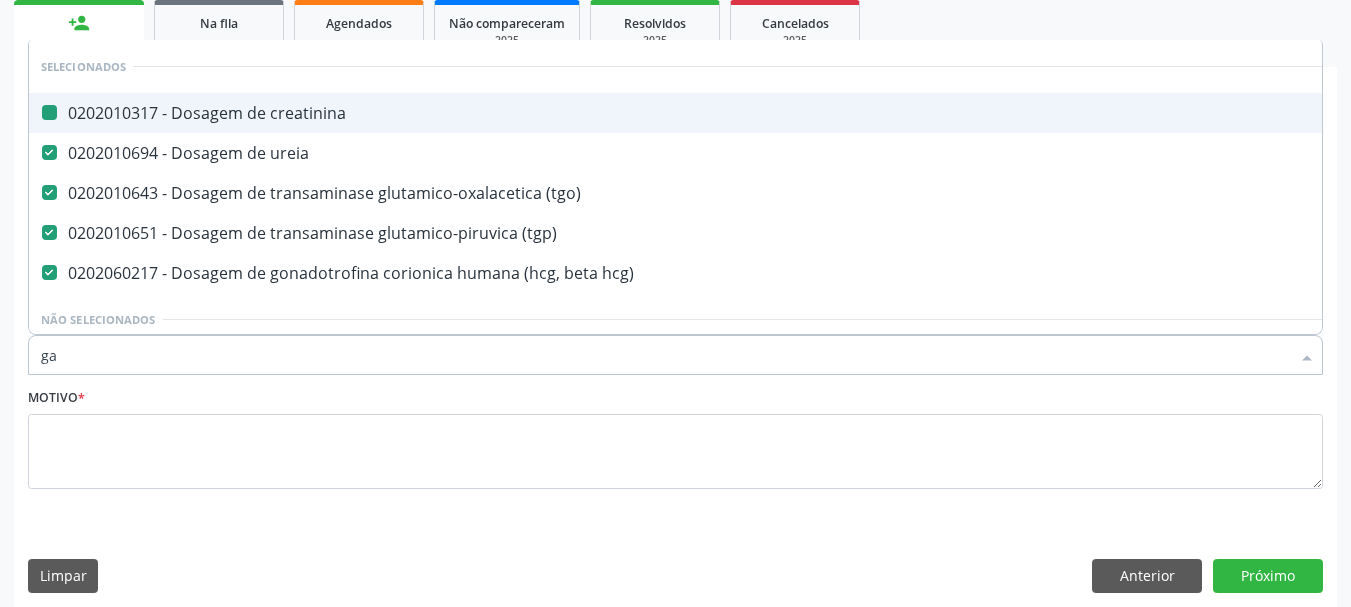 type on "gam" 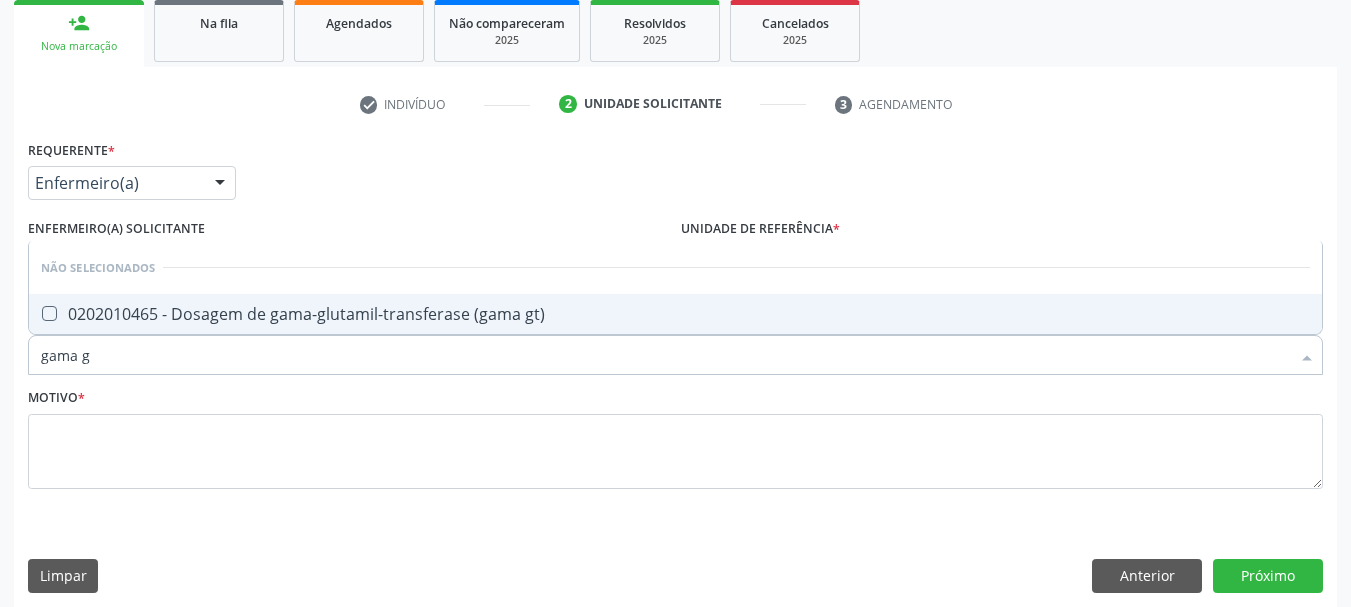 type on "gama gt" 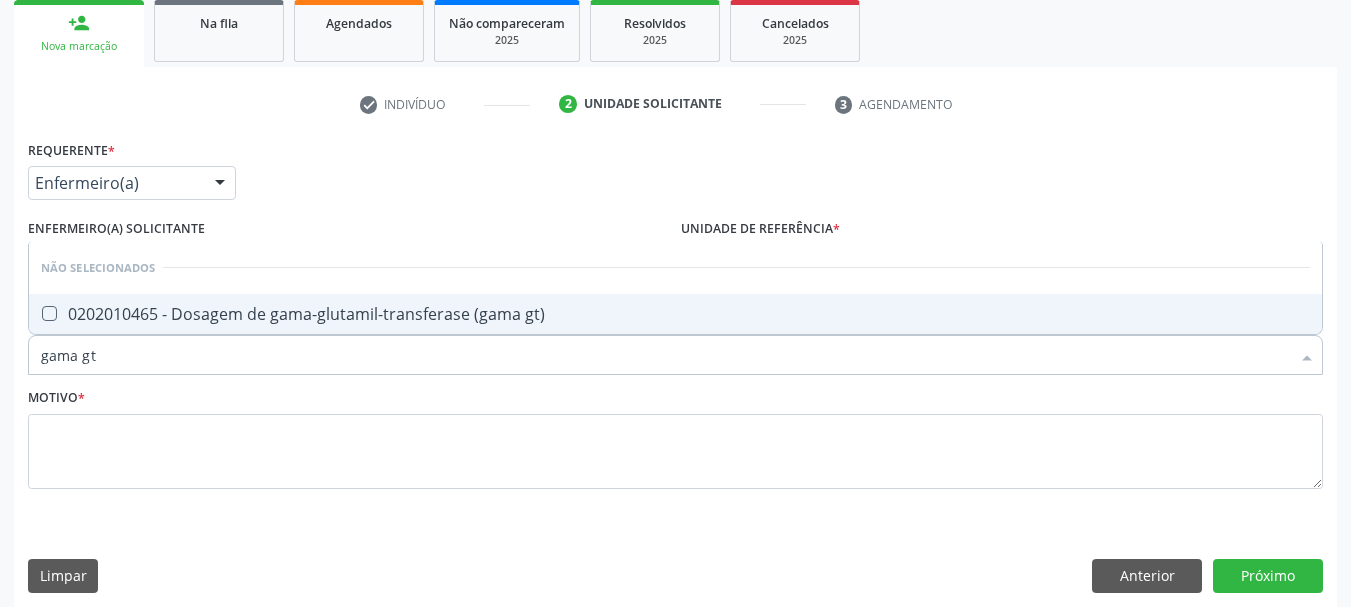 click at bounding box center (36, 314) 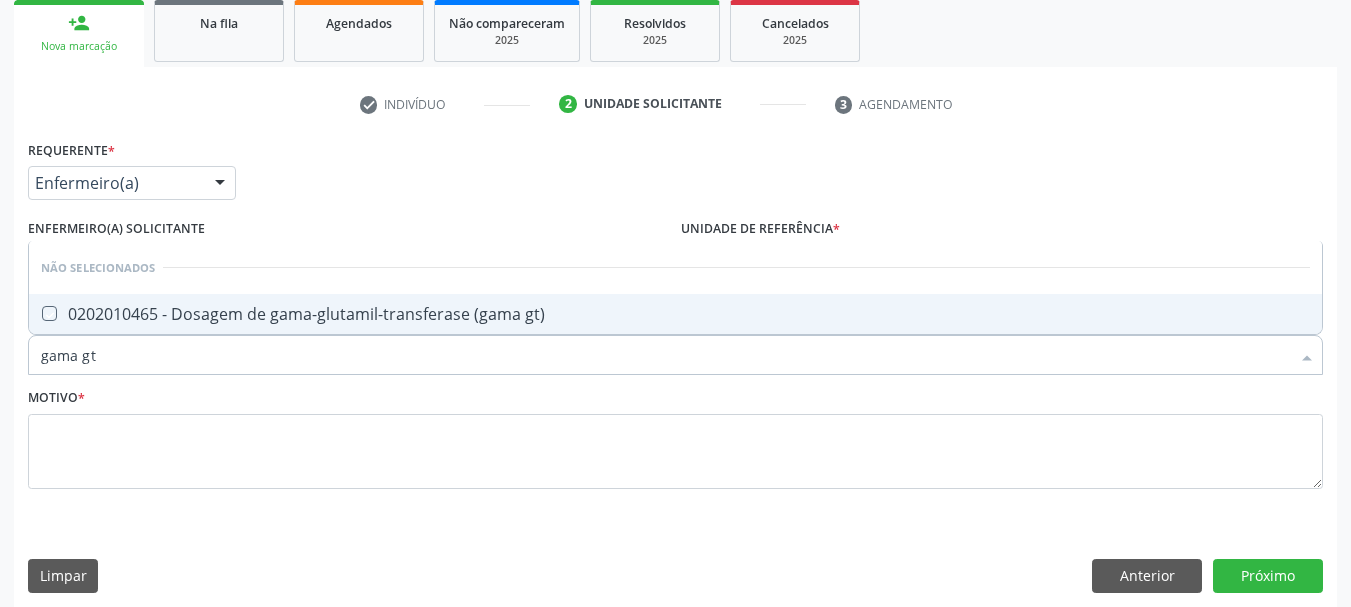 checkbox on "true" 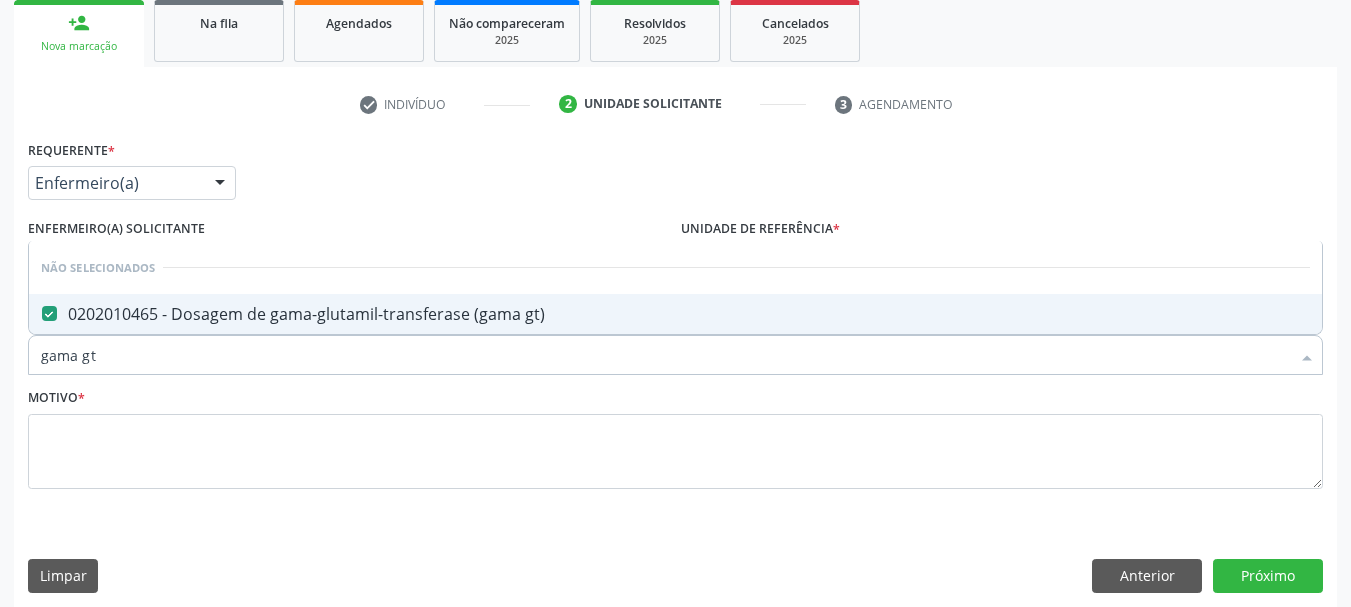drag, startPoint x: 105, startPoint y: 351, endPoint x: 0, endPoint y: 355, distance: 105.076164 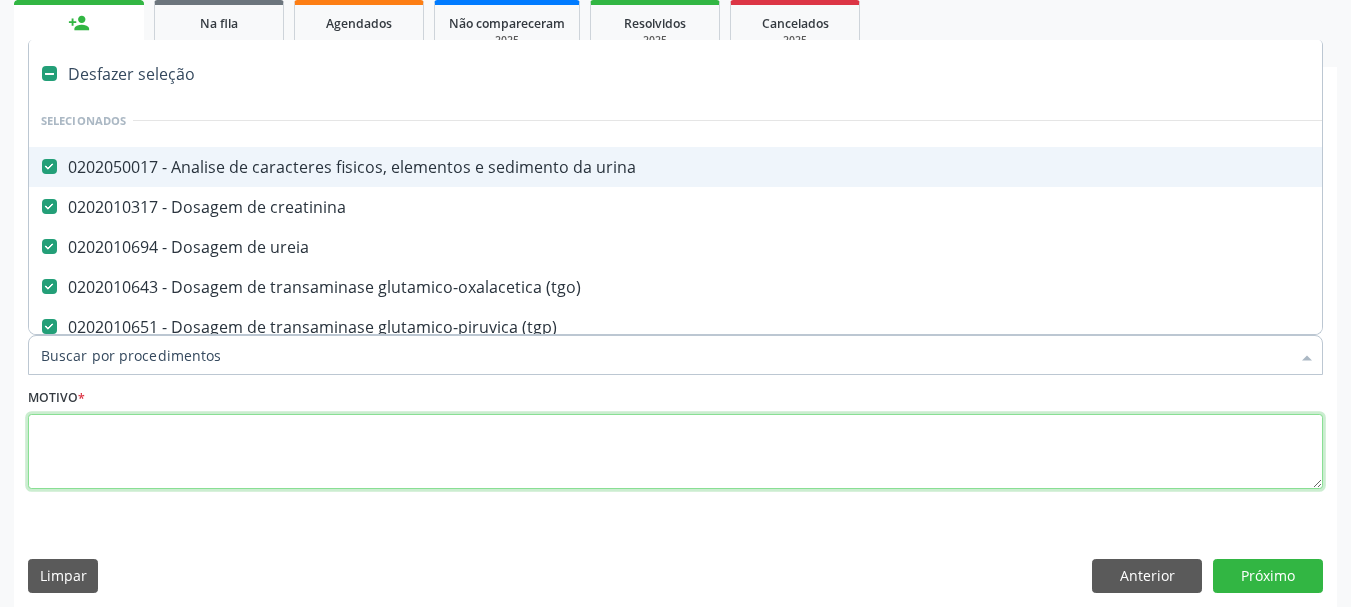 click at bounding box center [675, 452] 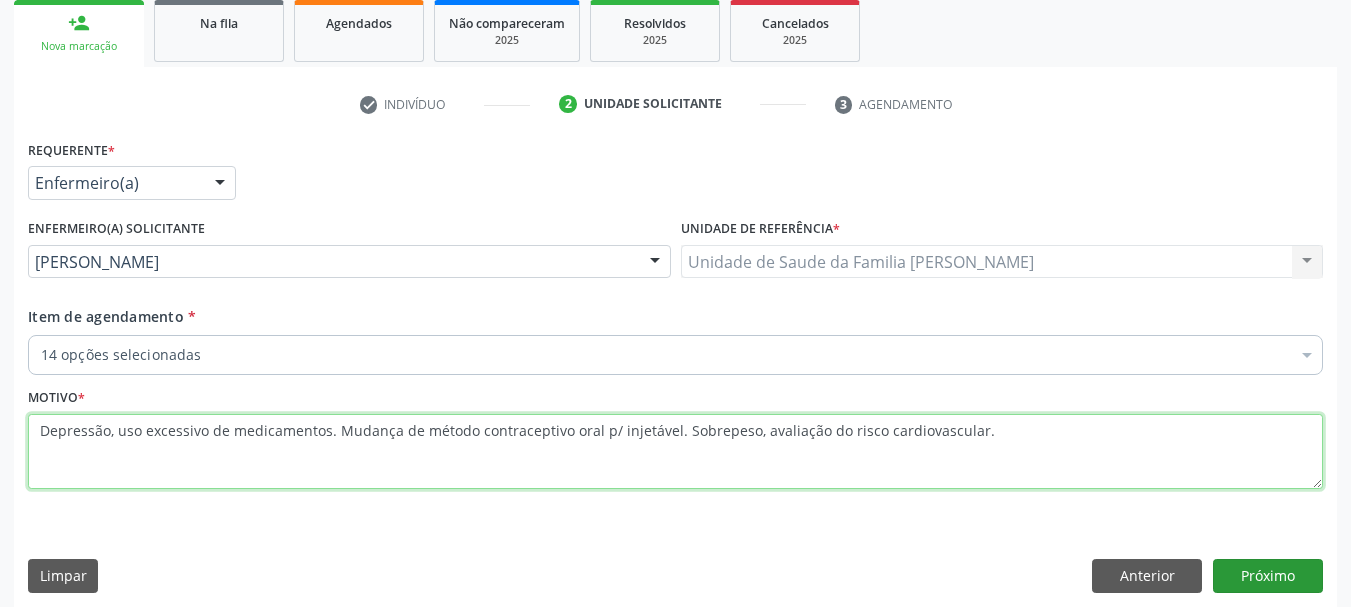 type on "Depressão, uso excessivo de medicamentos. Mudança de método contraceptivo oral p/ injetável. Sobrepeso, avaliação do risco cardiovascular." 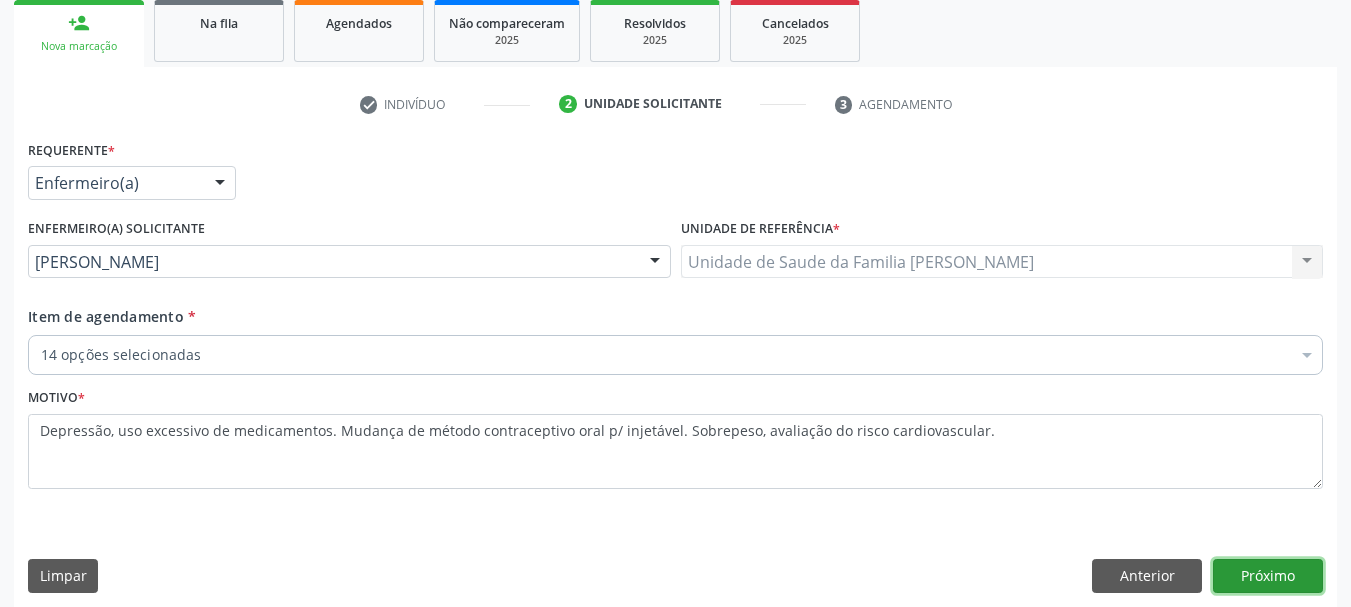 click on "Próximo" at bounding box center (1268, 576) 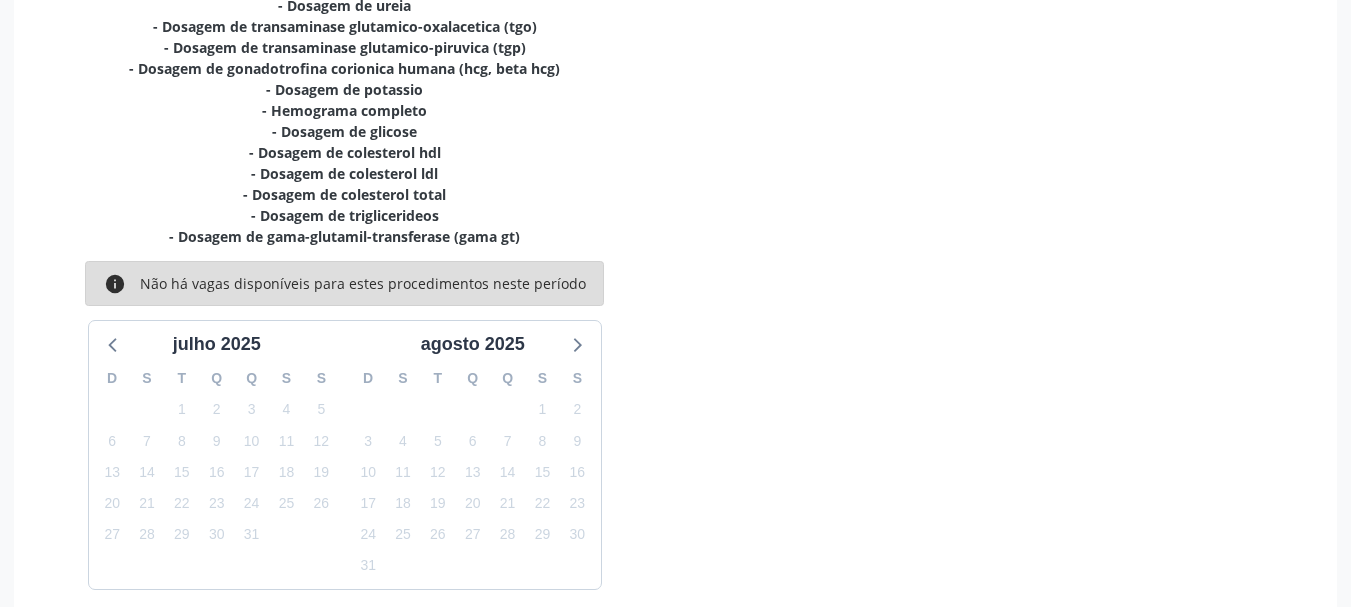 scroll, scrollTop: 595, scrollLeft: 0, axis: vertical 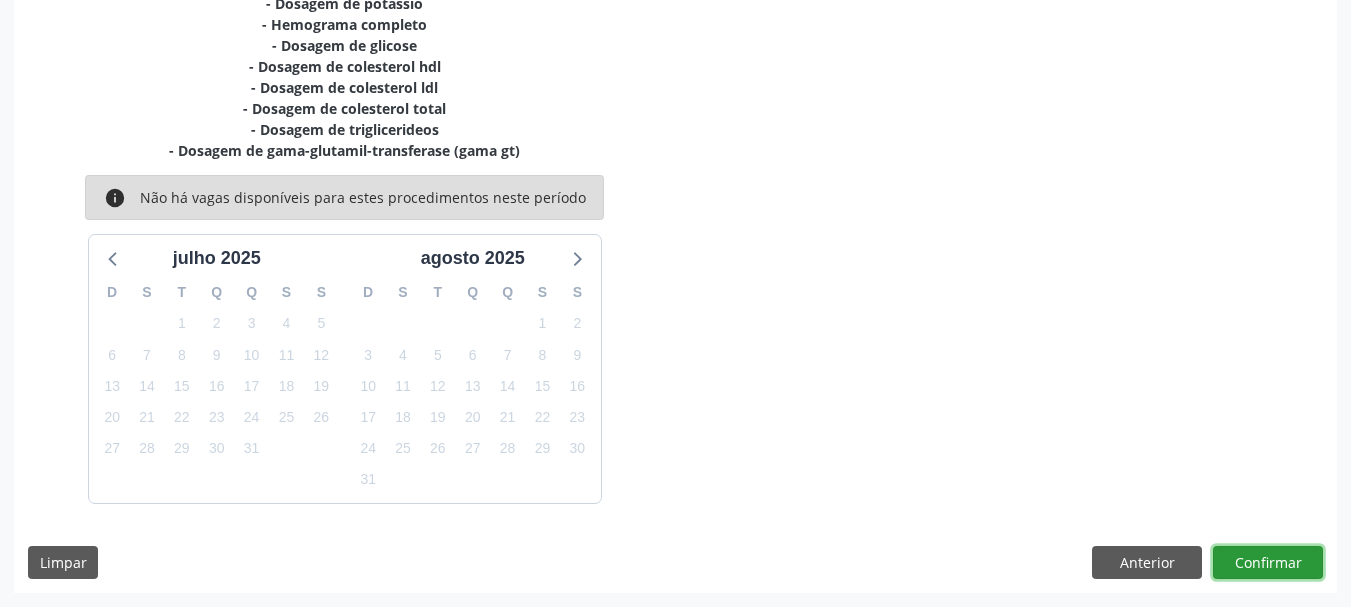 click on "Confirmar" at bounding box center (1268, 563) 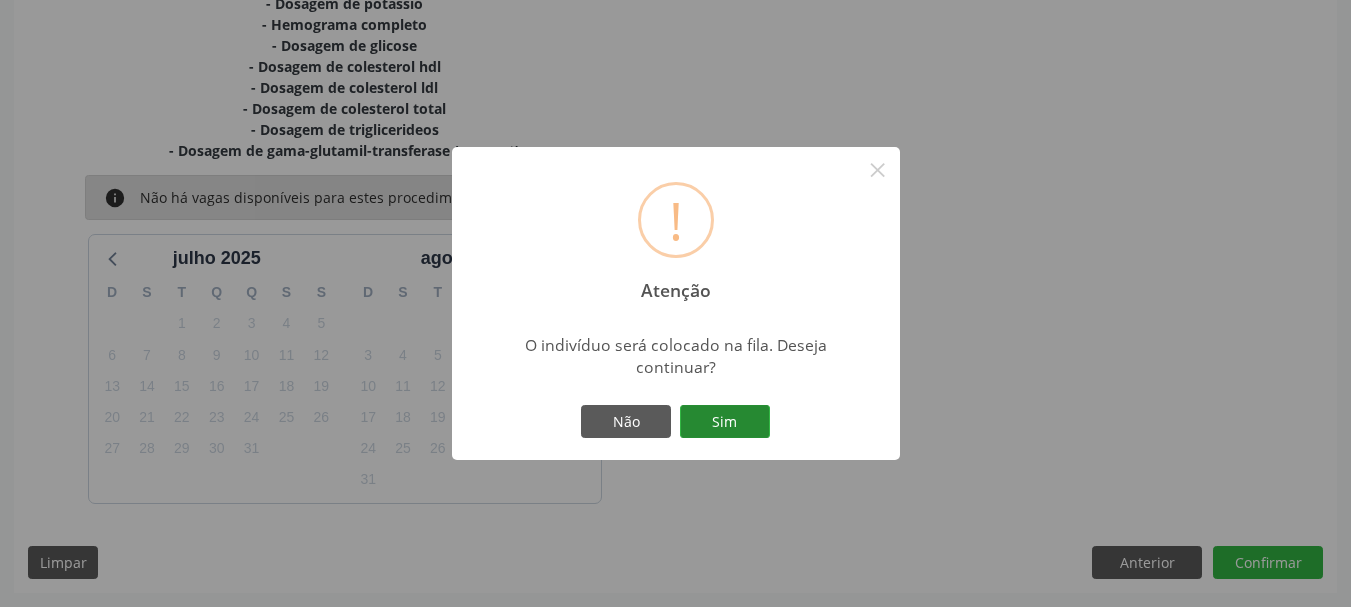 click on "Sim" at bounding box center (725, 422) 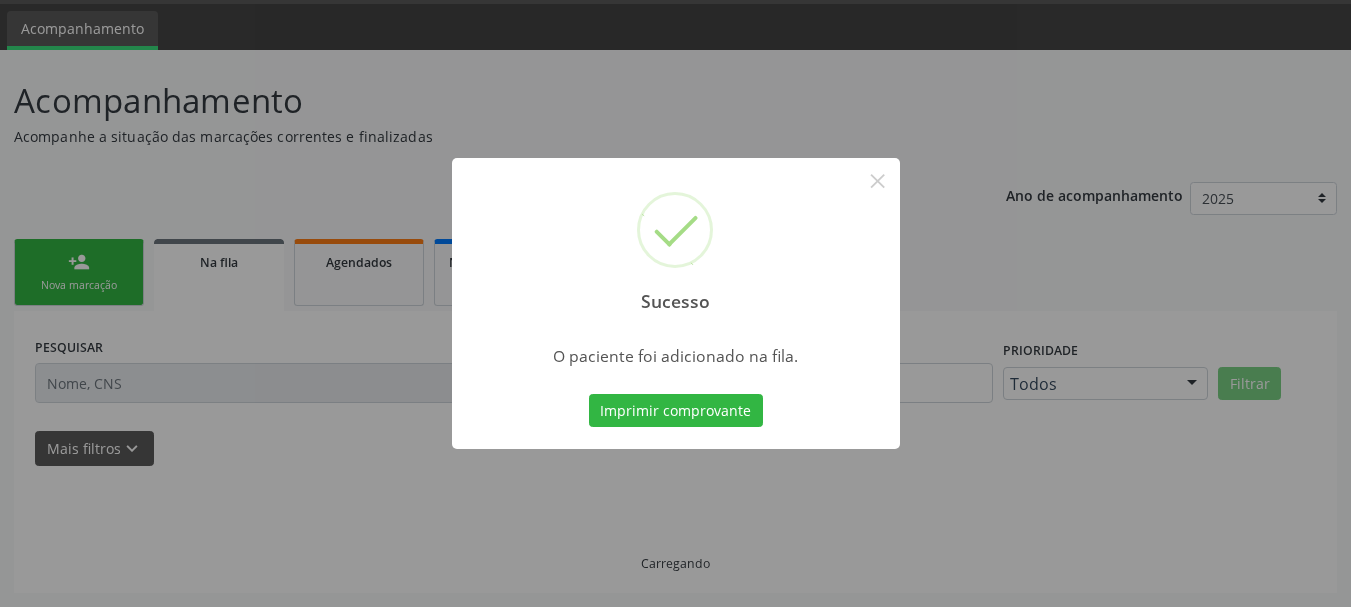 scroll, scrollTop: 60, scrollLeft: 0, axis: vertical 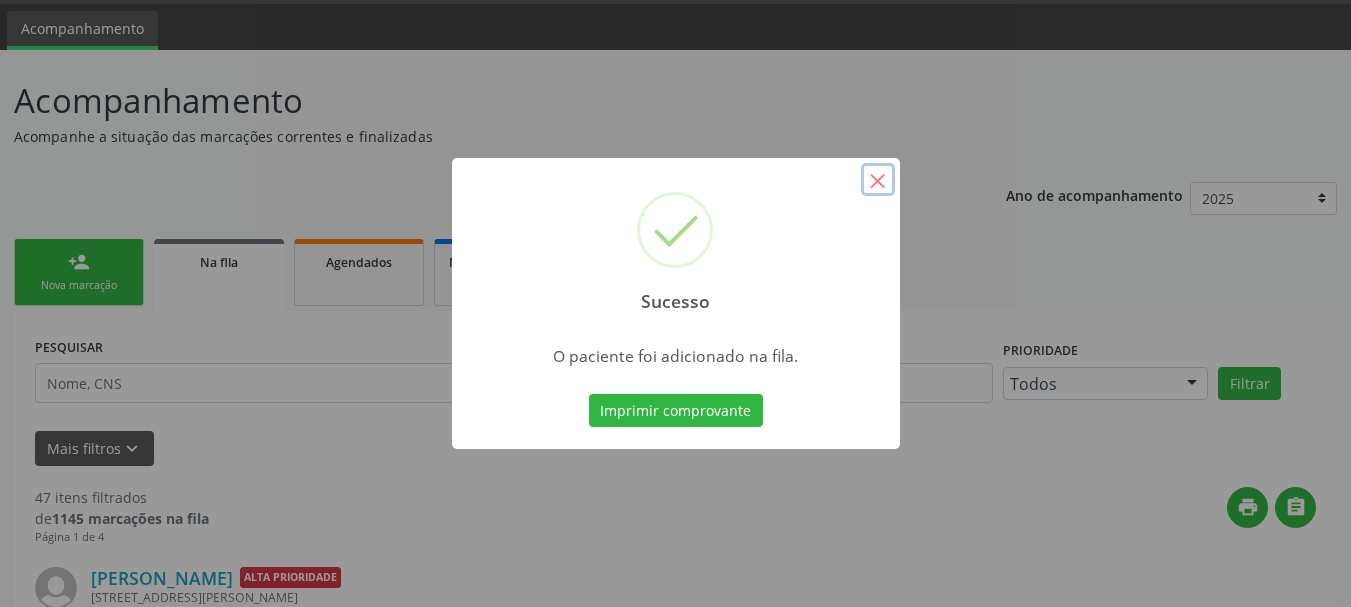 click on "×" at bounding box center (878, 180) 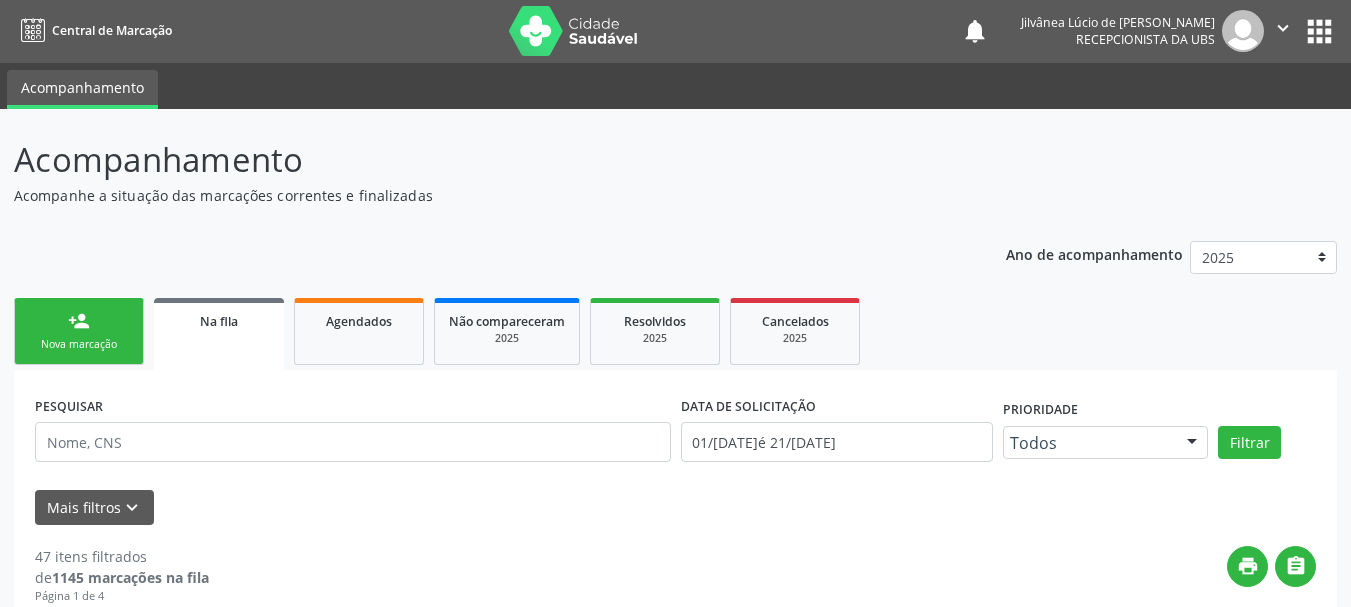 scroll, scrollTop: 0, scrollLeft: 0, axis: both 